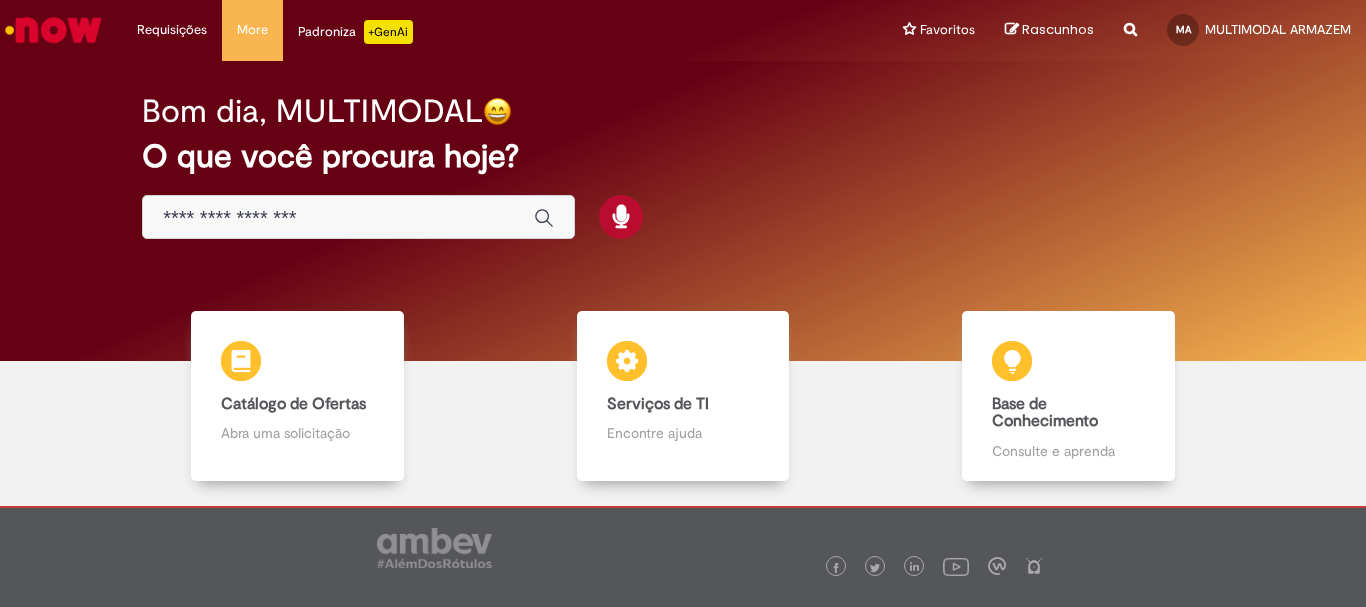 scroll, scrollTop: 0, scrollLeft: 0, axis: both 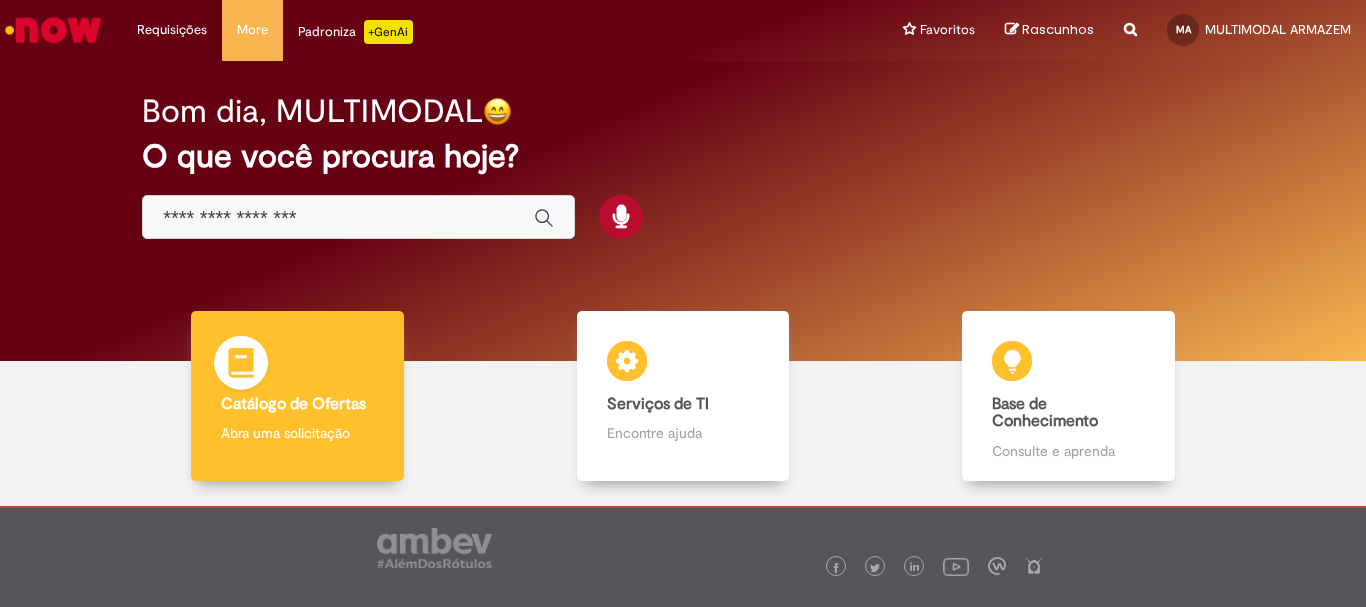 click on "Catálogo de Ofertas" at bounding box center (293, 404) 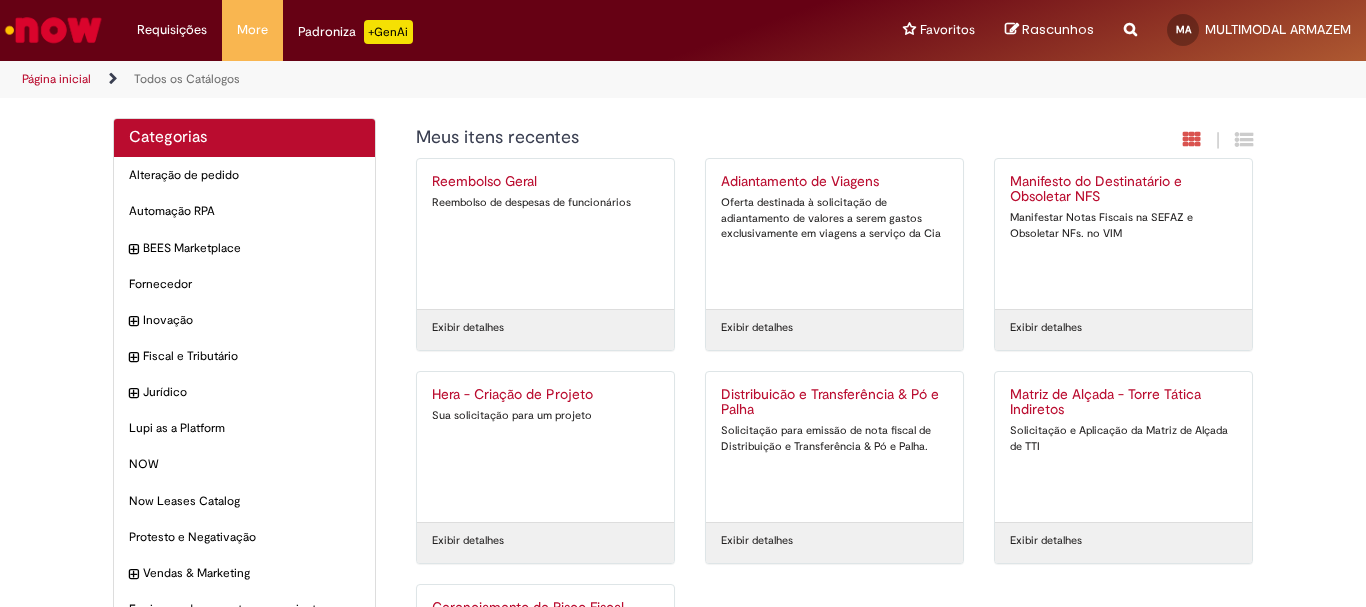 click on "Distribuicão e Transferência & Pó e Palha
Solicitação para emissão de nota fiscal de Distribuição e Transferência  & Pó e Palha." at bounding box center (834, 447) 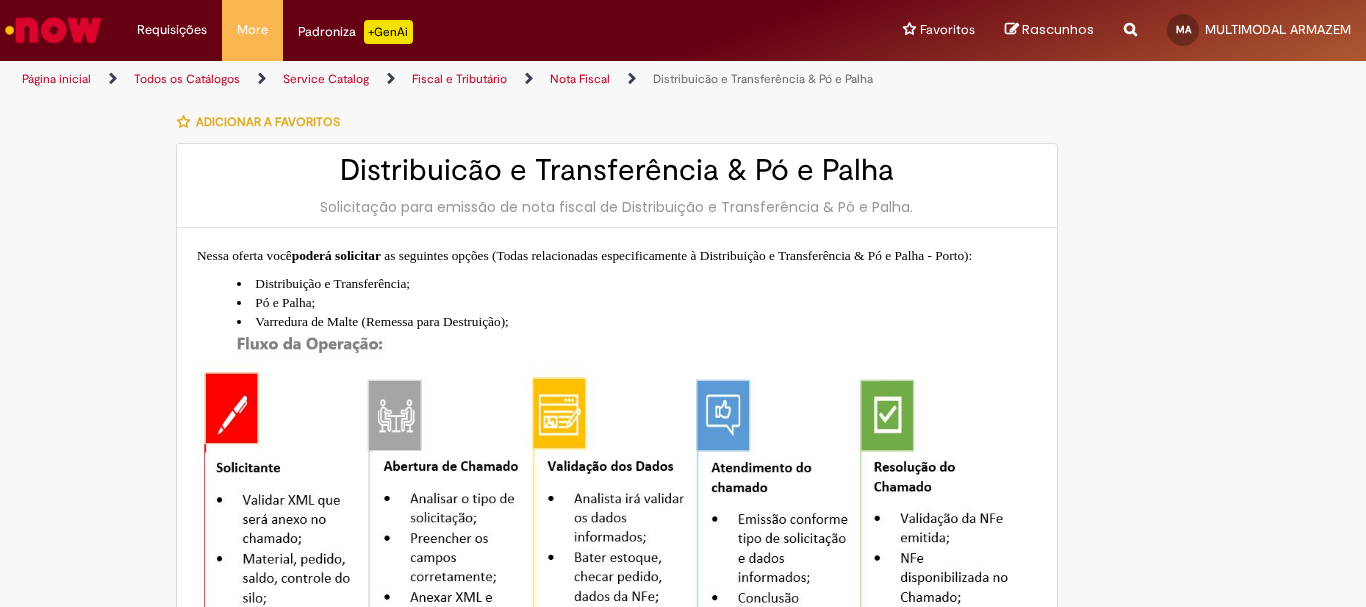 type on "**********" 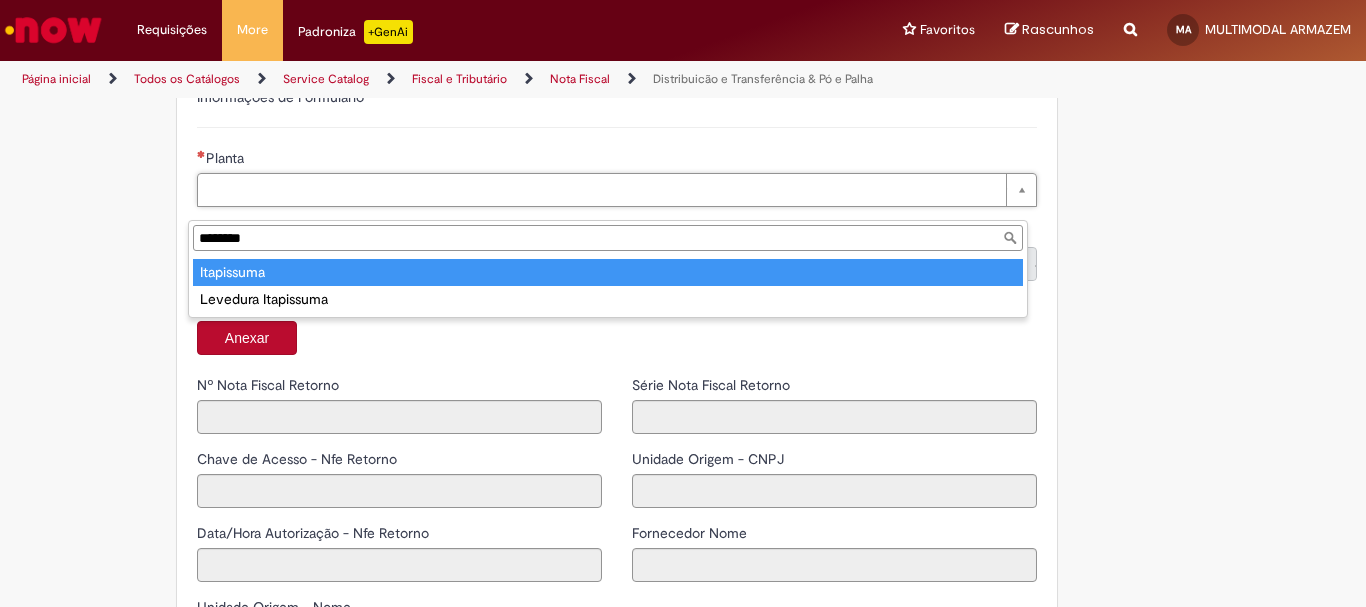 type on "********" 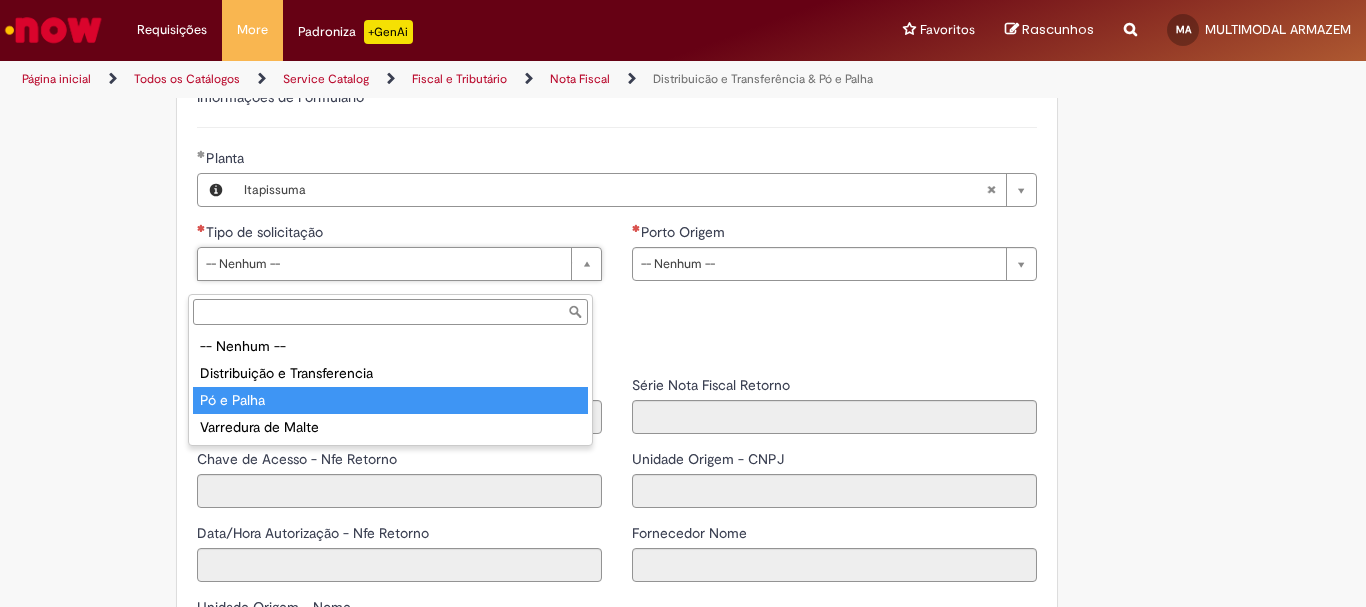 drag, startPoint x: 362, startPoint y: 392, endPoint x: 665, endPoint y: 304, distance: 315.5202 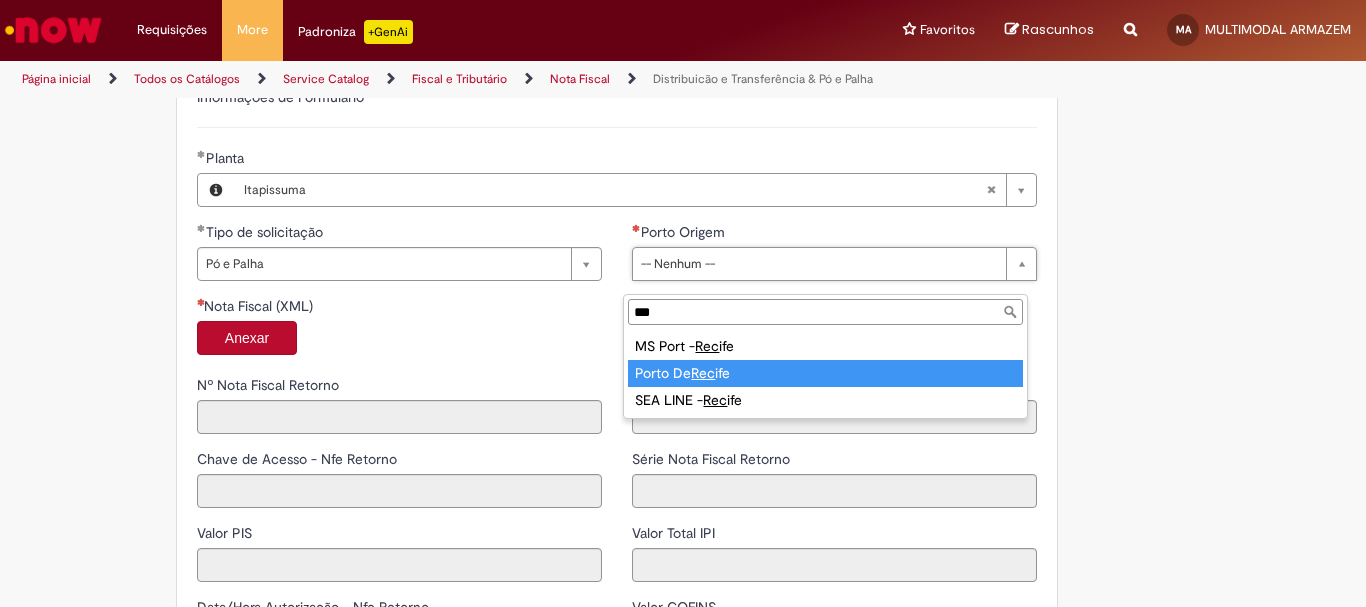 type on "***" 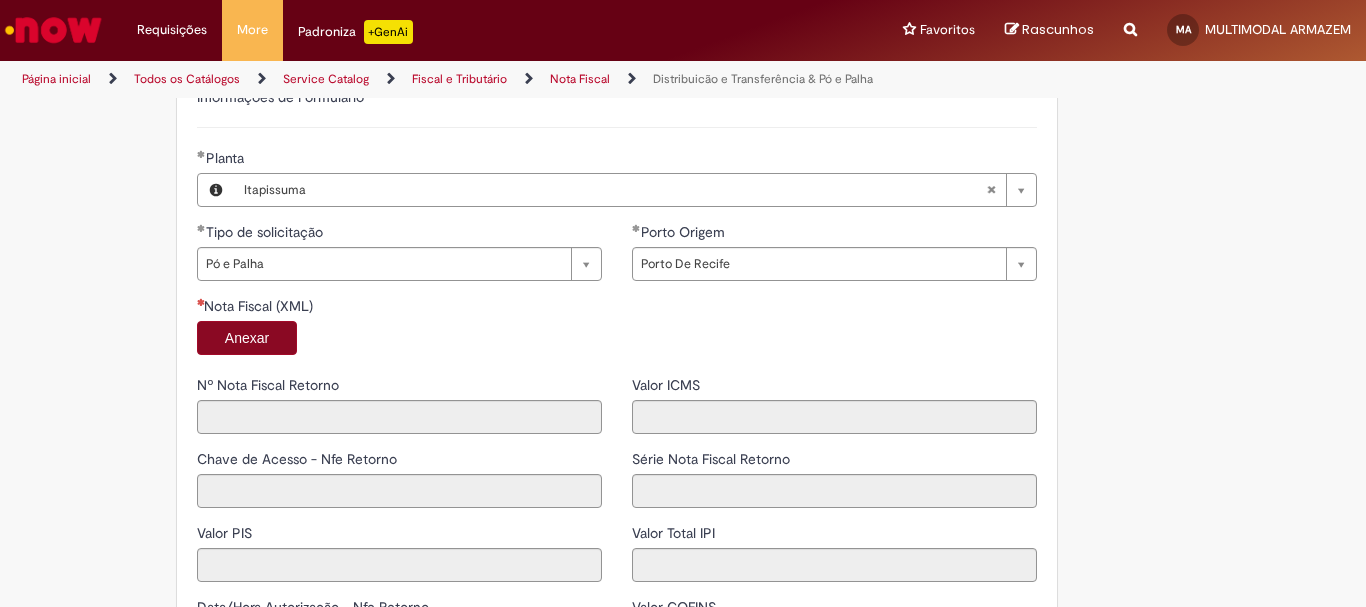 drag, startPoint x: 185, startPoint y: 361, endPoint x: 218, endPoint y: 362, distance: 33.01515 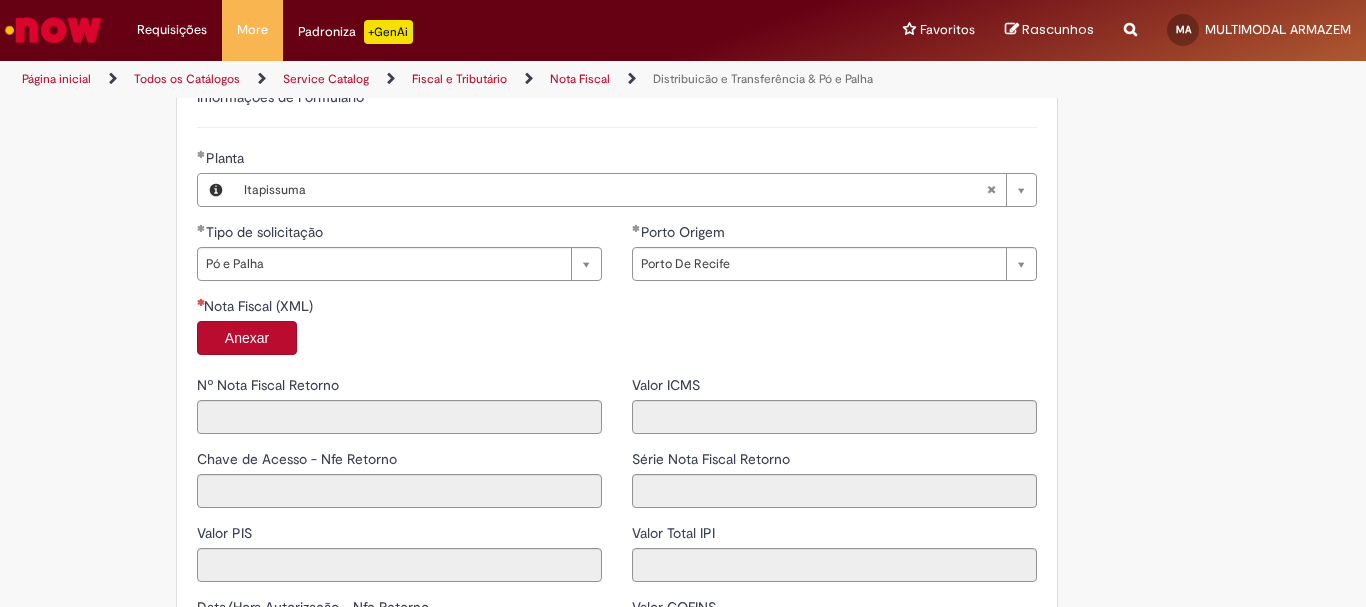 click on "Anexar" at bounding box center [247, 338] 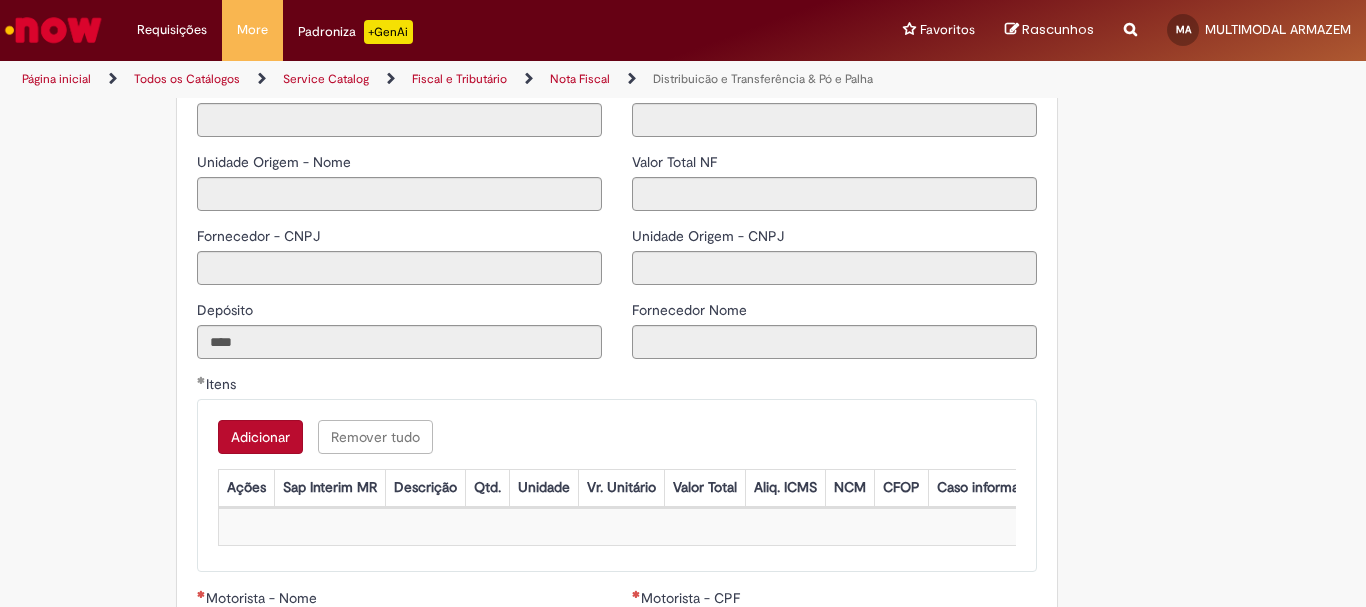 type on "*****" 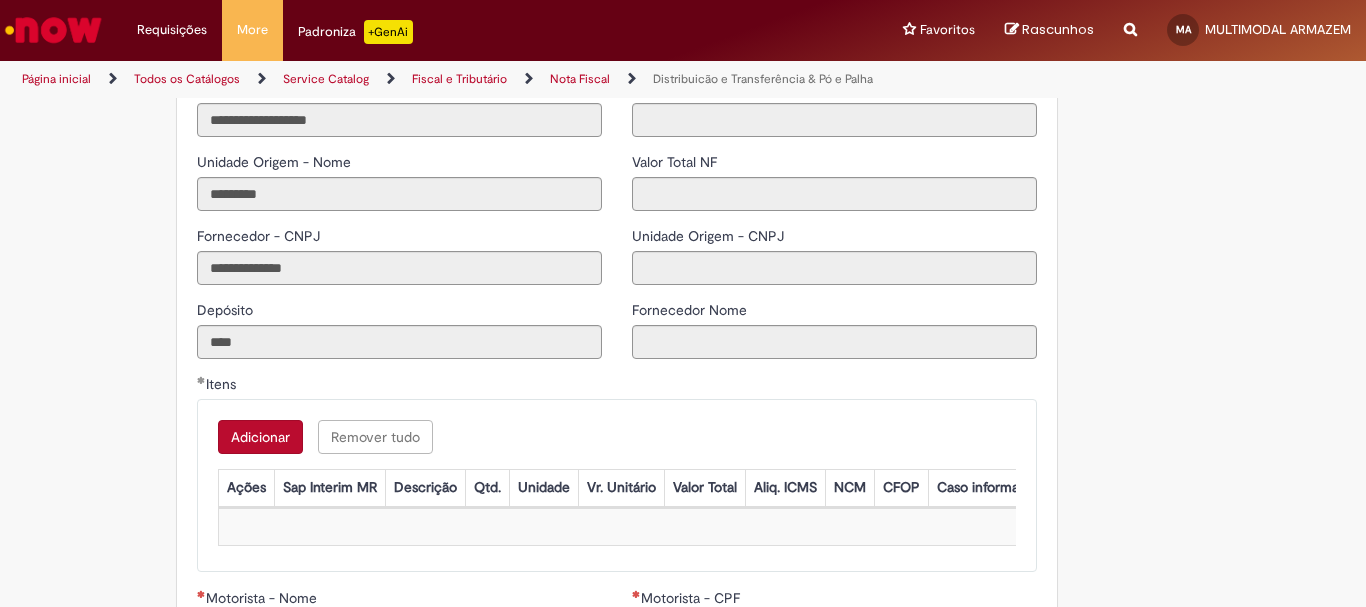 type on "*******" 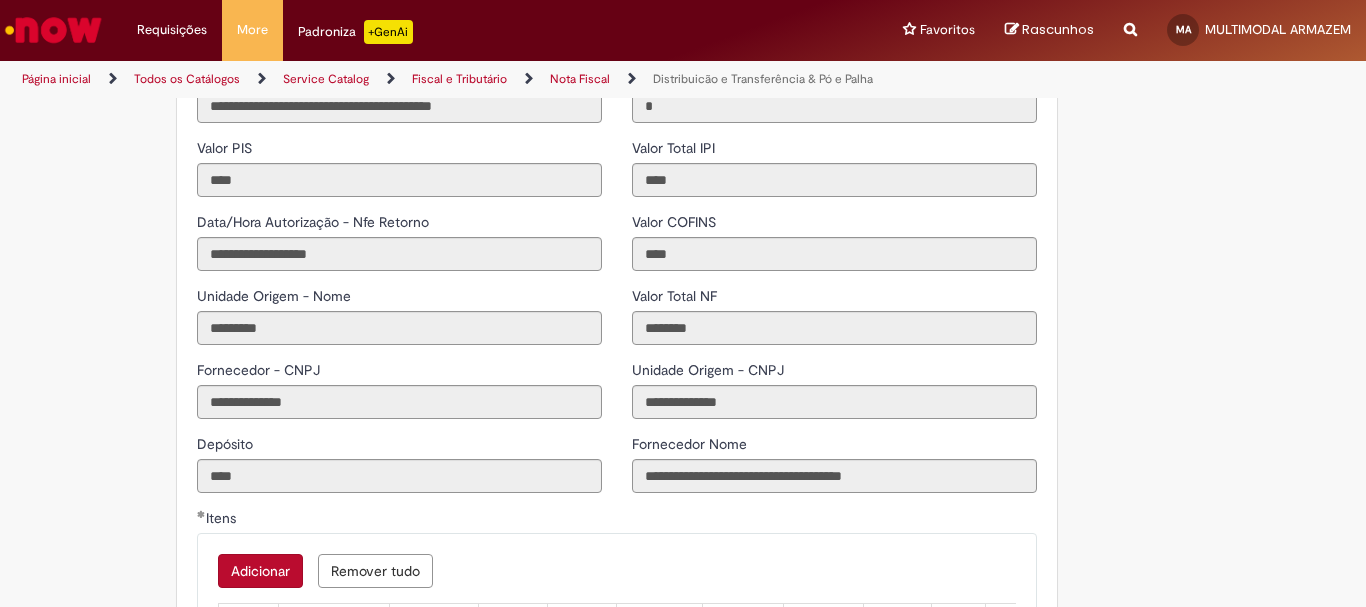 scroll, scrollTop: 2034, scrollLeft: 0, axis: vertical 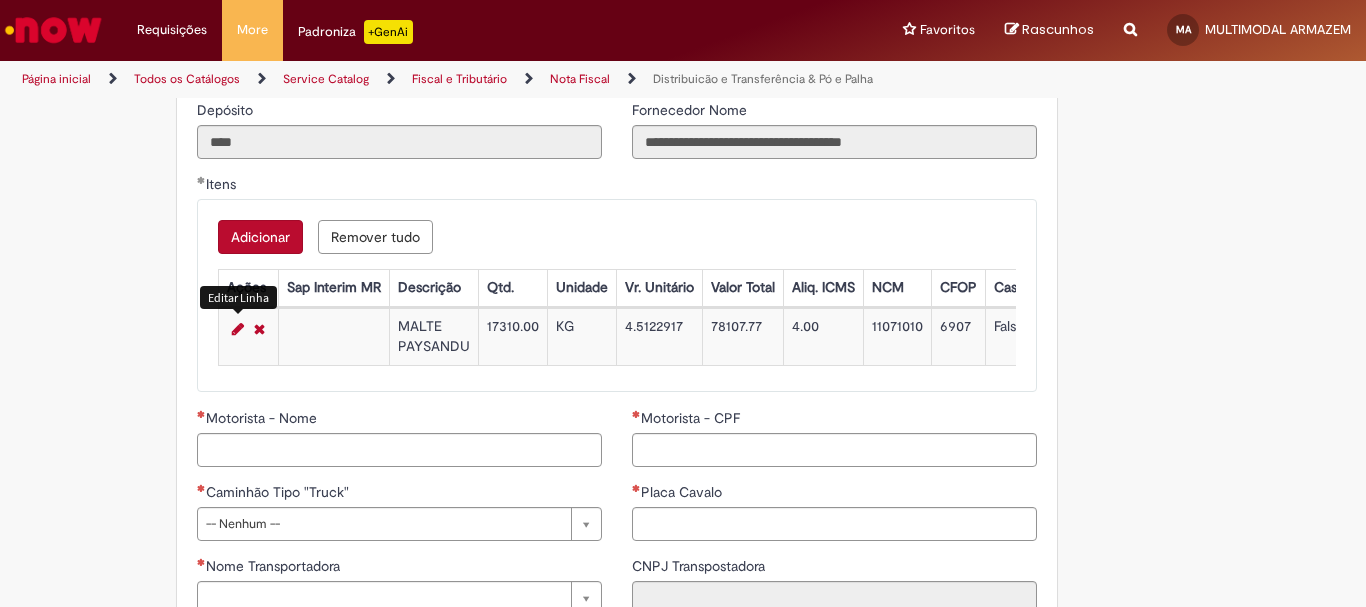 click at bounding box center [238, 329] 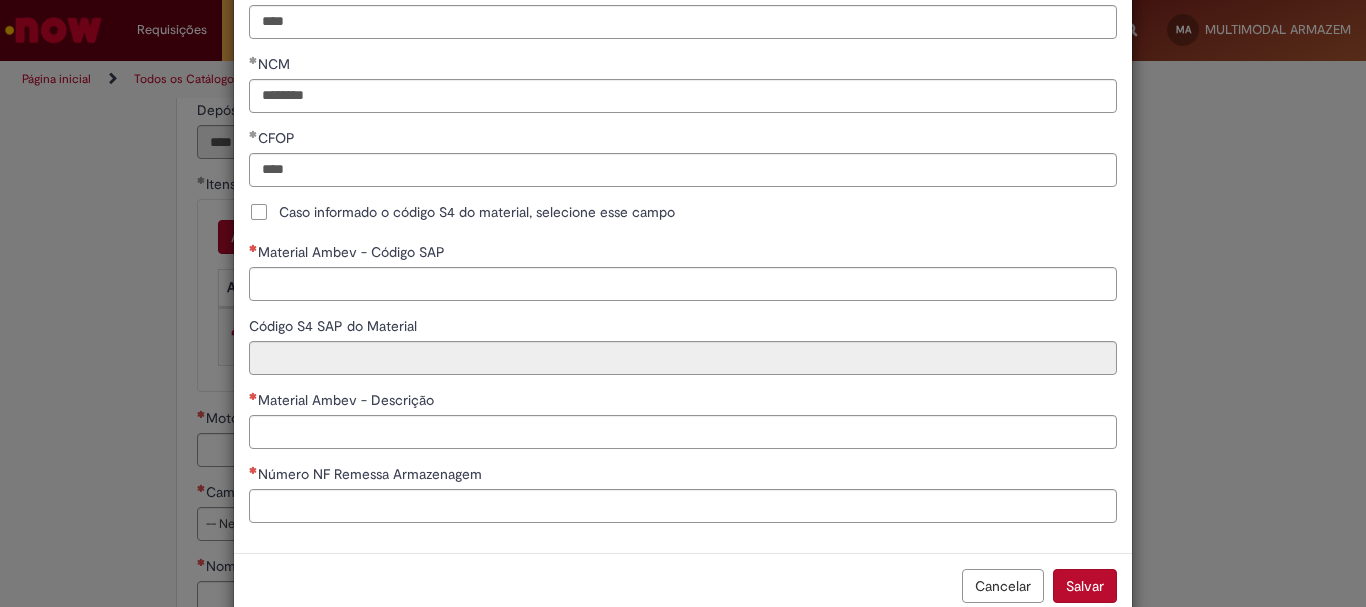 scroll, scrollTop: 500, scrollLeft: 0, axis: vertical 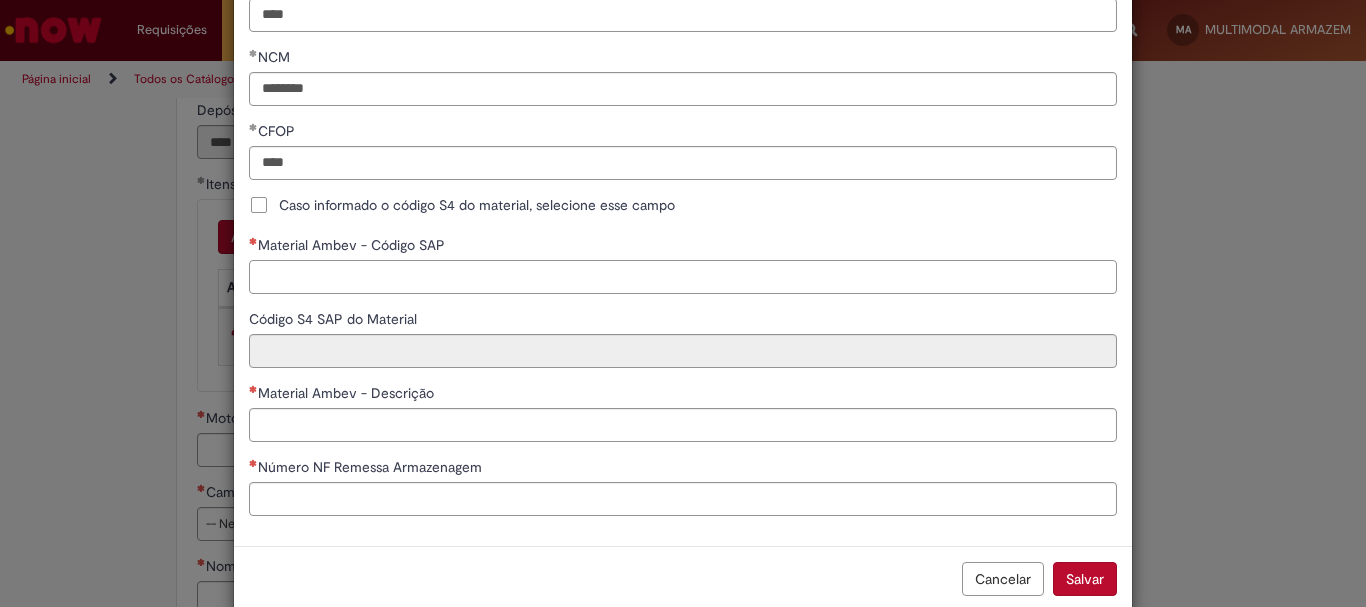 click on "Material Ambev - Código SAP" at bounding box center [683, 277] 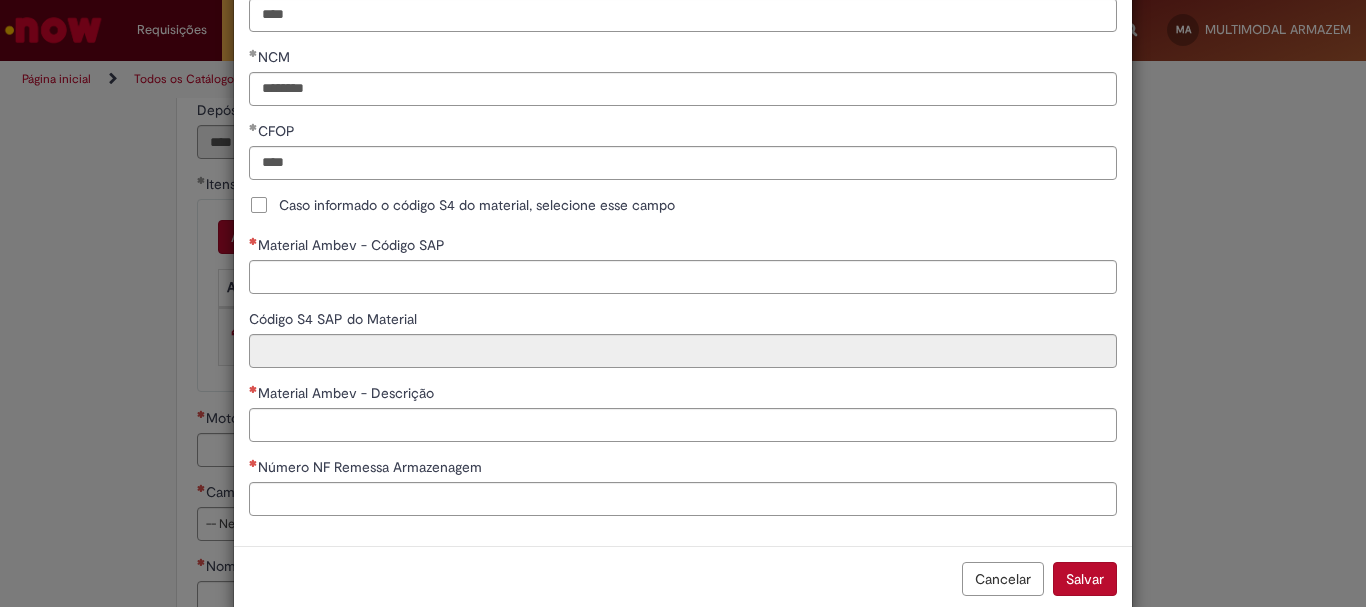 click on "Caso informado o código S4 do material, selecione esse campo" at bounding box center [477, 205] 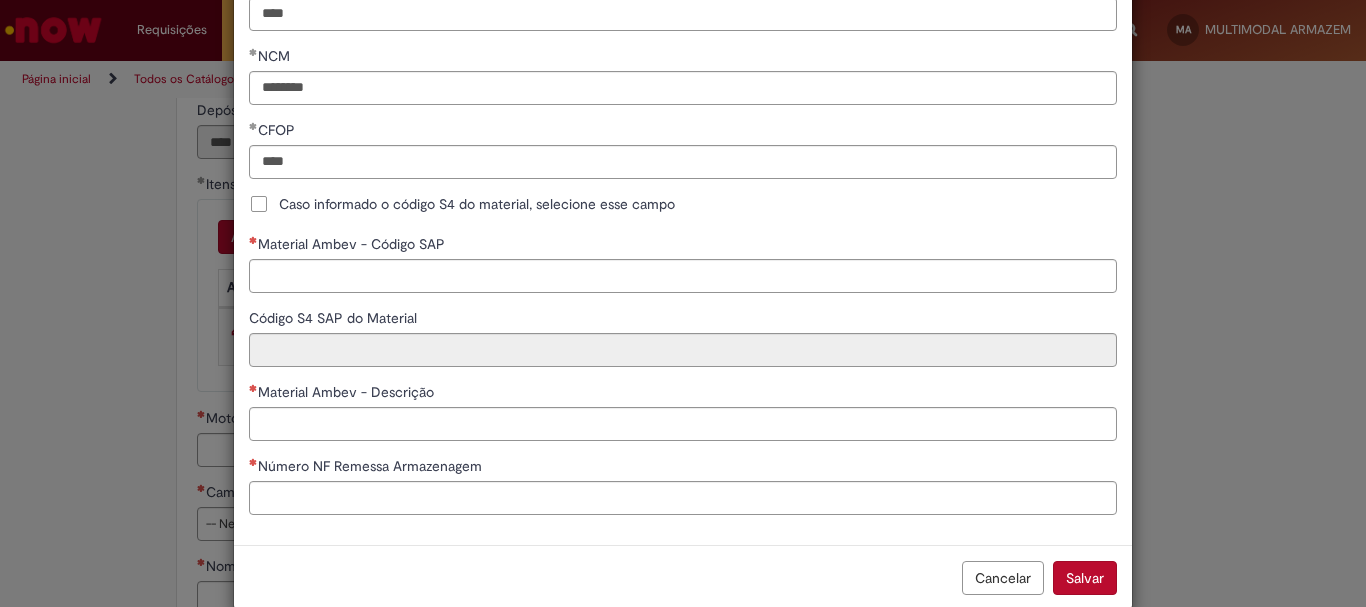 click on "Caso informado o código S4 do material, selecione esse campo" at bounding box center [477, 204] 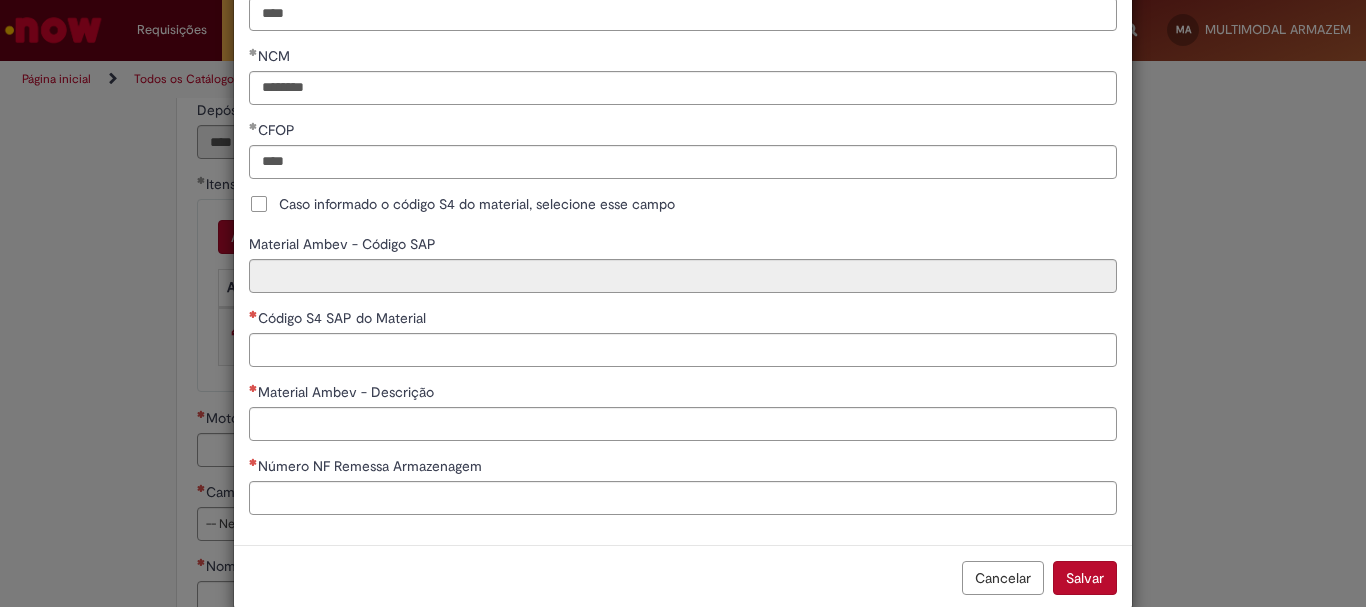 scroll, scrollTop: 500, scrollLeft: 0, axis: vertical 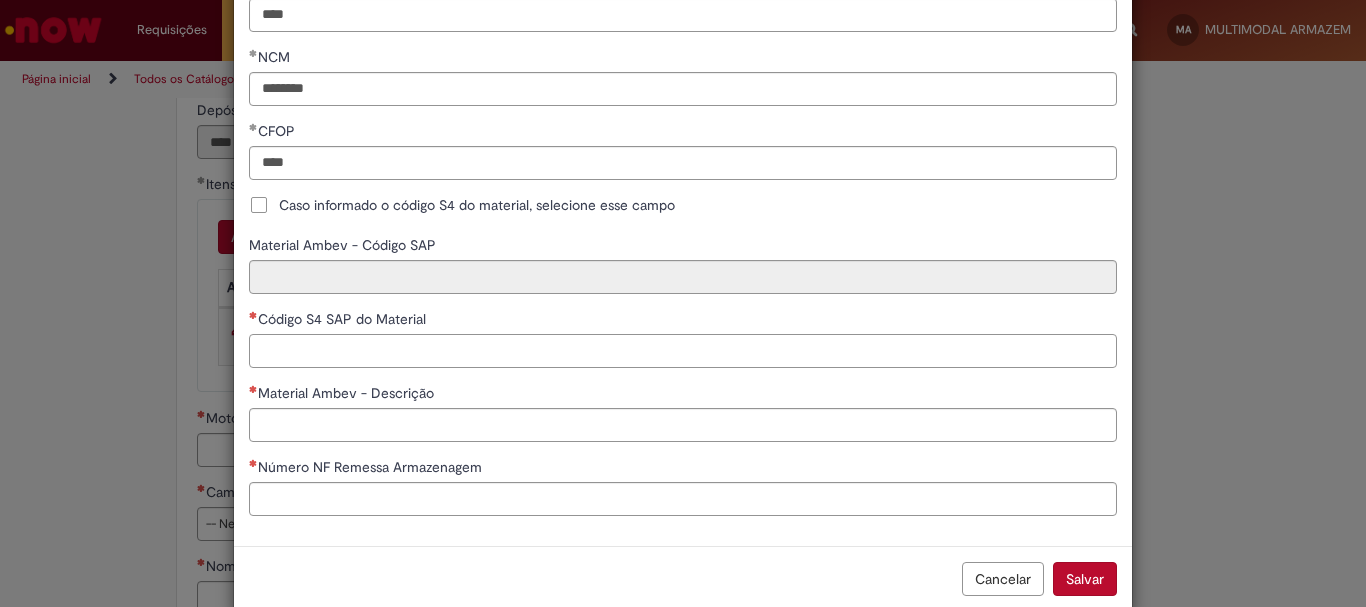 click on "Código S4 SAP do Material" at bounding box center [683, 351] 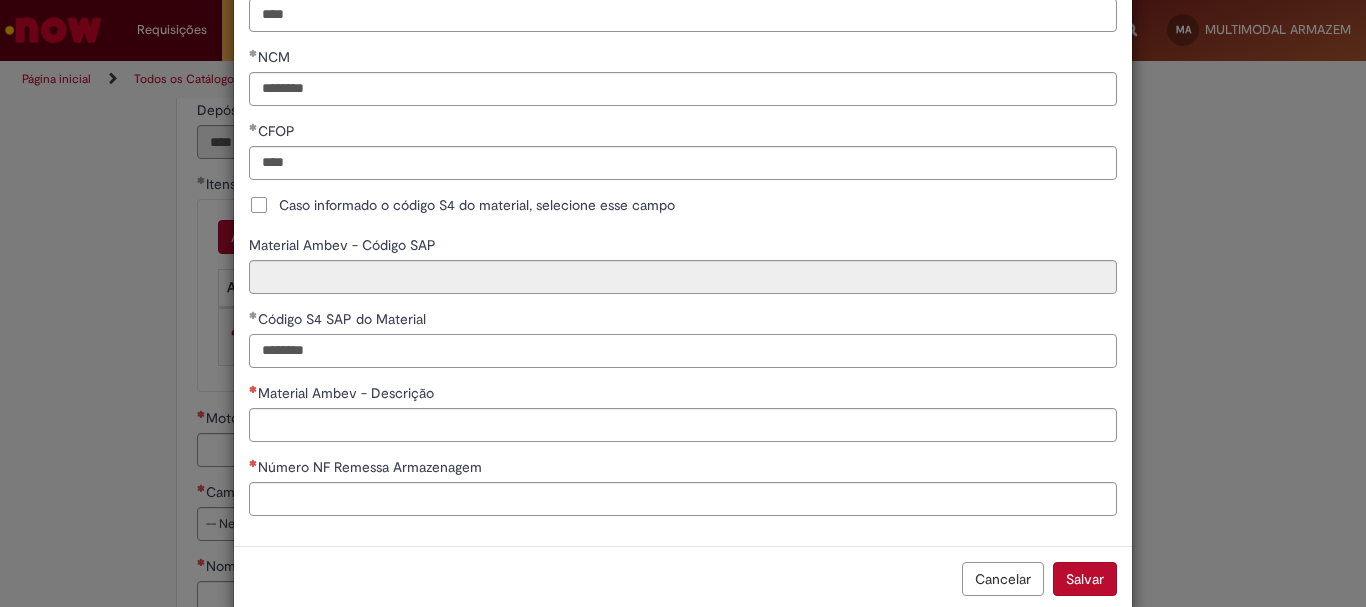type on "********" 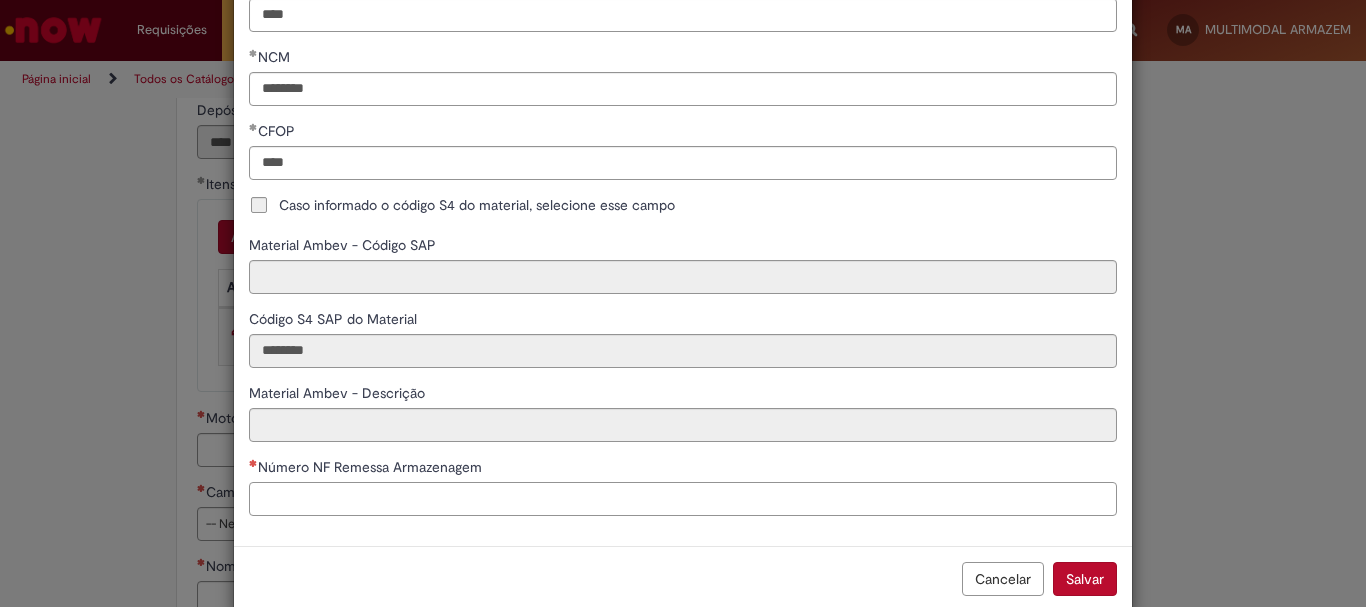 click on "Número NF Remessa Armazenagem" at bounding box center (683, 499) 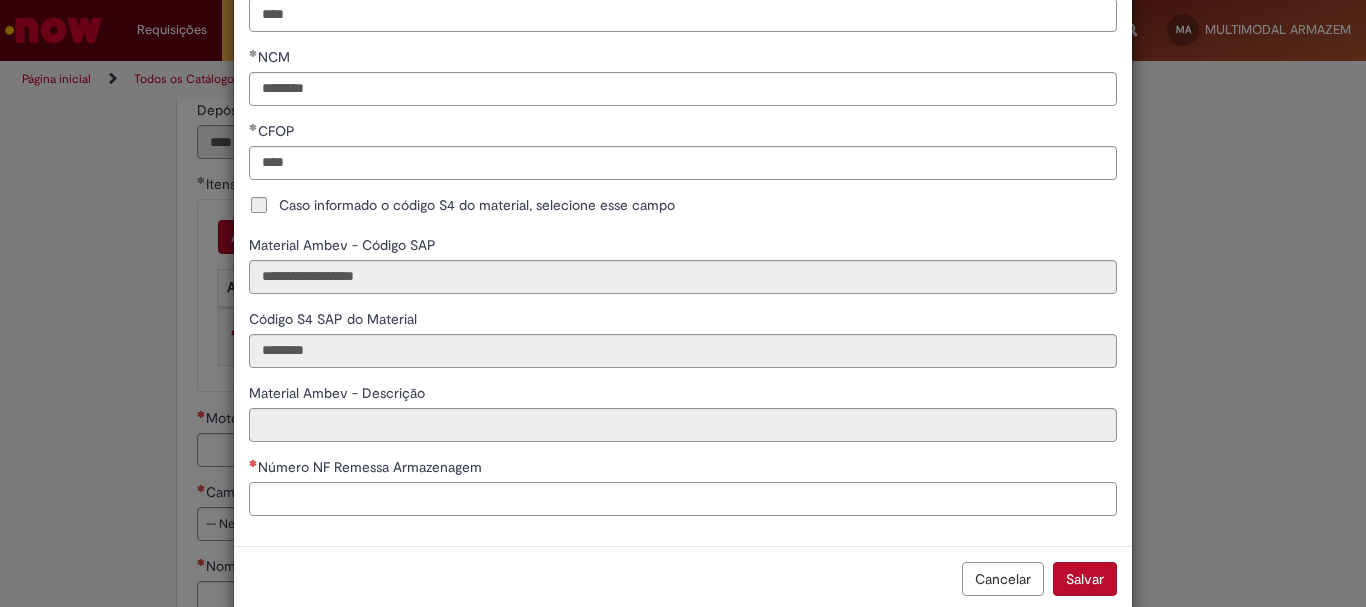 type on "**********" 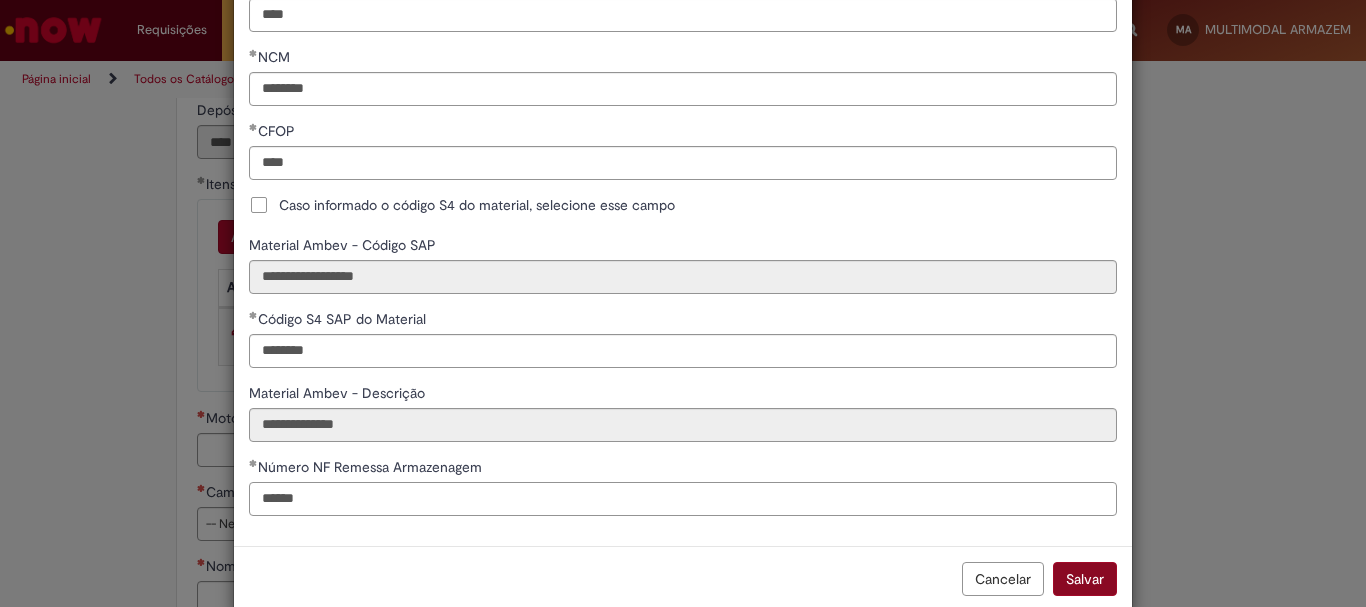 type on "******" 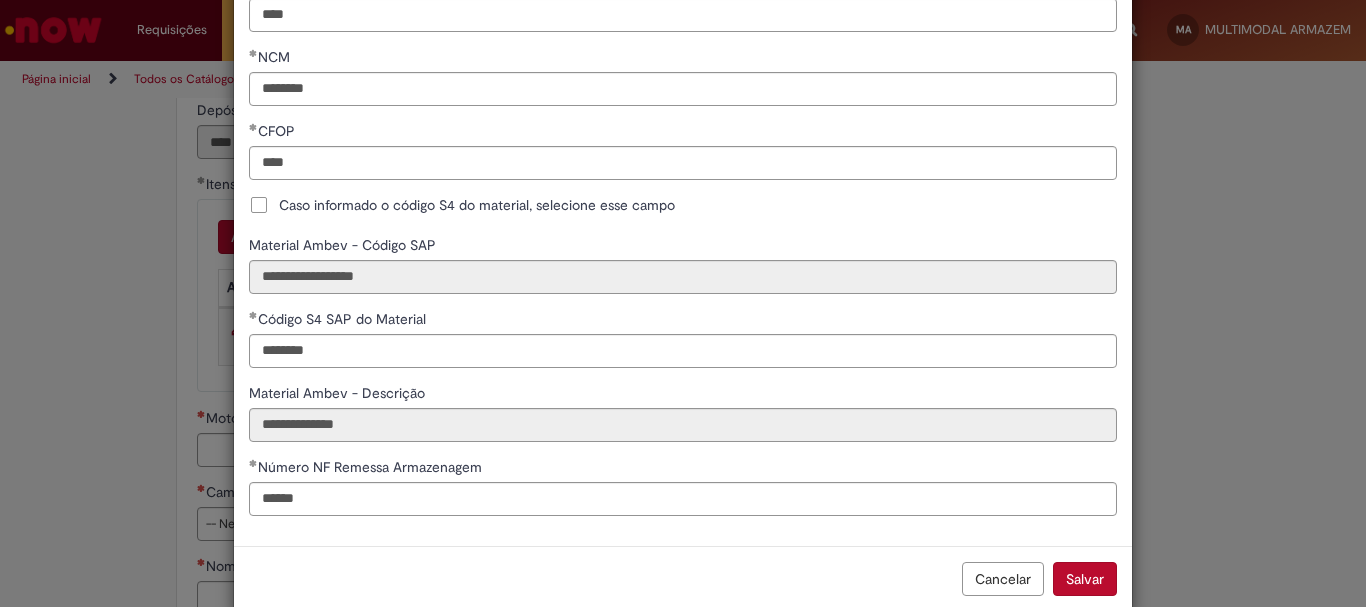 click on "Salvar" at bounding box center [1085, 579] 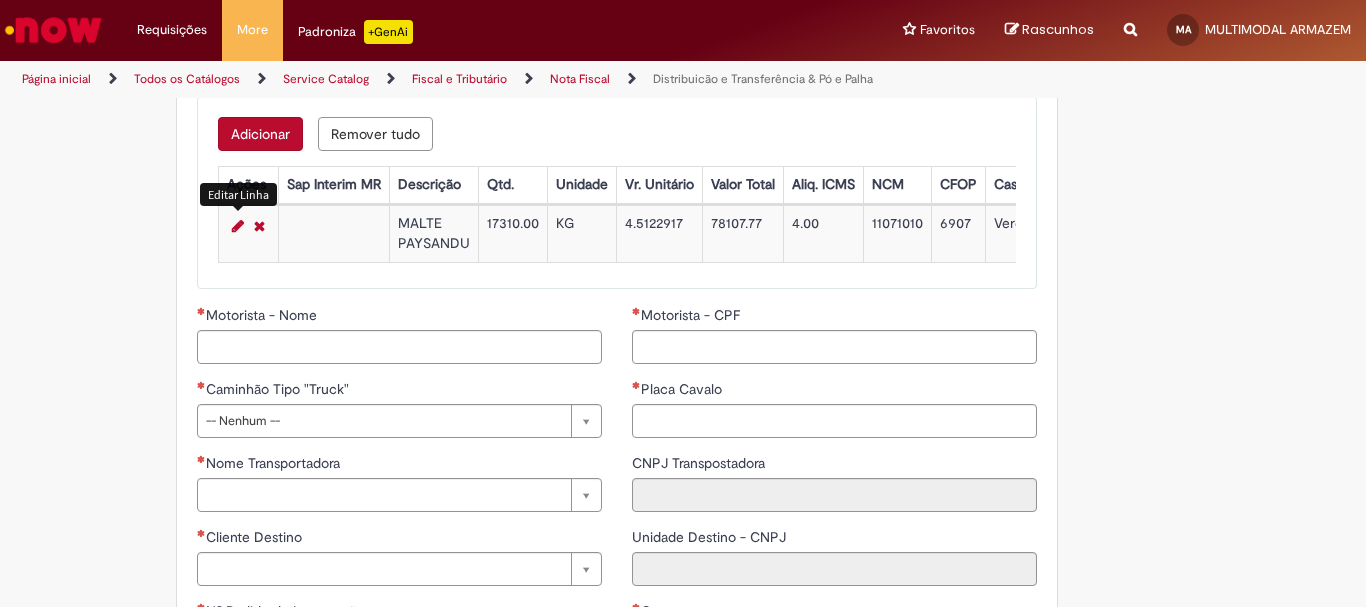 scroll, scrollTop: 2234, scrollLeft: 0, axis: vertical 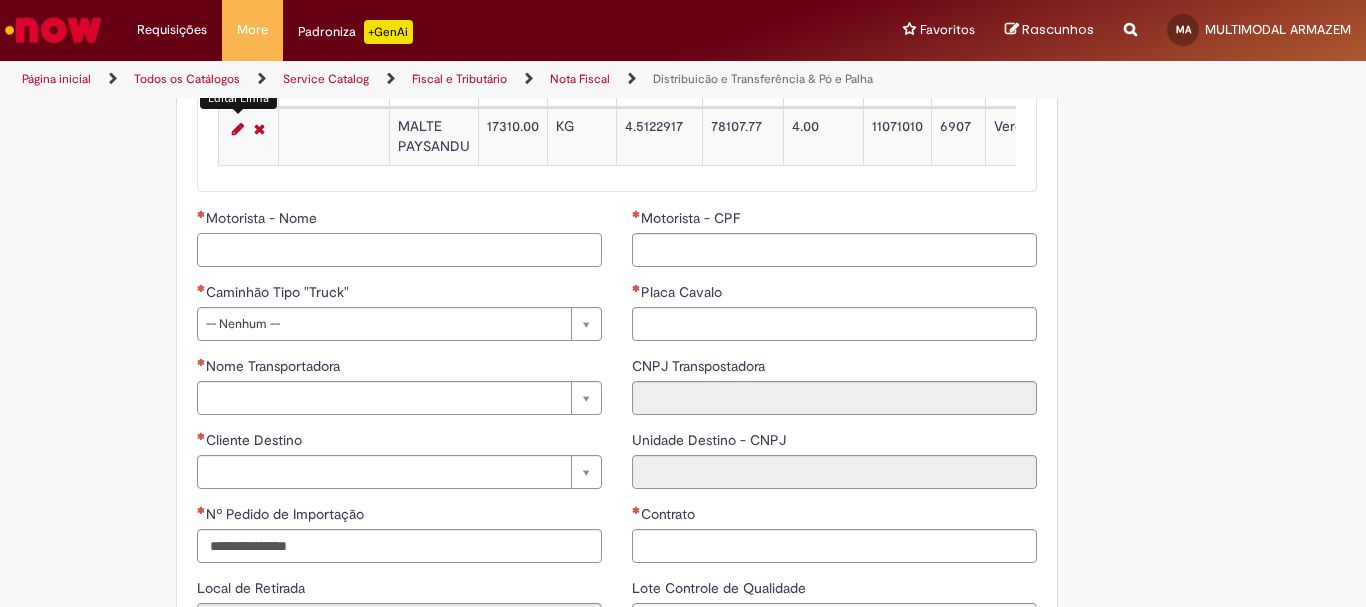 click on "Motorista - Nome" at bounding box center (399, 250) 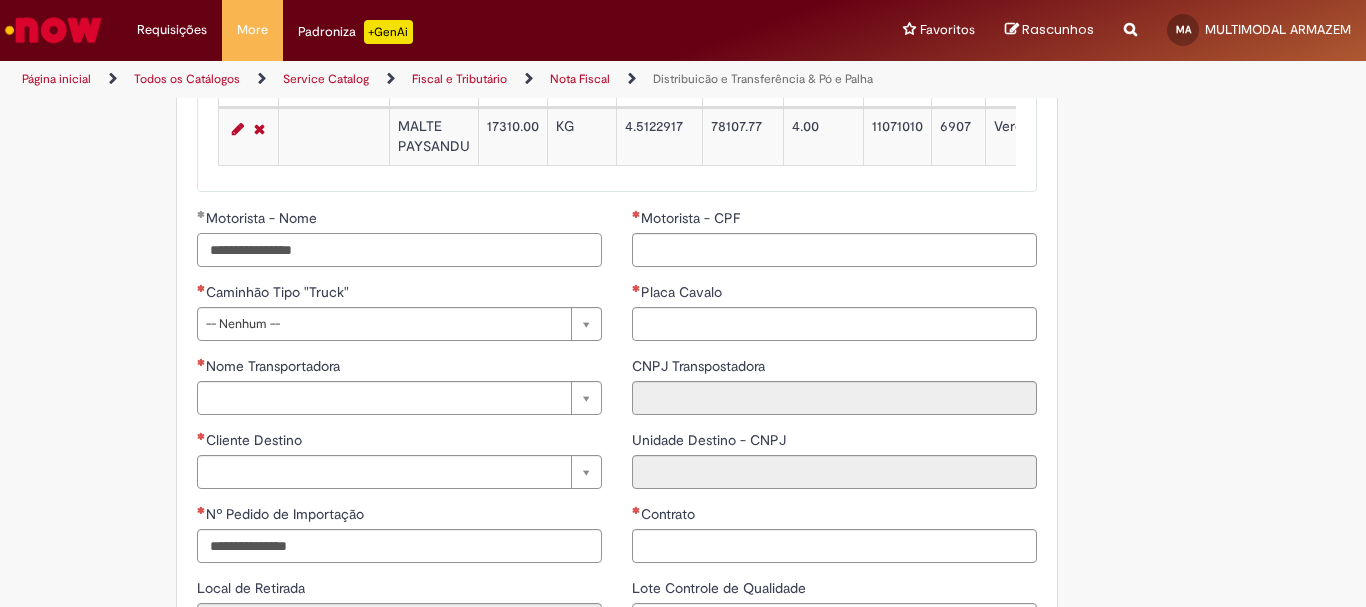 click on "**********" at bounding box center [399, 250] 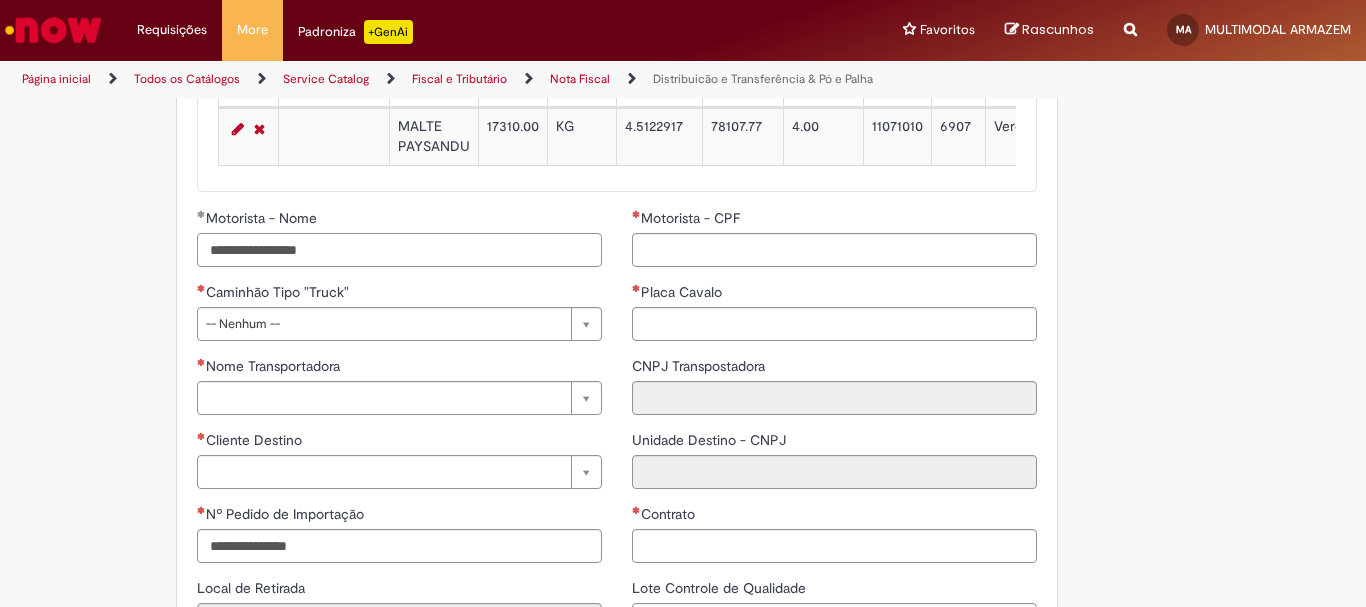 type on "**********" 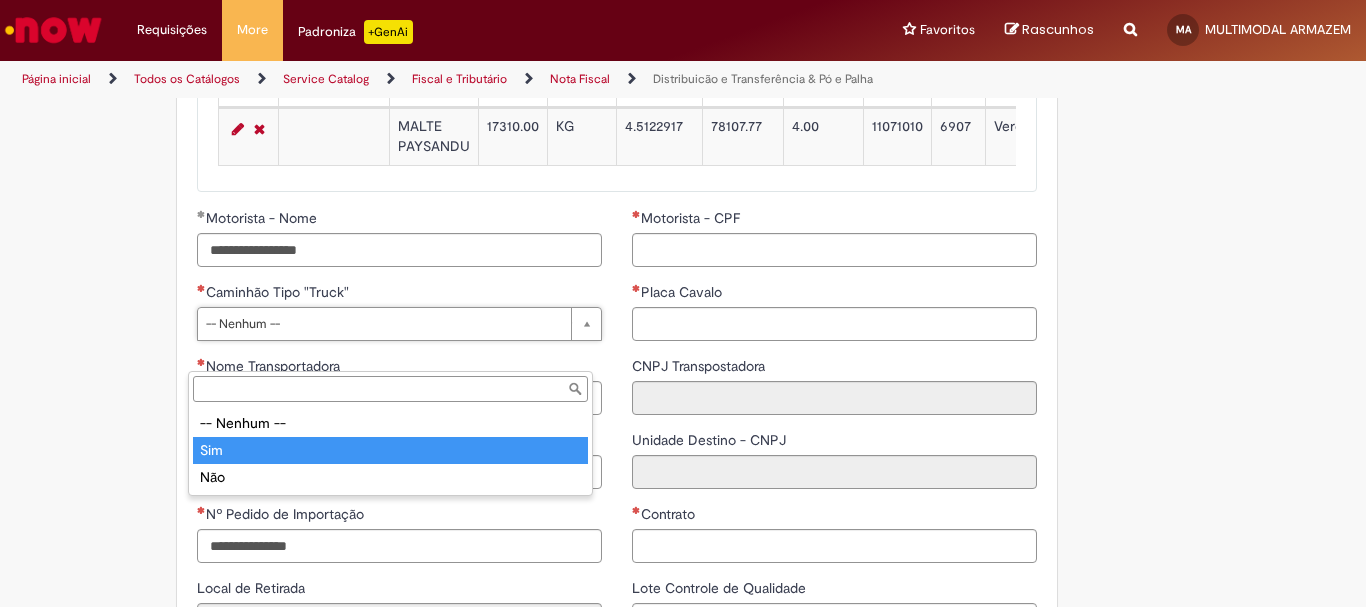 type on "***" 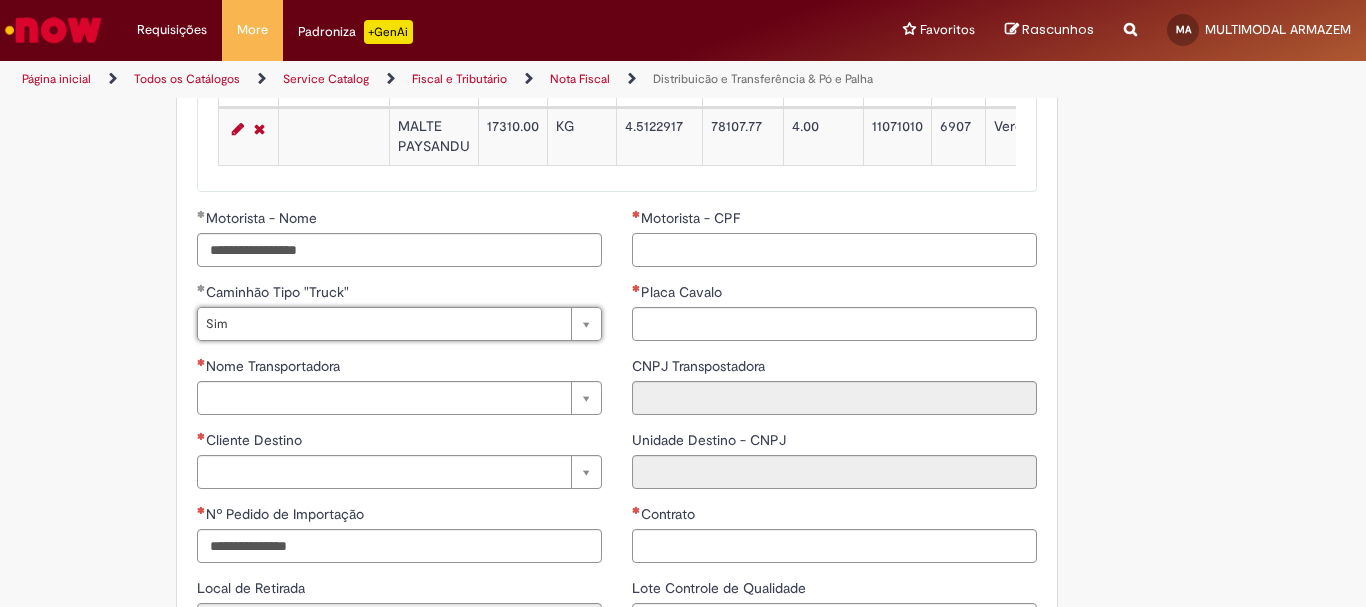 click on "Motorista - CPF" at bounding box center (834, 250) 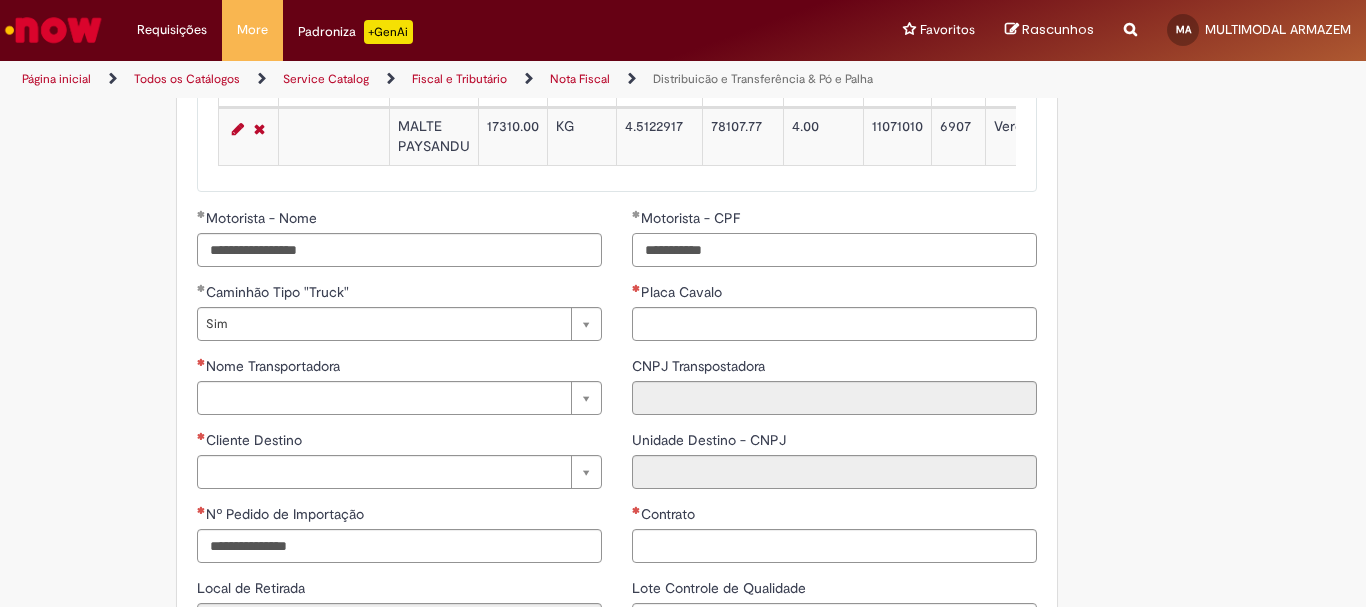 type on "**********" 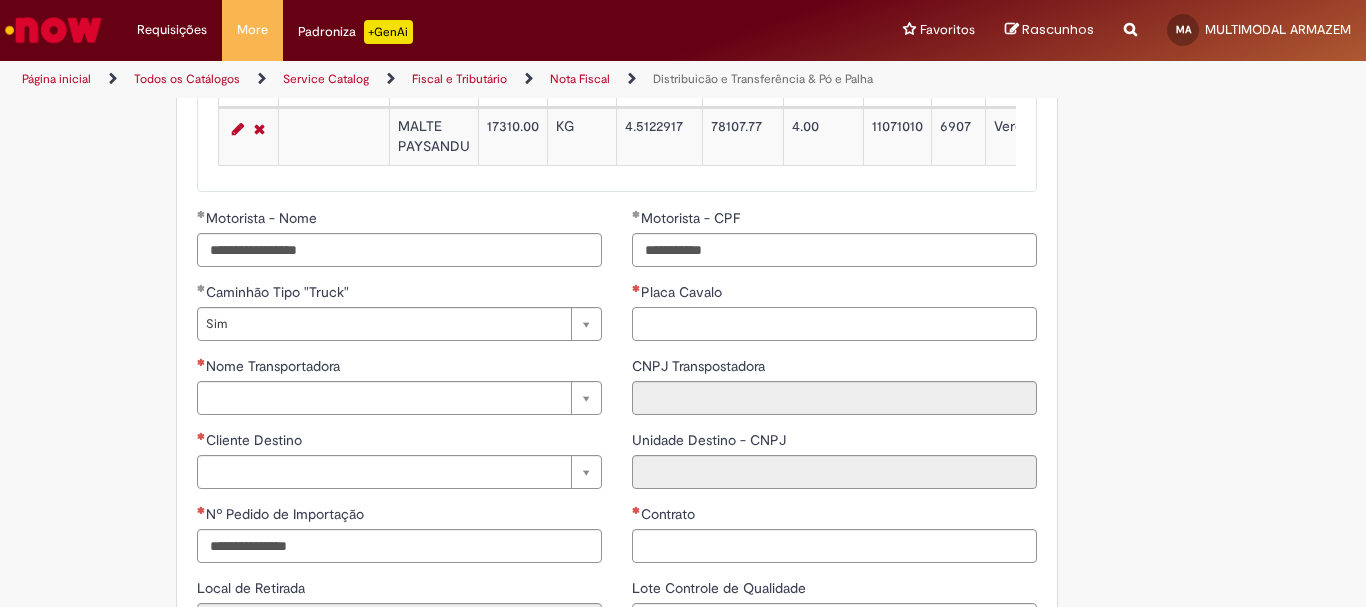 click on "Placa Cavalo" at bounding box center (834, 324) 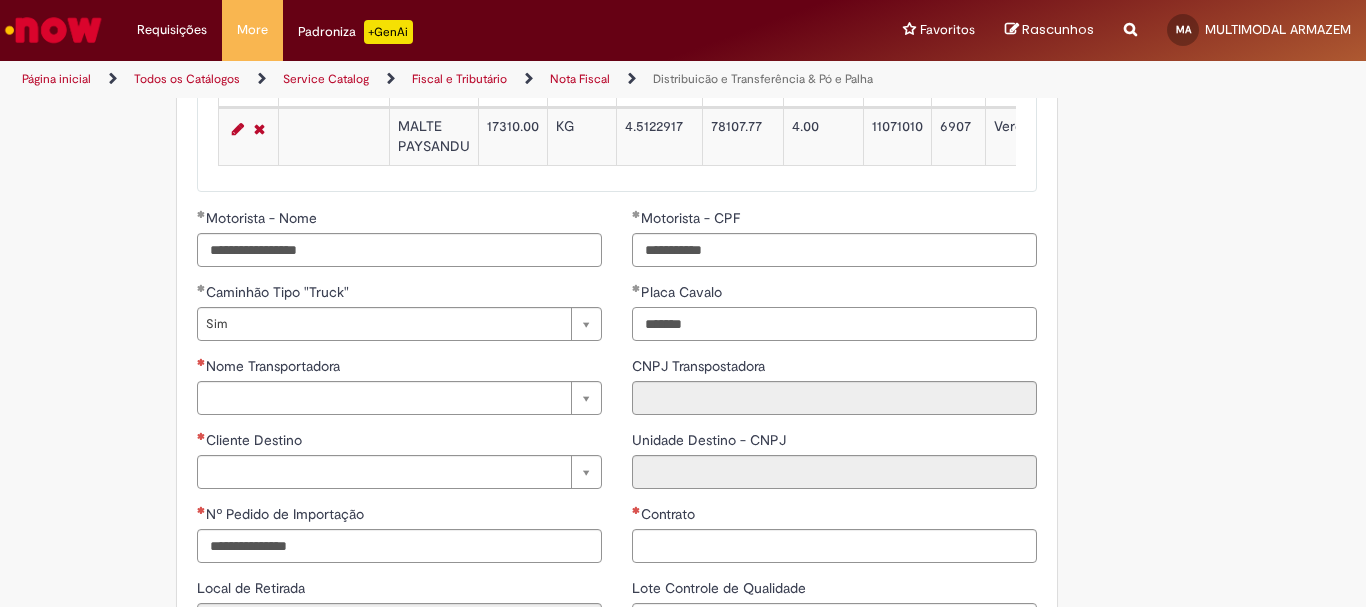 type on "*******" 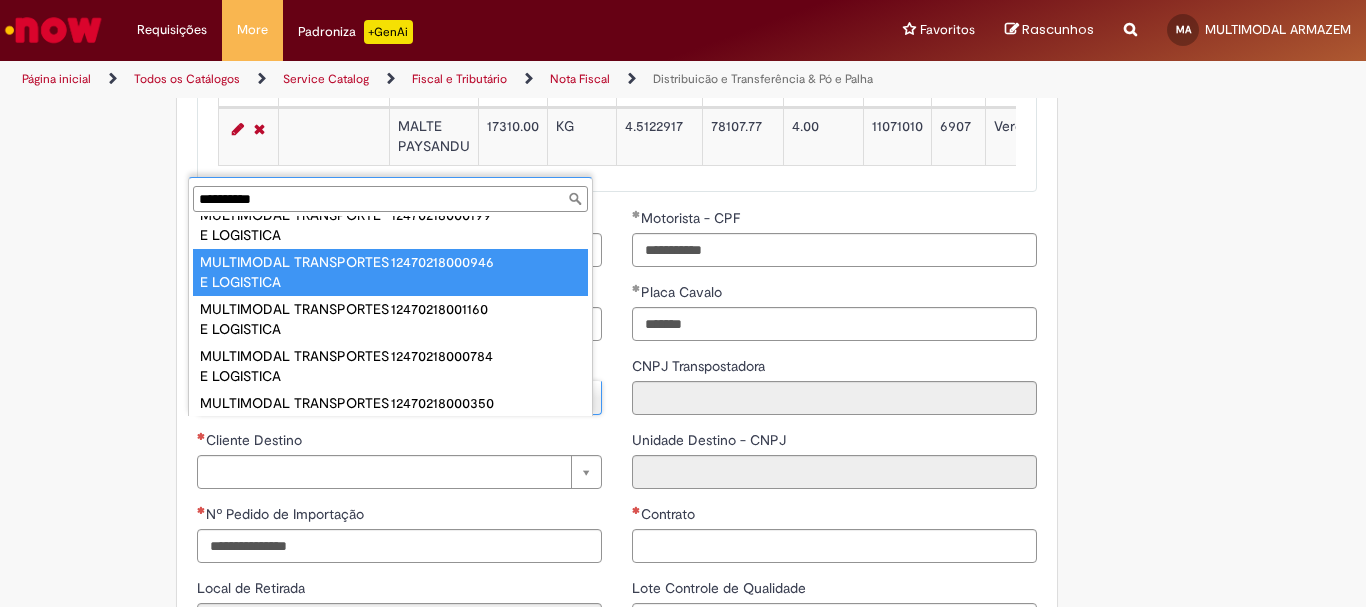 scroll, scrollTop: 286, scrollLeft: 0, axis: vertical 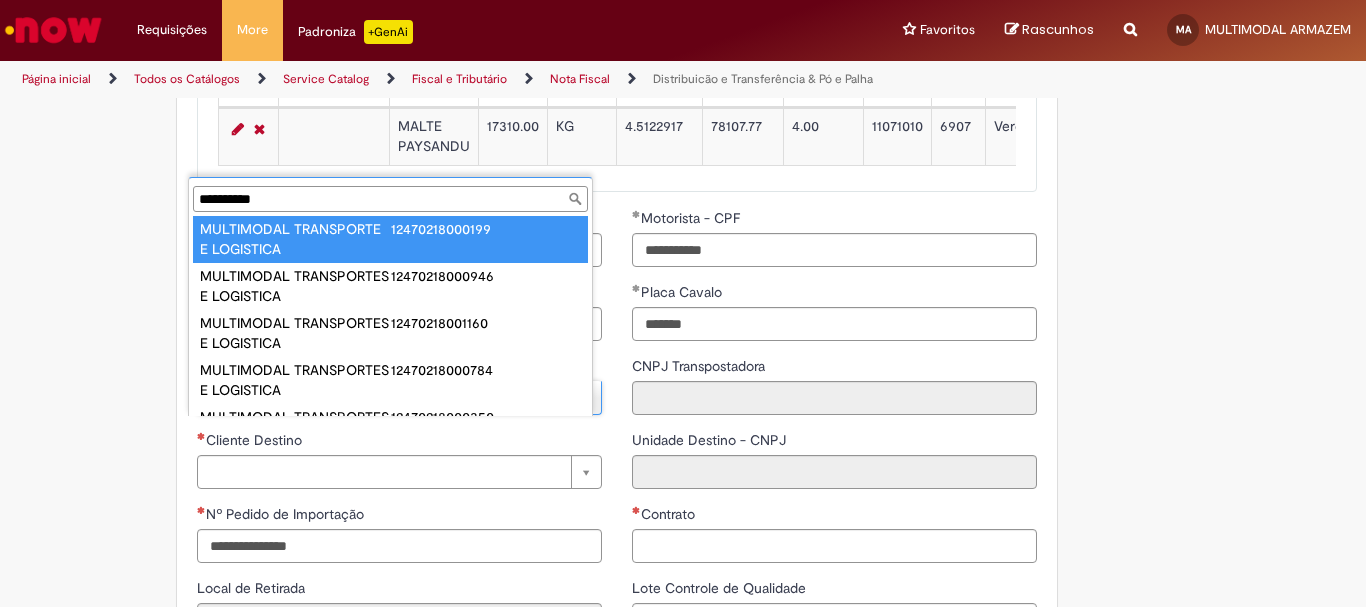 type on "**********" 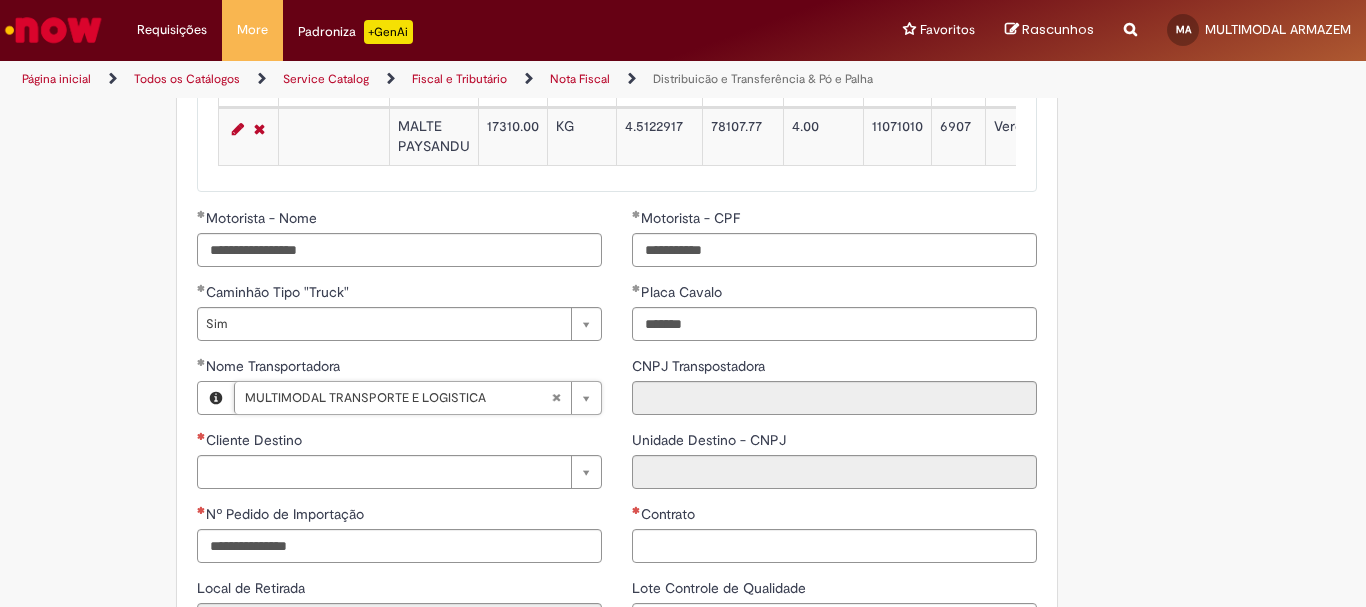 type on "**********" 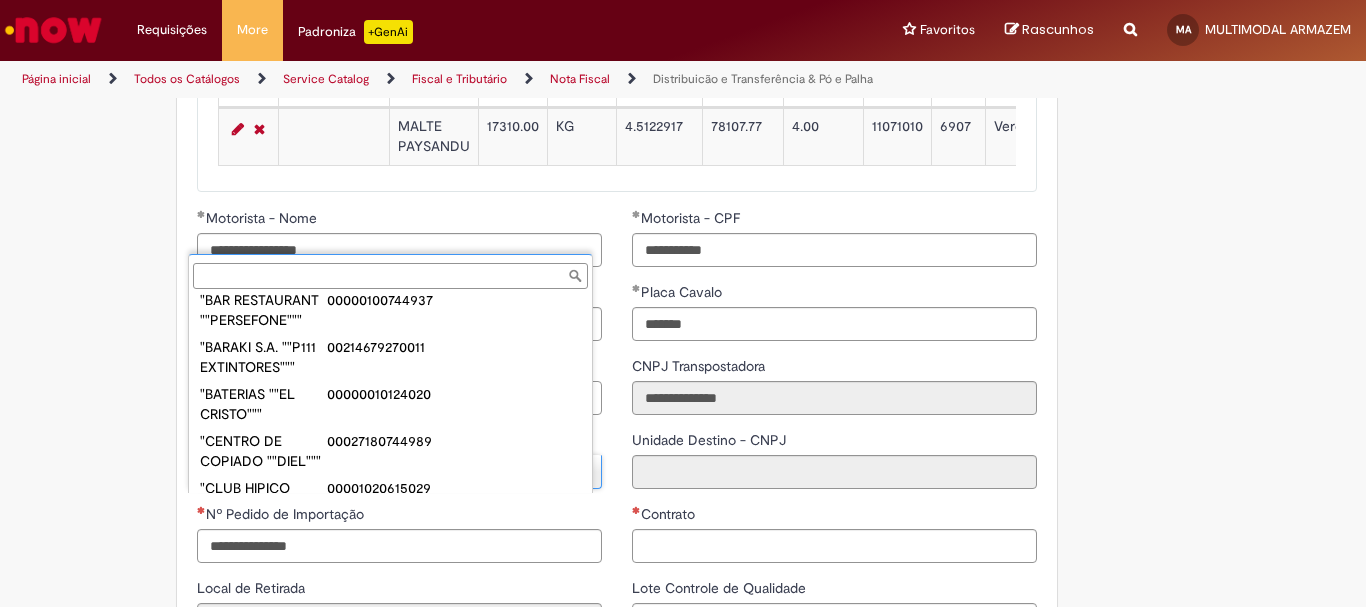 scroll, scrollTop: 100, scrollLeft: 0, axis: vertical 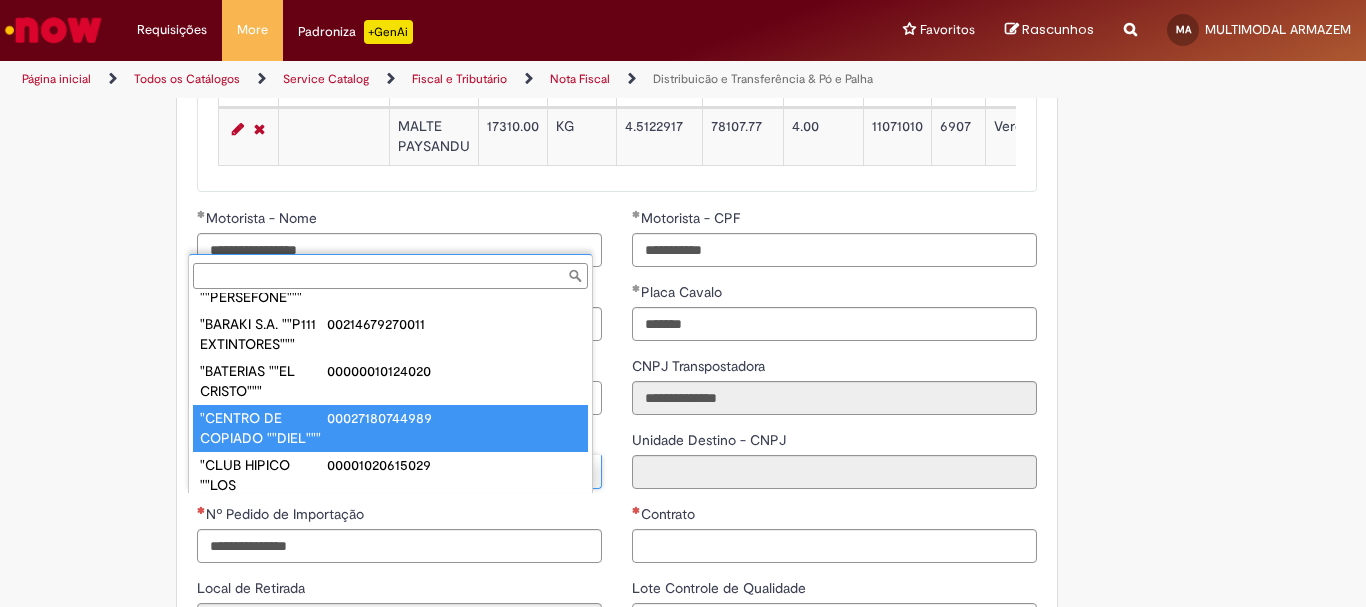 type on "**********" 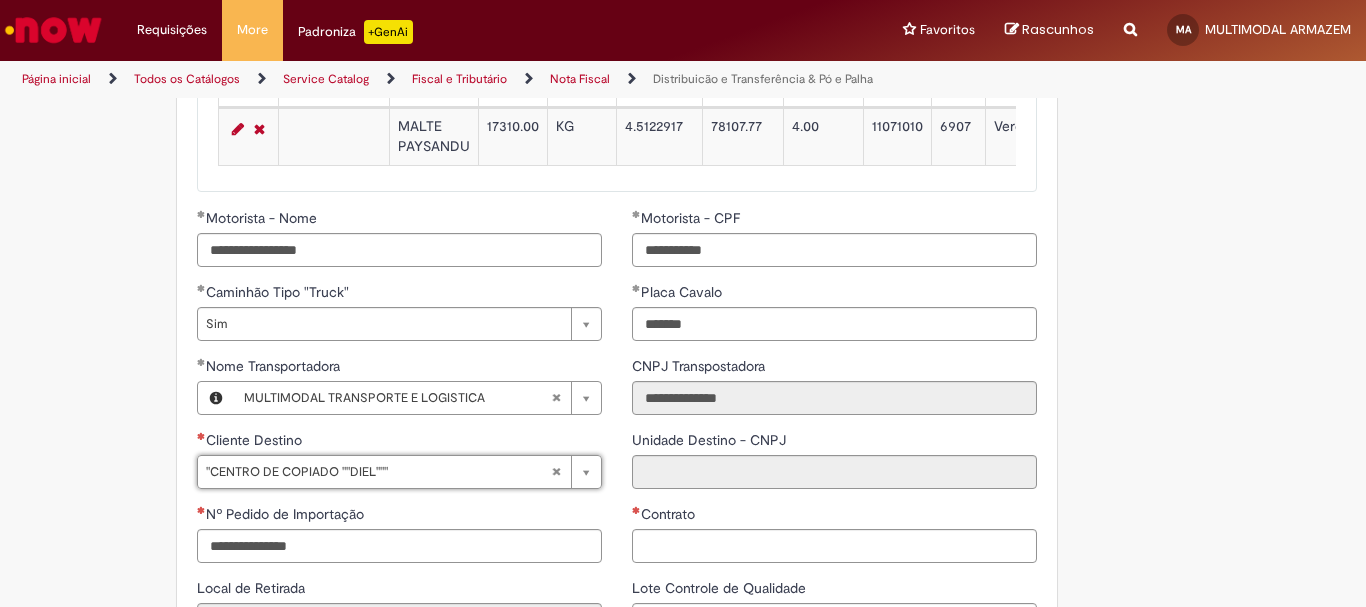 type on "**********" 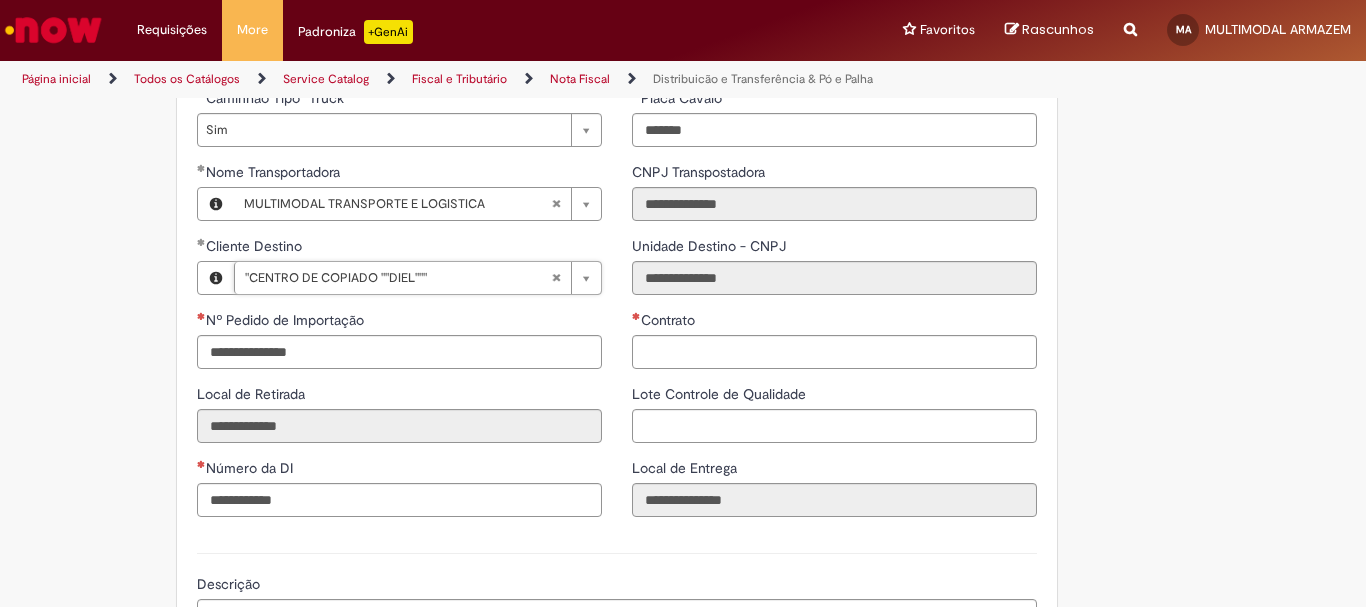 scroll, scrollTop: 2434, scrollLeft: 0, axis: vertical 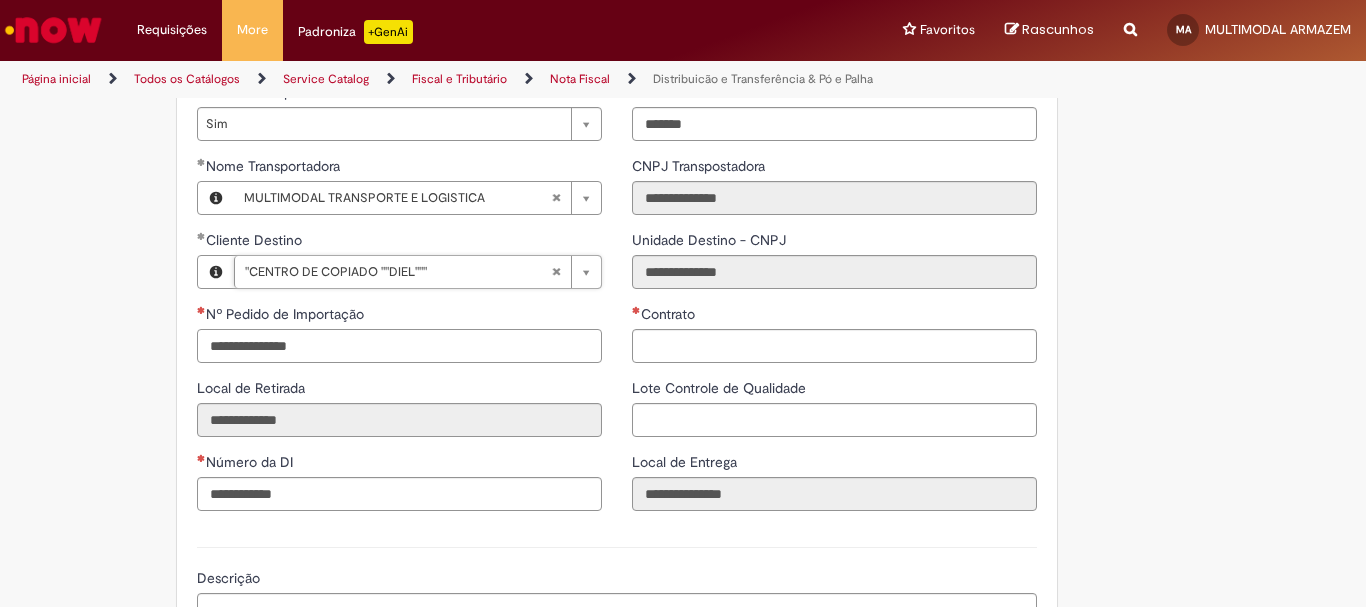 click on "Nº Pedido de Importação" at bounding box center (399, 346) 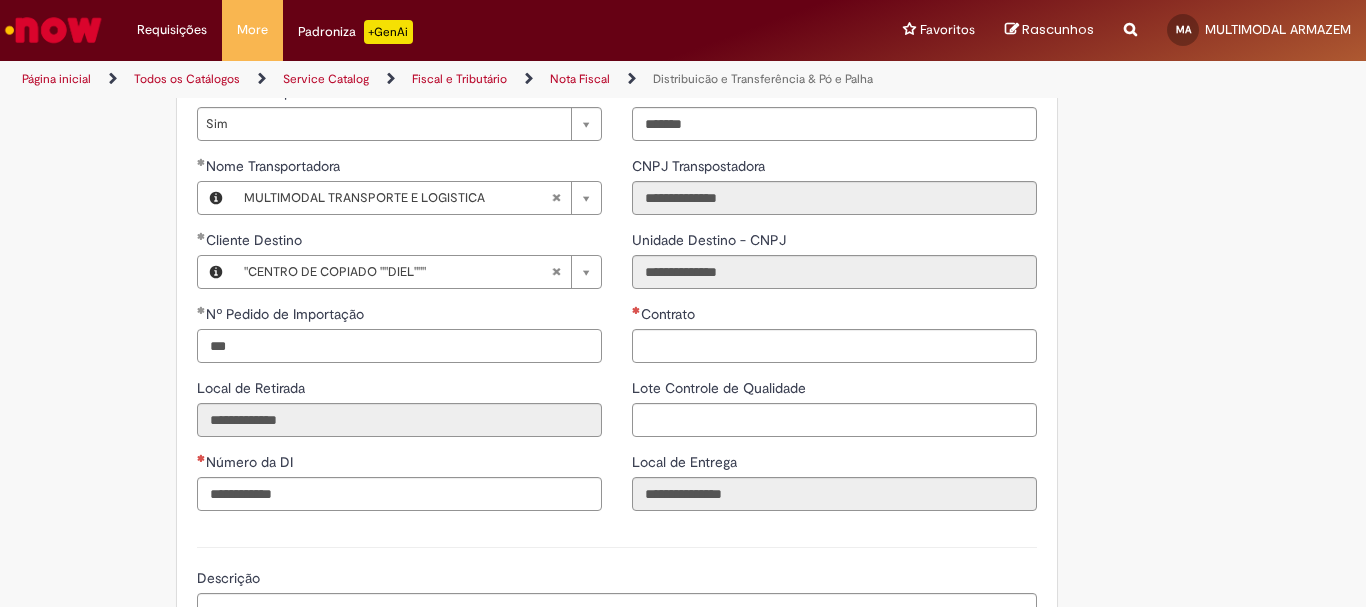 type on "***" 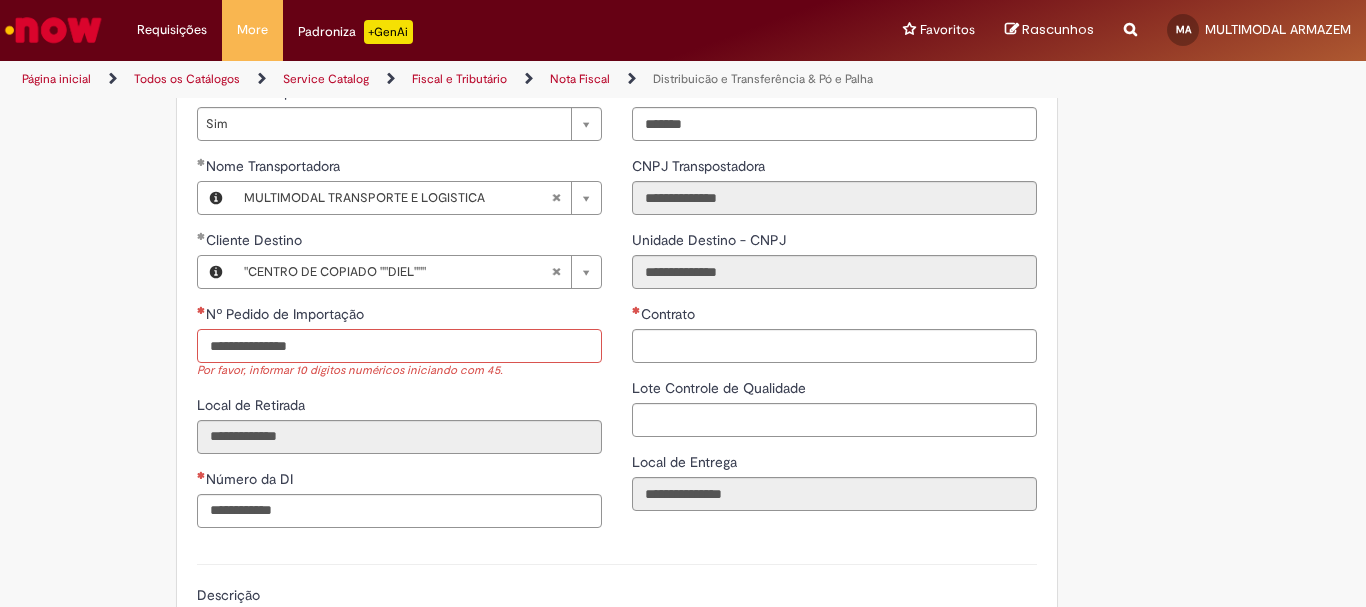 click on "Nº Pedido de Importação" at bounding box center (399, 346) 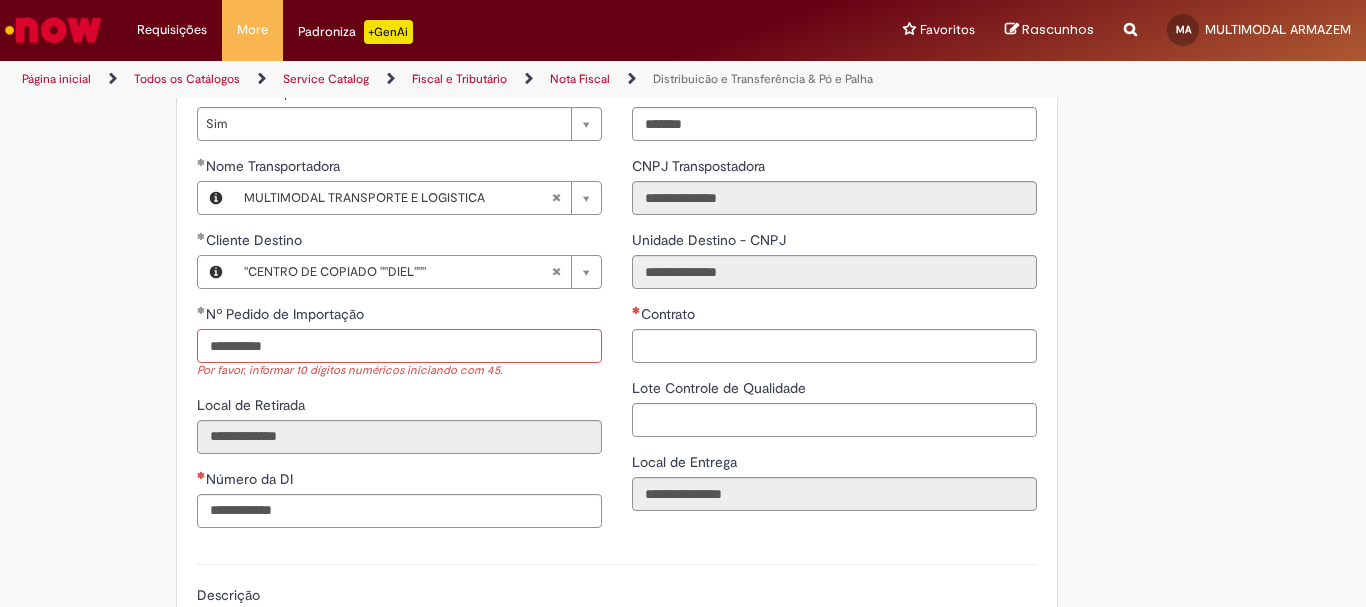 type on "**********" 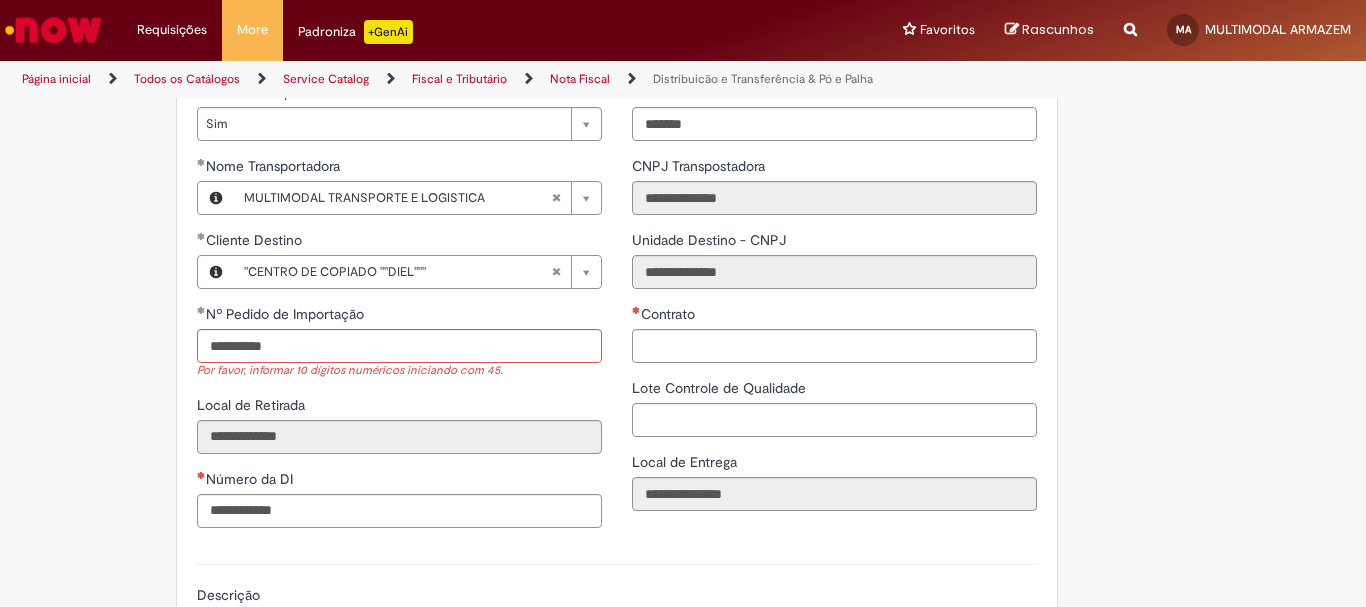 click on "Contrato" at bounding box center [834, 316] 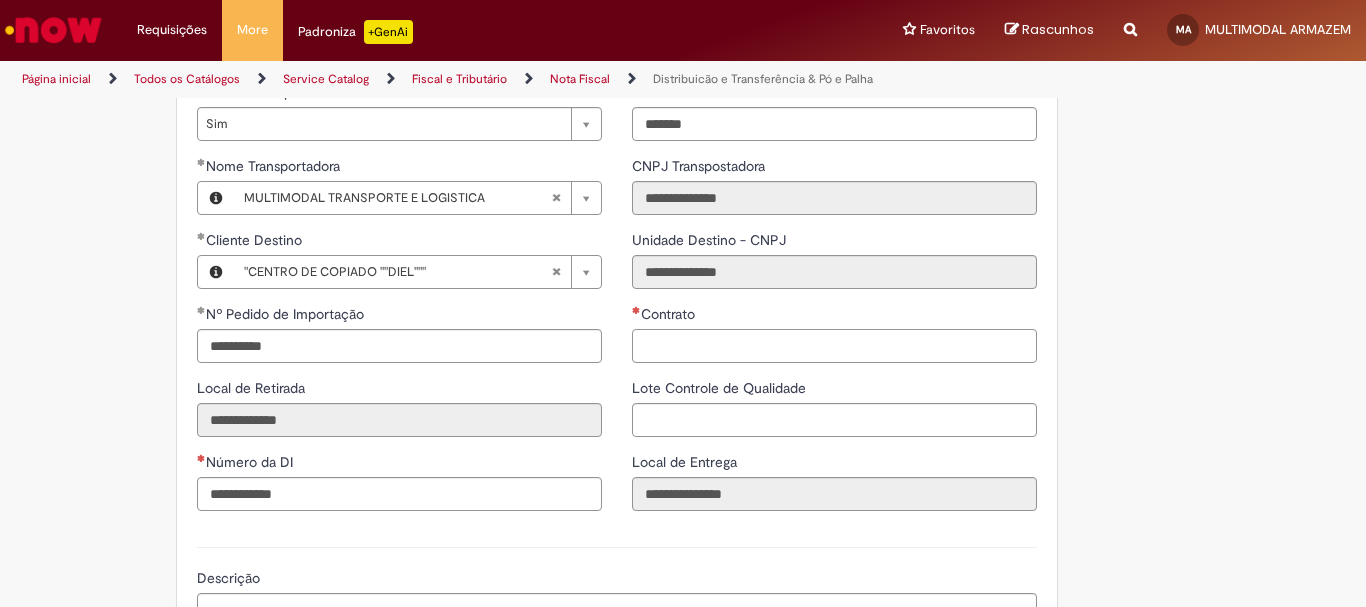 click on "Contrato" at bounding box center [834, 346] 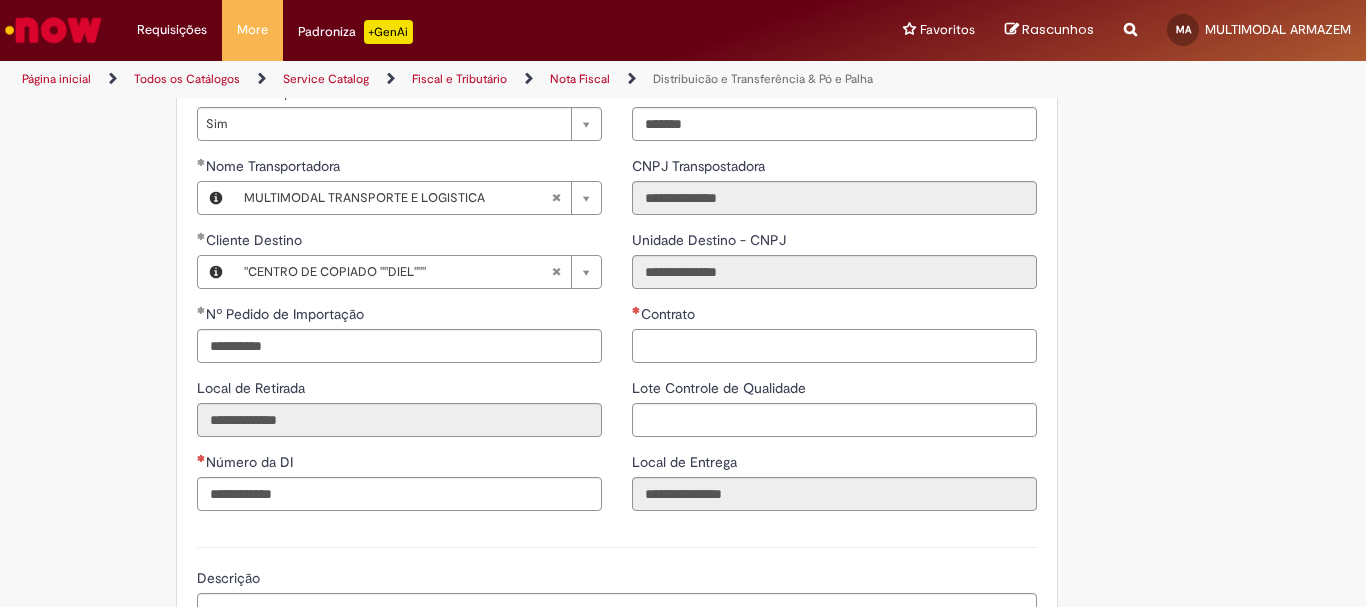 click on "Contrato" at bounding box center (834, 346) 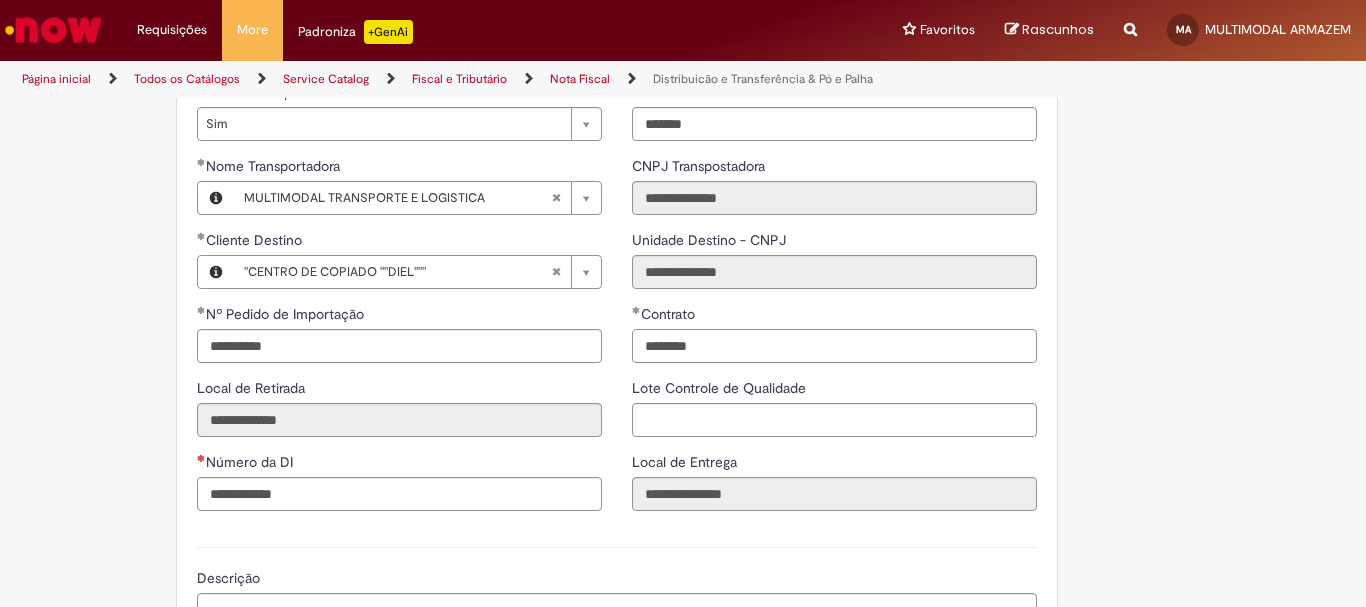type on "********" 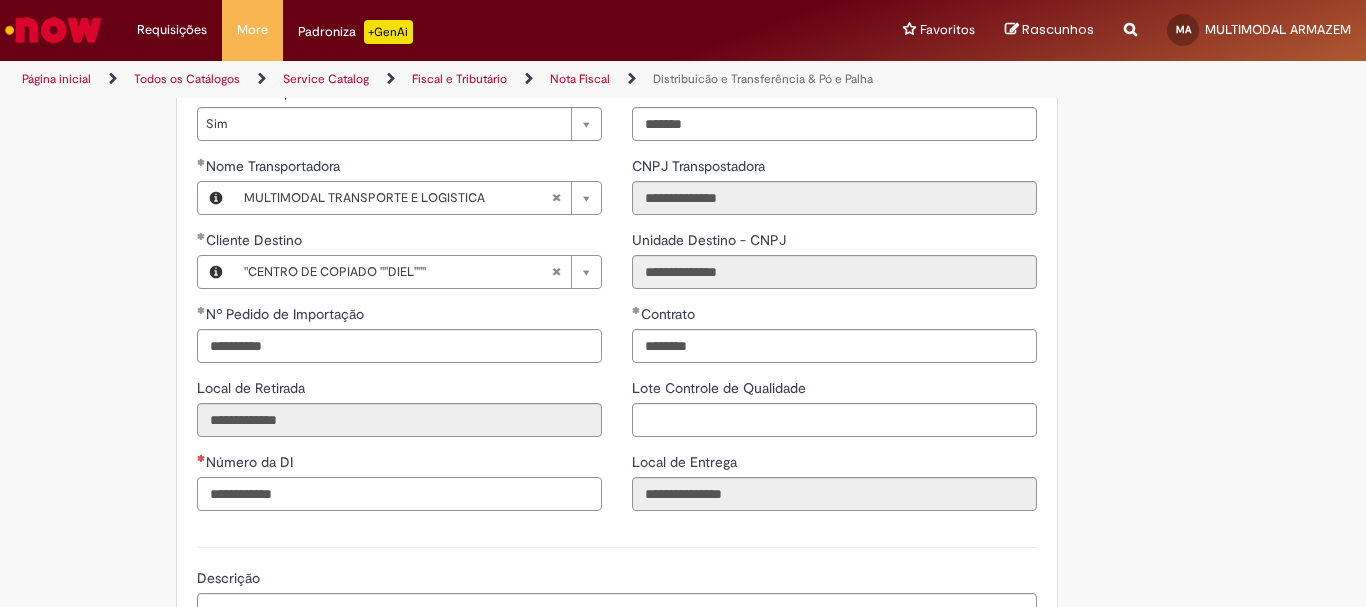 click on "Número da DI" at bounding box center (399, 494) 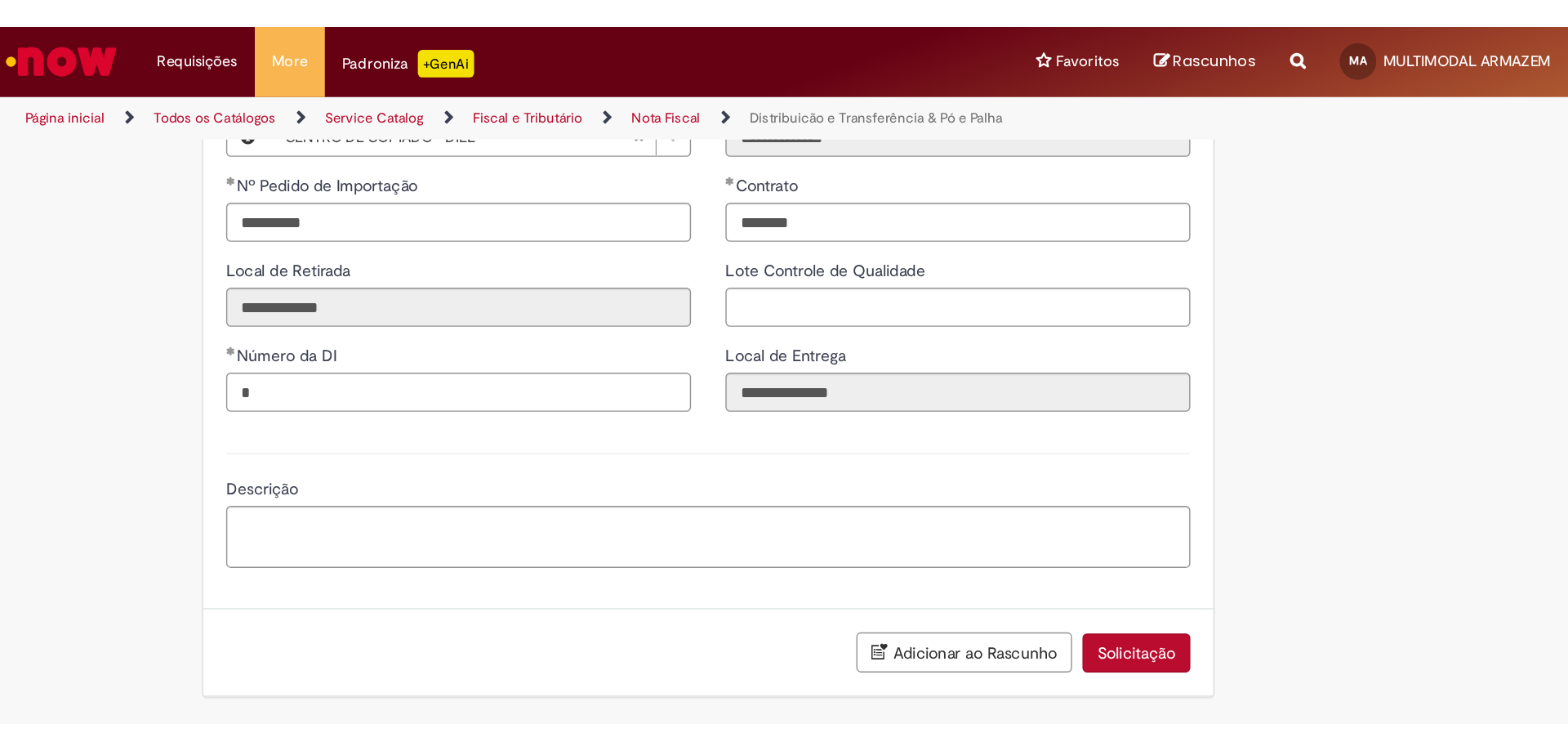 scroll, scrollTop: 2160, scrollLeft: 0, axis: vertical 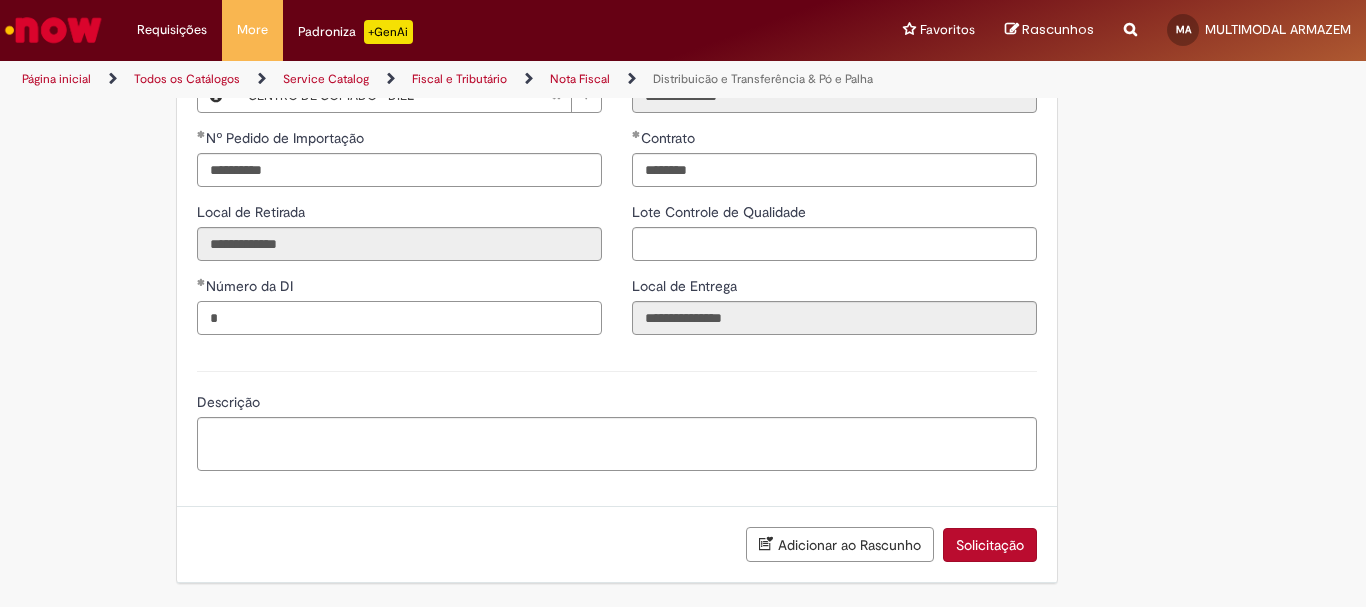 type on "*" 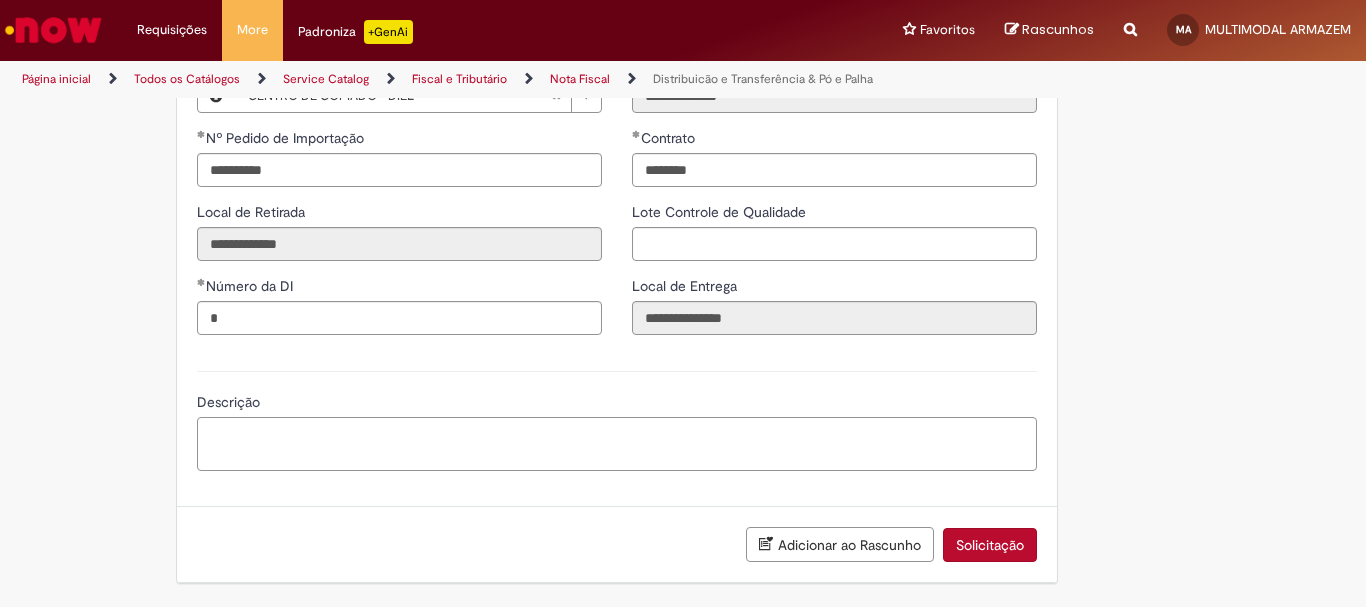 click on "Descrição" at bounding box center (617, 444) 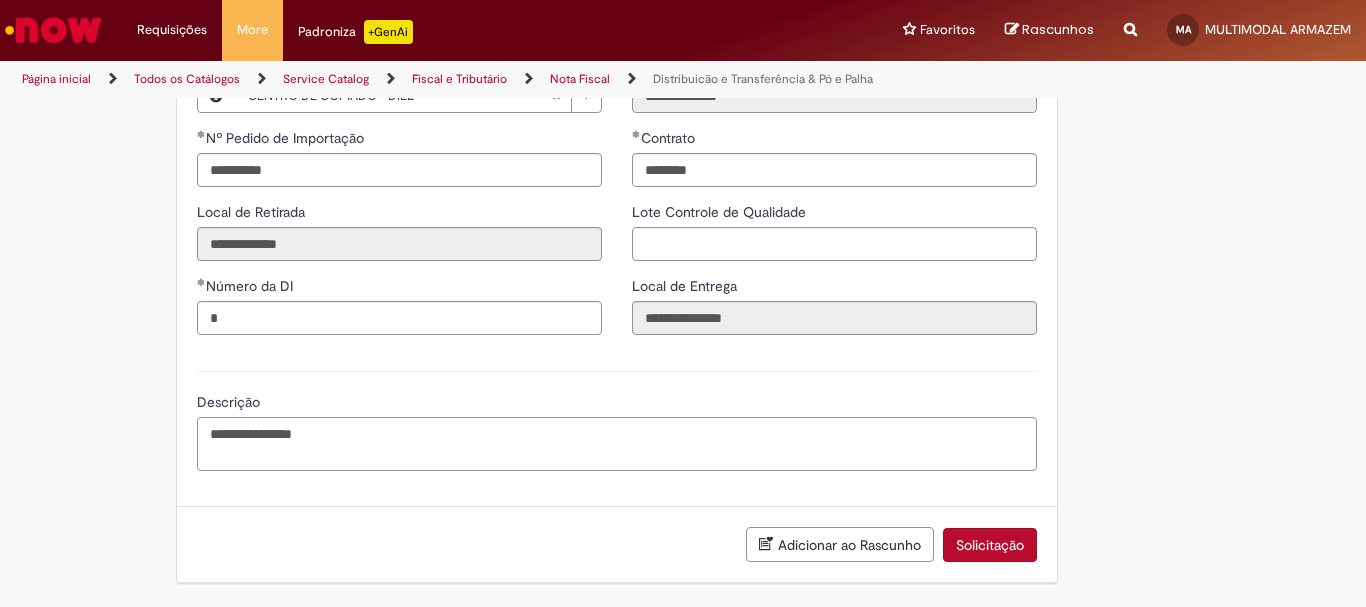 drag, startPoint x: 955, startPoint y: 449, endPoint x: 935, endPoint y: 448, distance: 20.024984 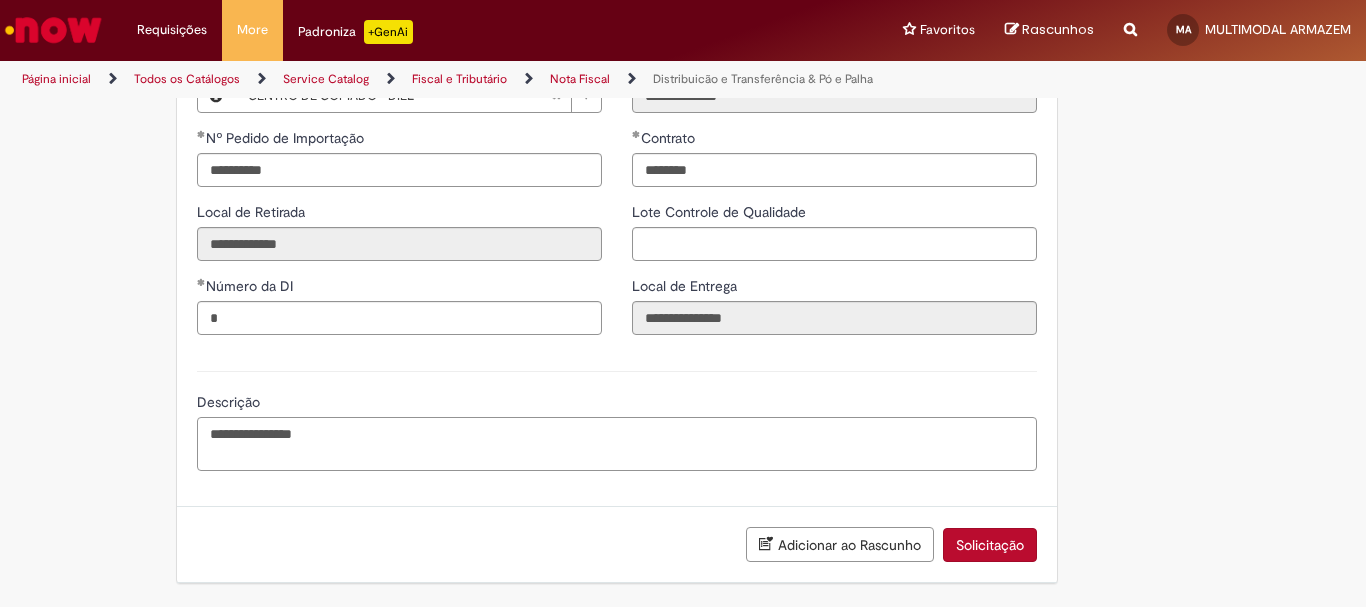 click on "**********" at bounding box center (617, 444) 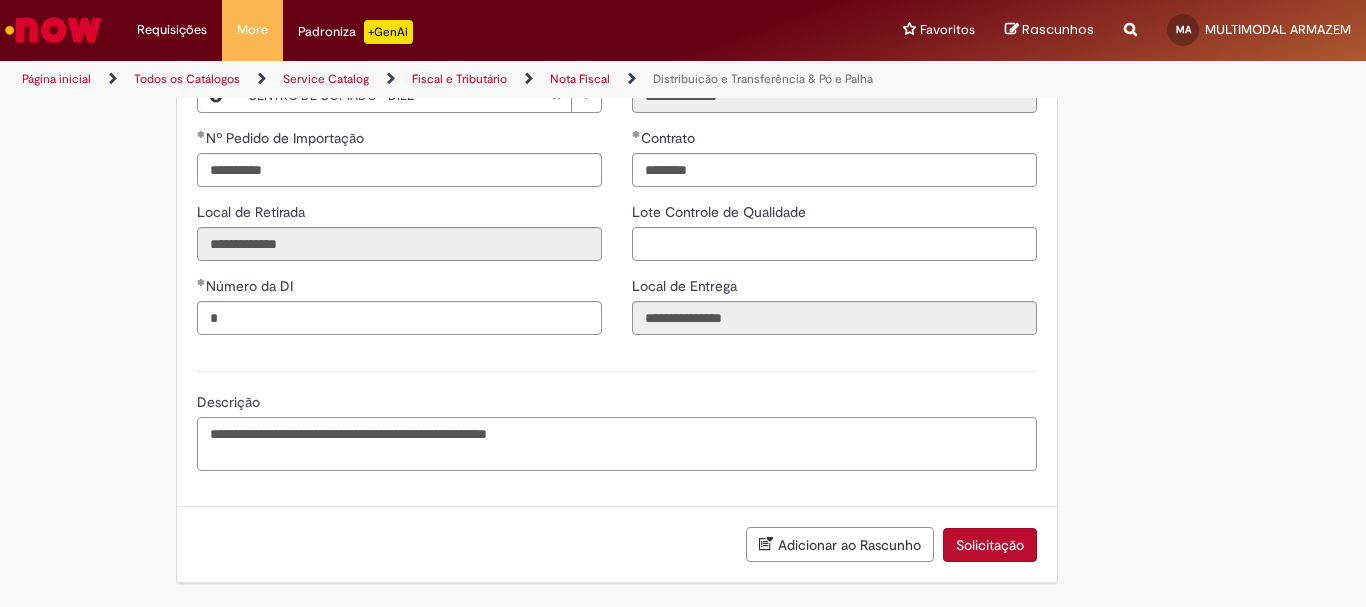 type on "**********" 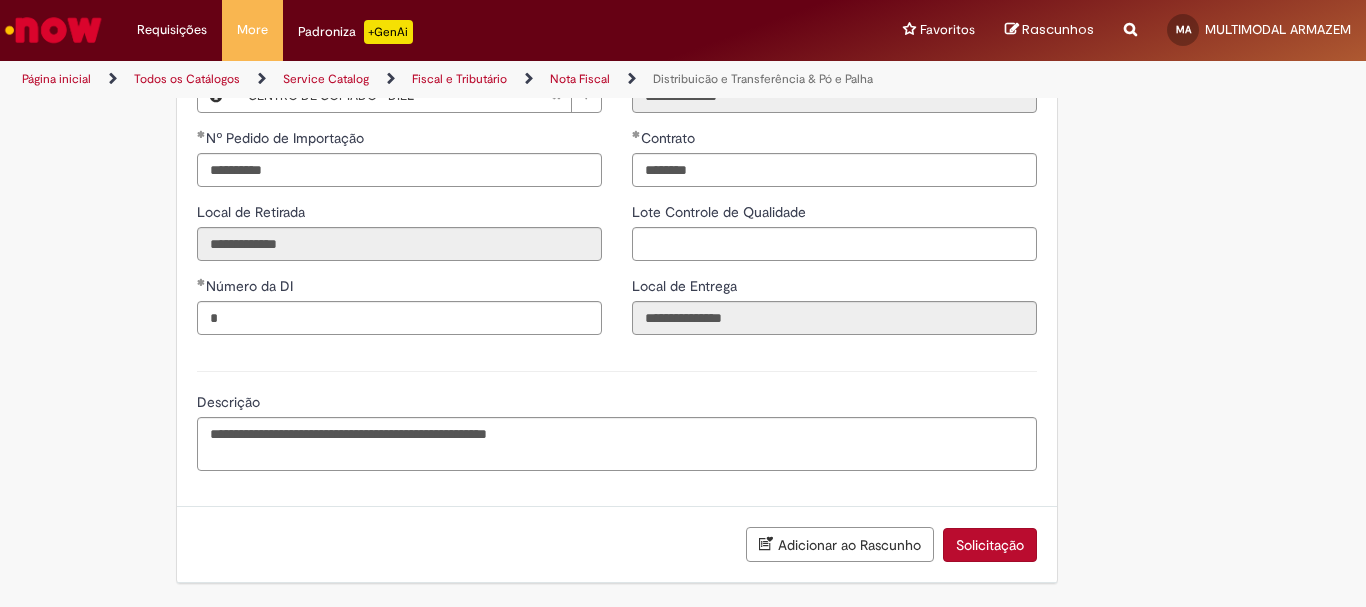 click on "Descrição" at bounding box center (617, 404) 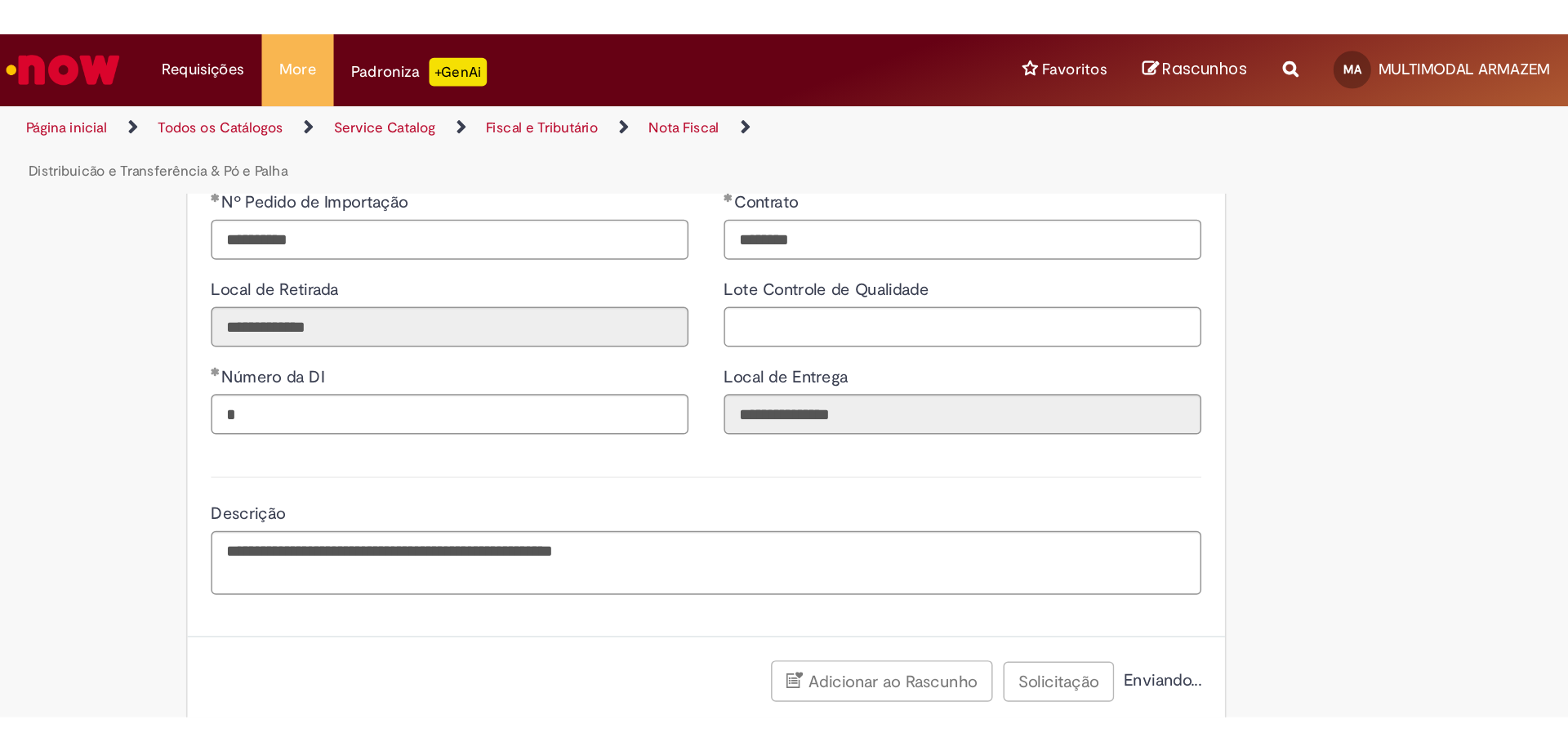 scroll, scrollTop: 1905, scrollLeft: 0, axis: vertical 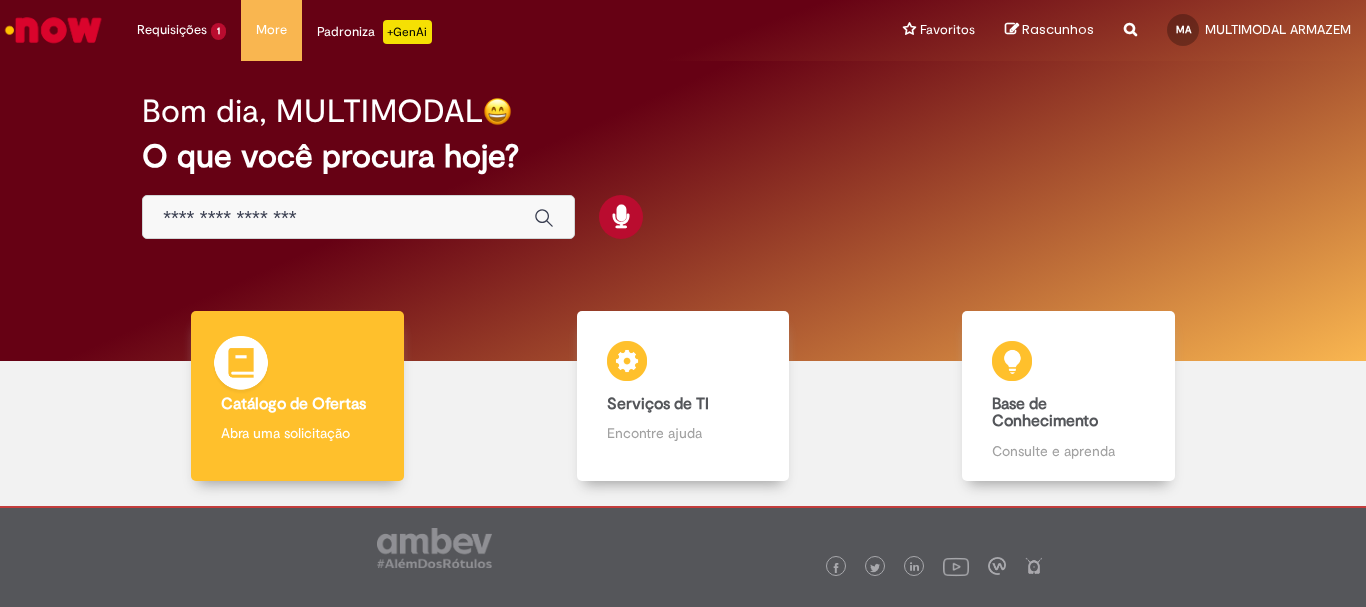 click on "Catálogo de Ofertas
Catálogo de Ofertas
Abra uma solicitação" at bounding box center (297, 396) 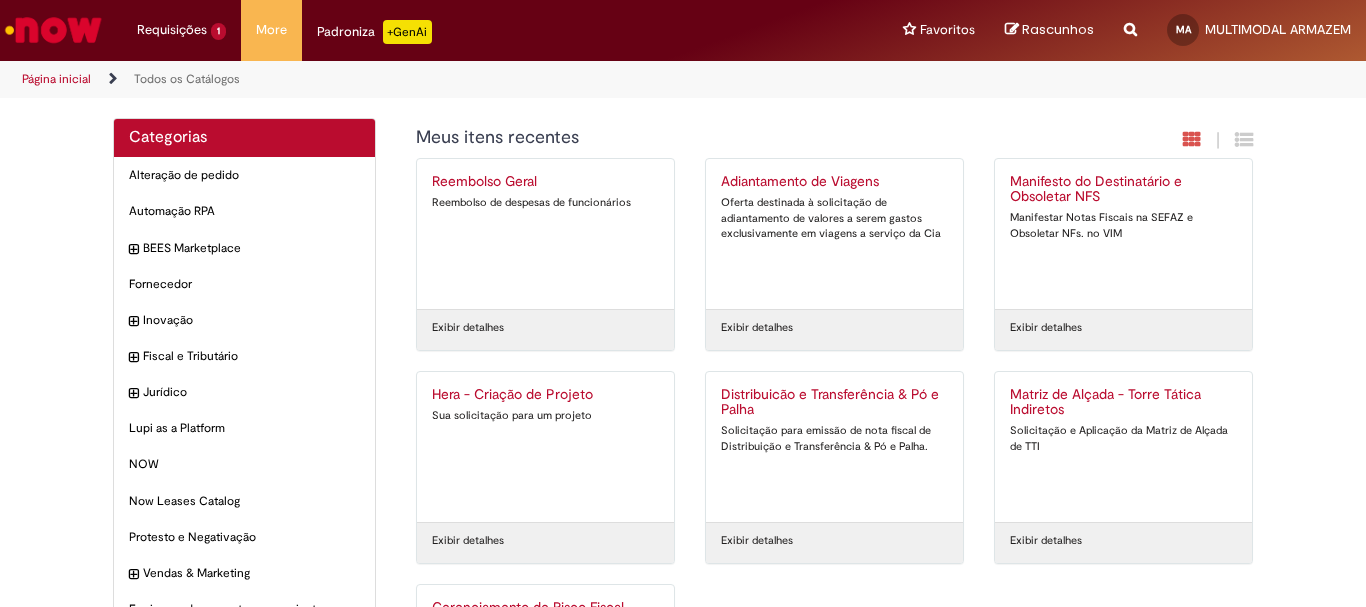 click on "Distribuicão e Transferência & Pó e Palha
Solicitação para emissão de nota fiscal de Distribuição e Transferência  & Pó e Palha." at bounding box center (834, 447) 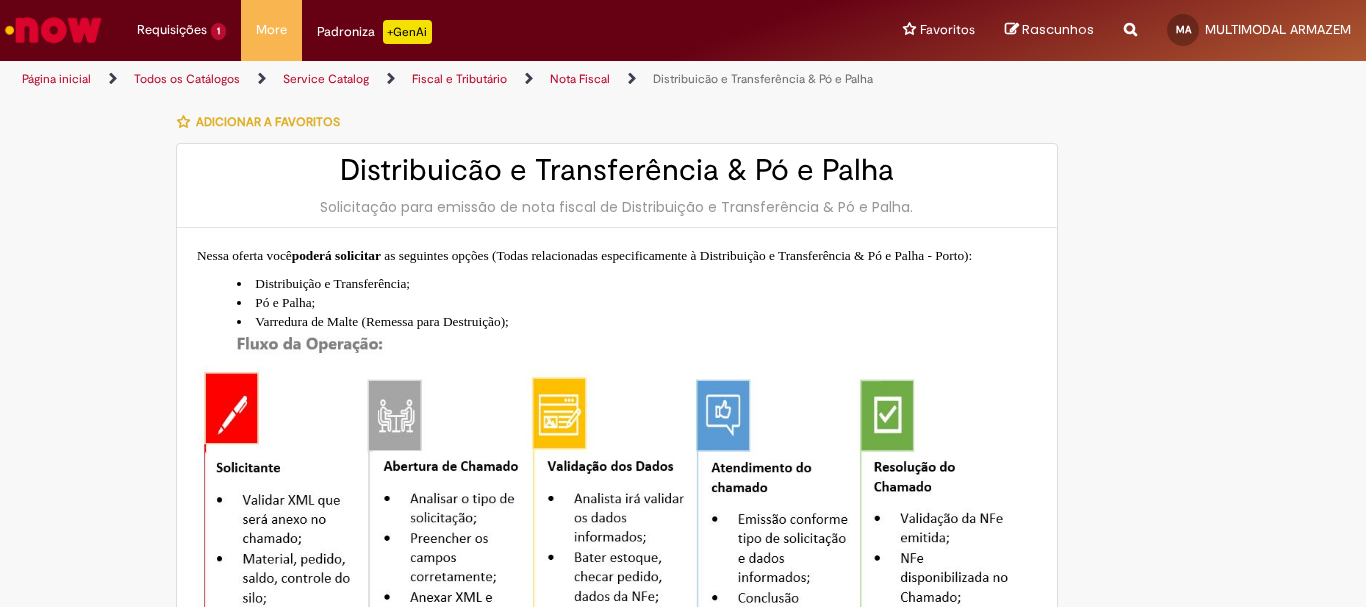 type on "**********" 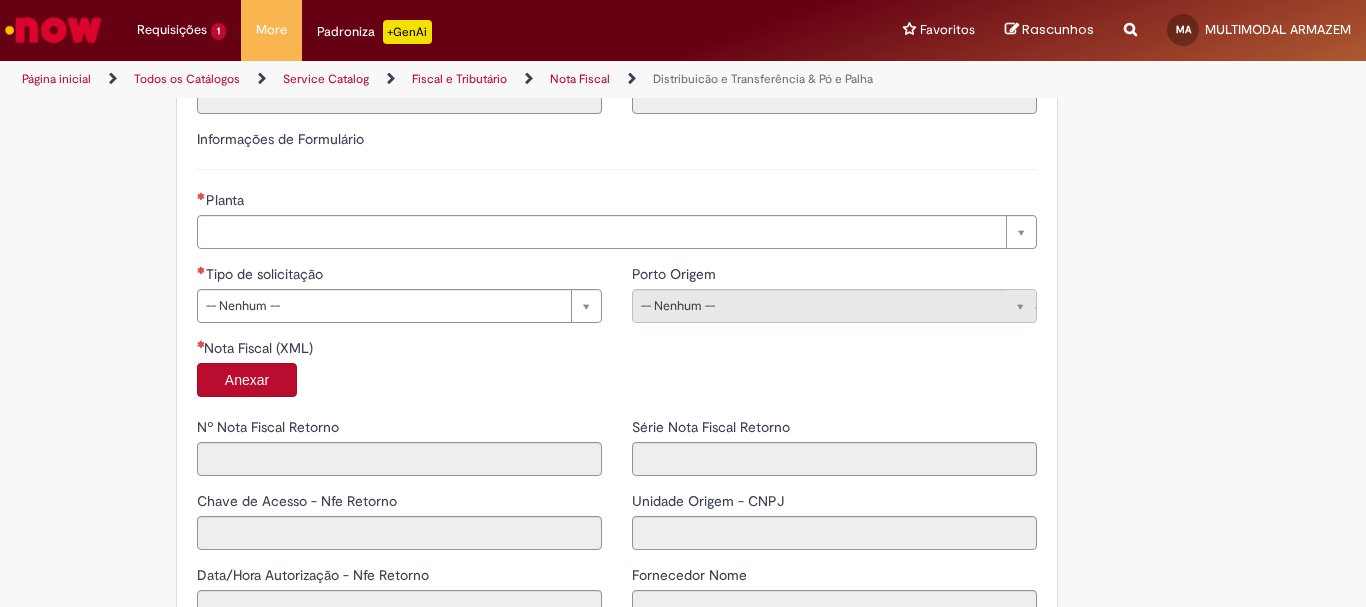 scroll, scrollTop: 1200, scrollLeft: 0, axis: vertical 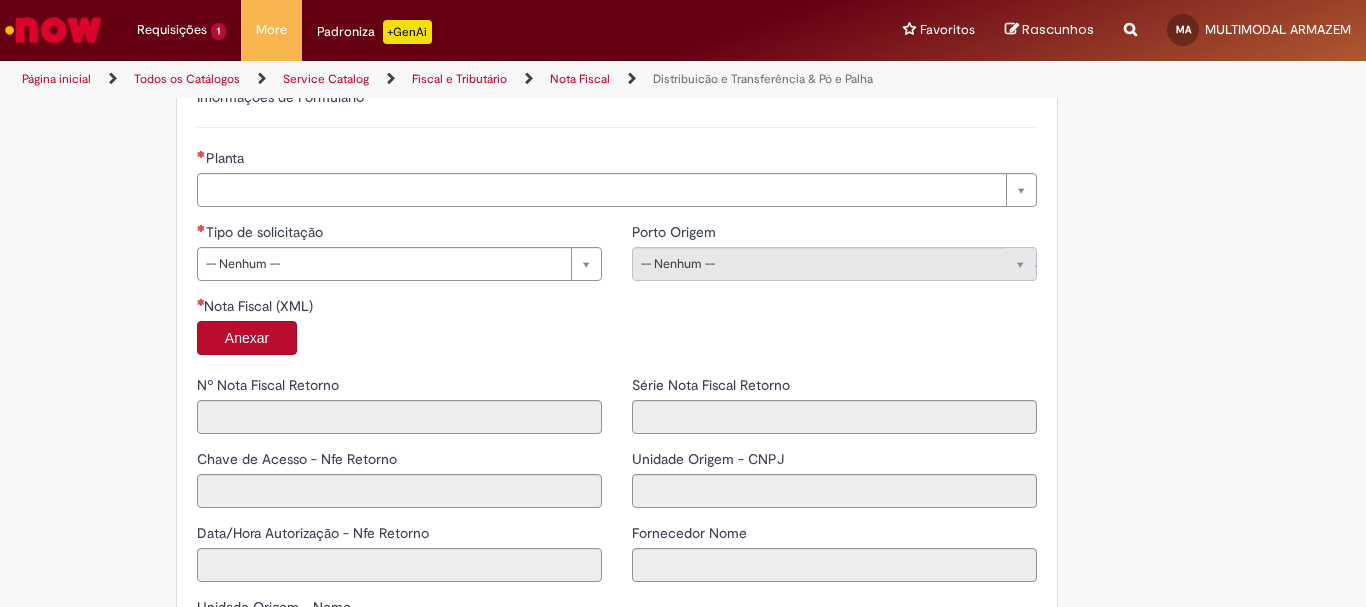 type on "*" 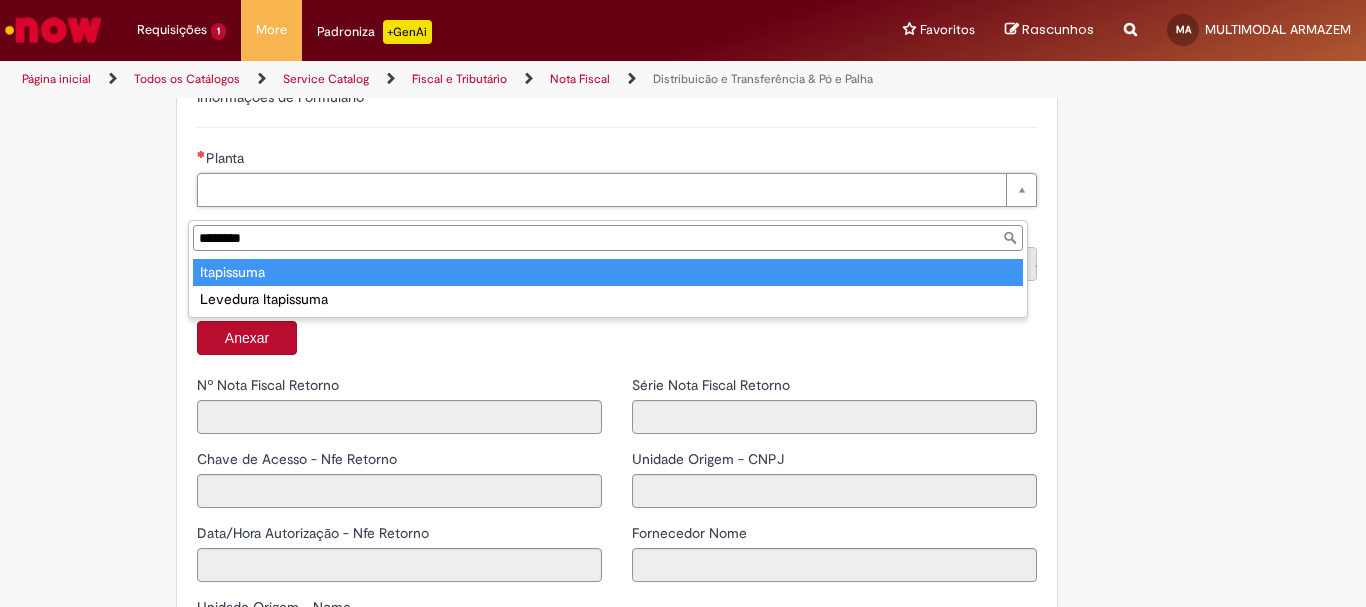 drag, startPoint x: 441, startPoint y: 272, endPoint x: 347, endPoint y: 261, distance: 94.641426 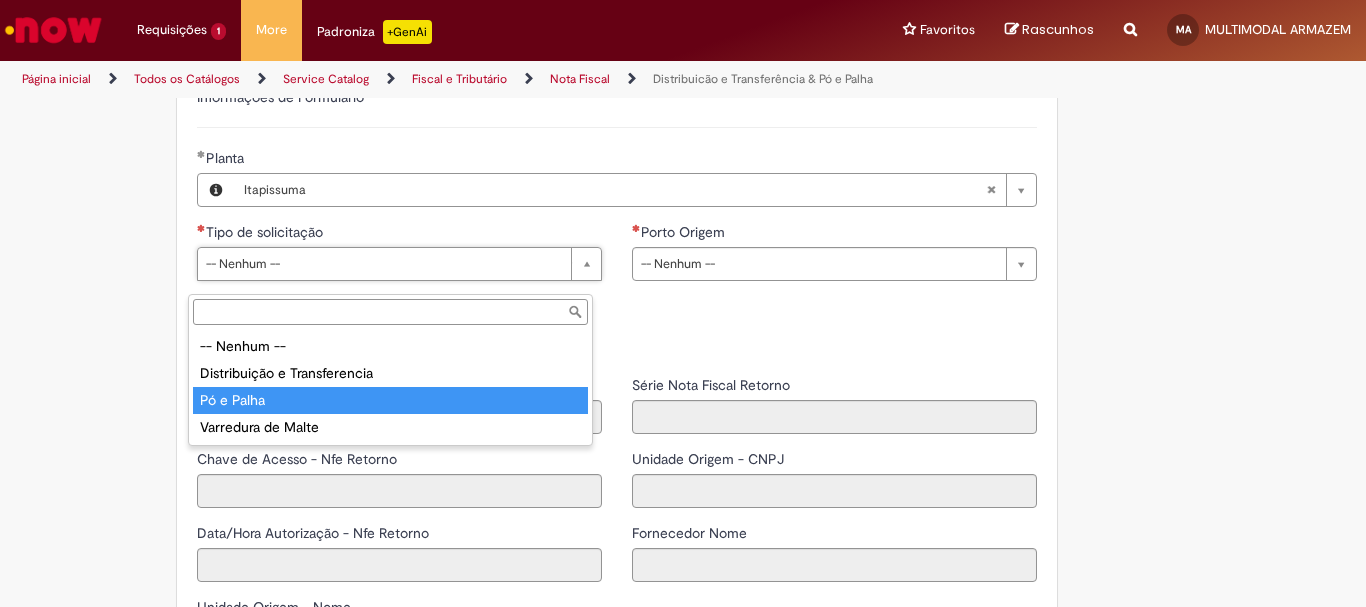 type on "**********" 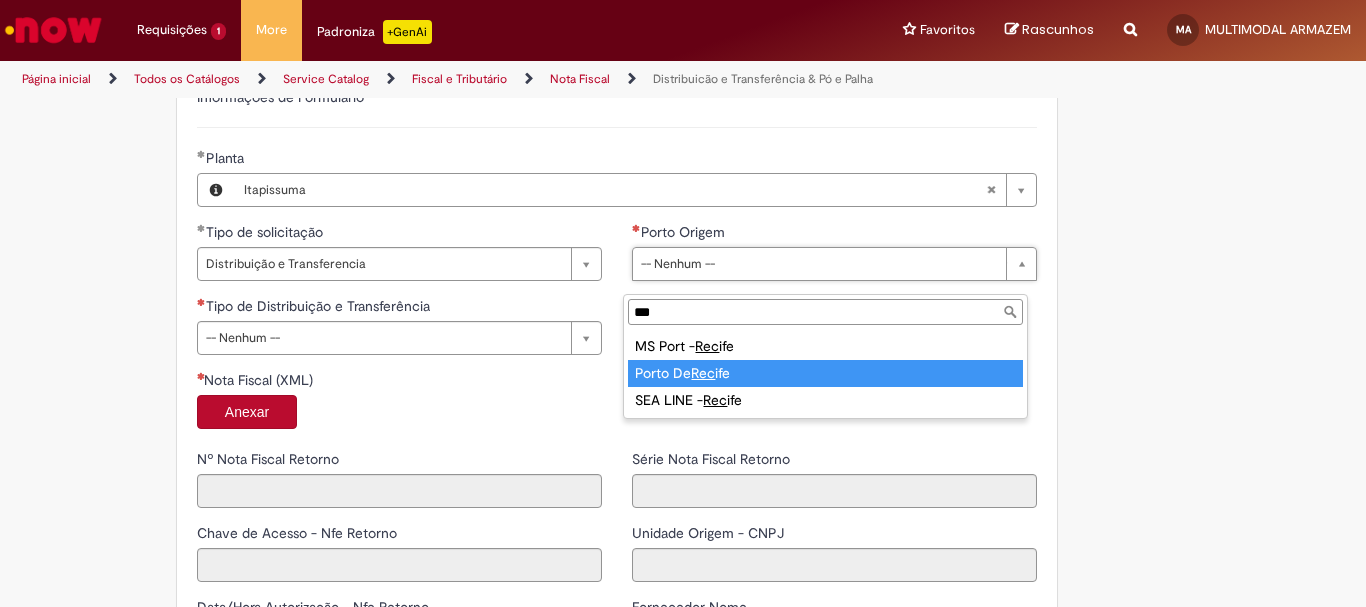 type on "***" 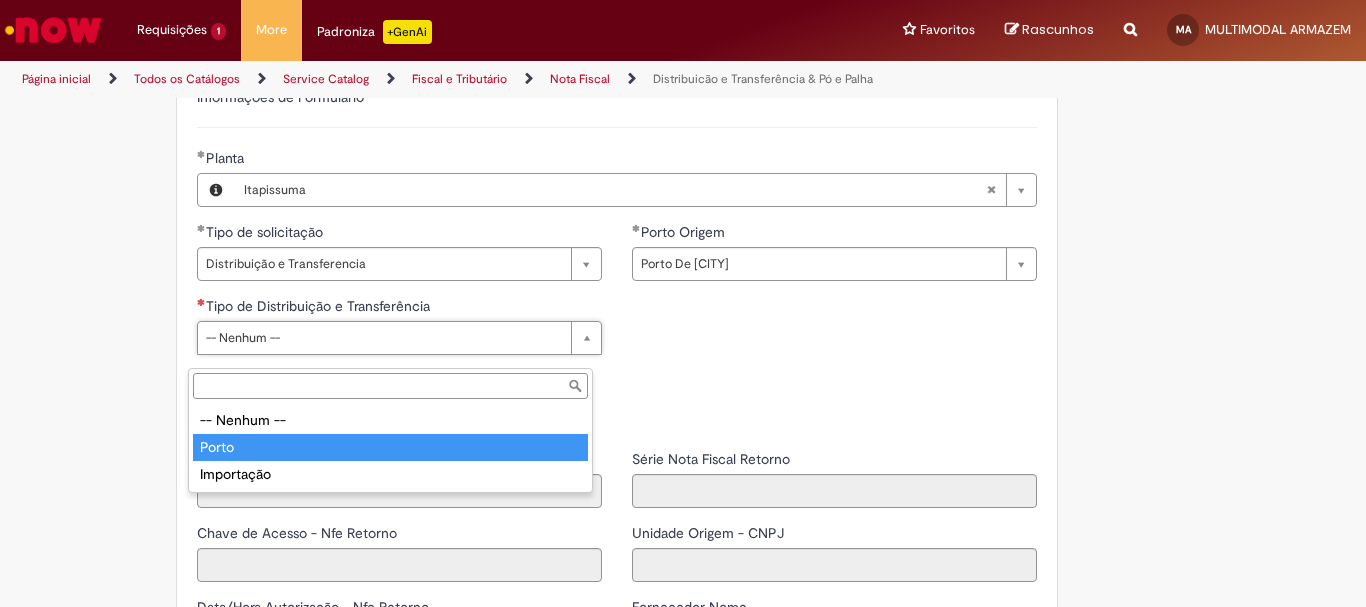 drag, startPoint x: 364, startPoint y: 448, endPoint x: 268, endPoint y: 426, distance: 98.48858 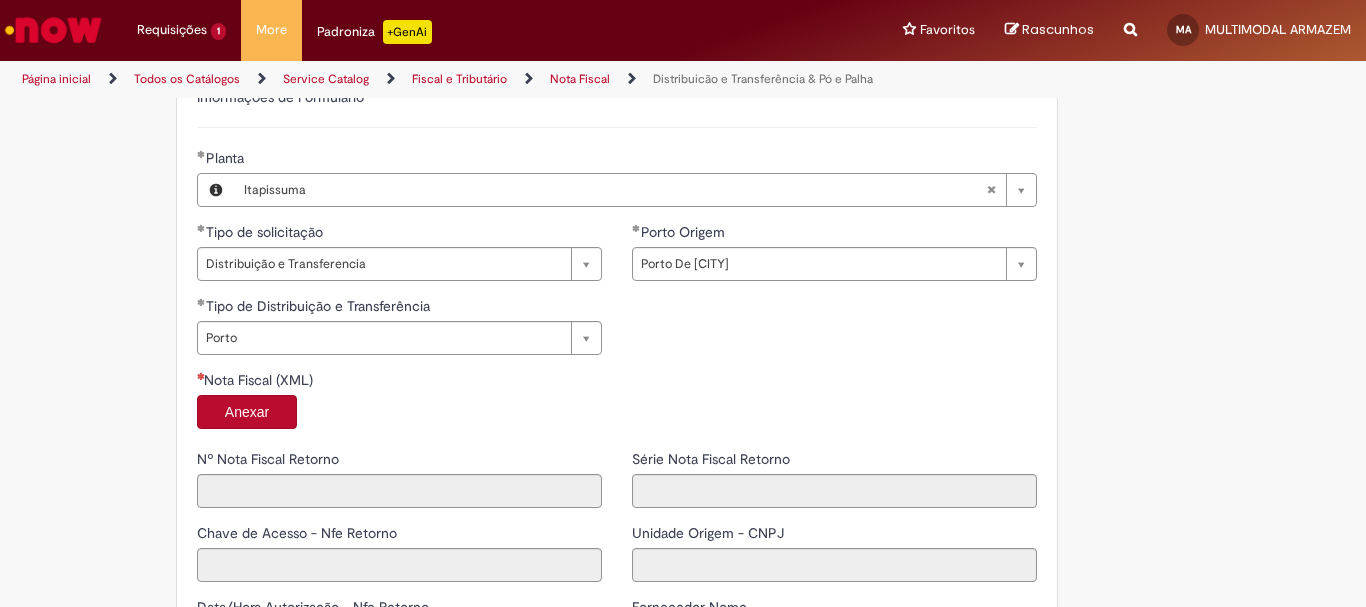 click on "Anexar" at bounding box center (247, 412) 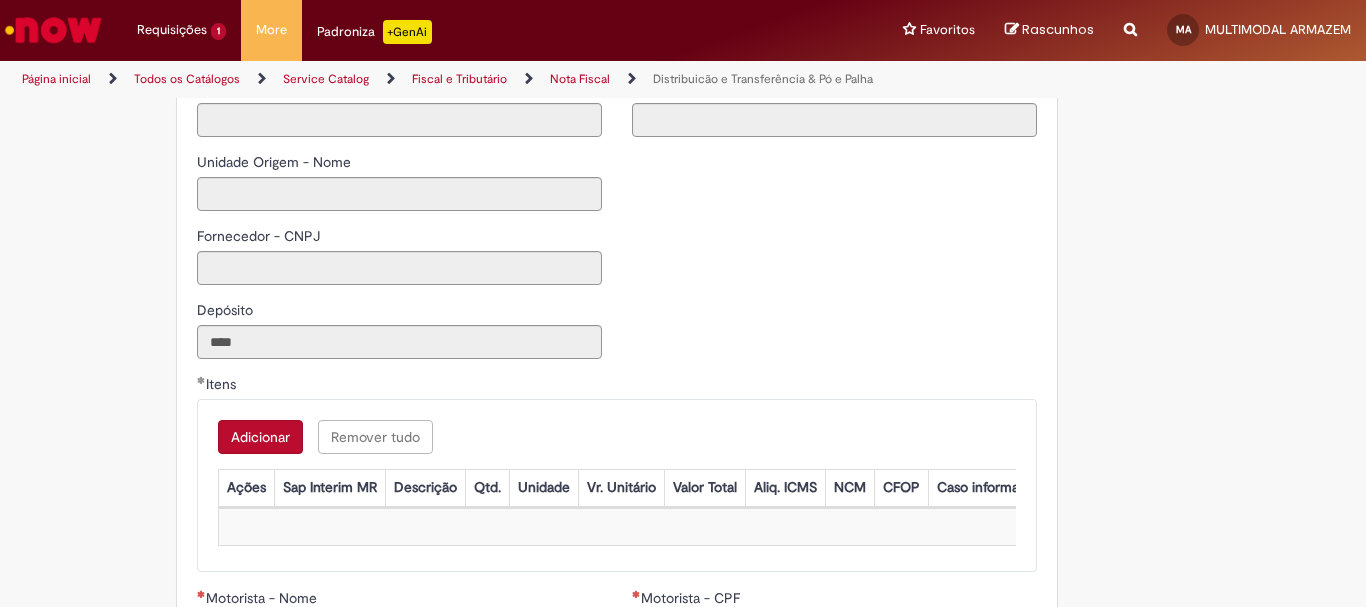 type on "*****" 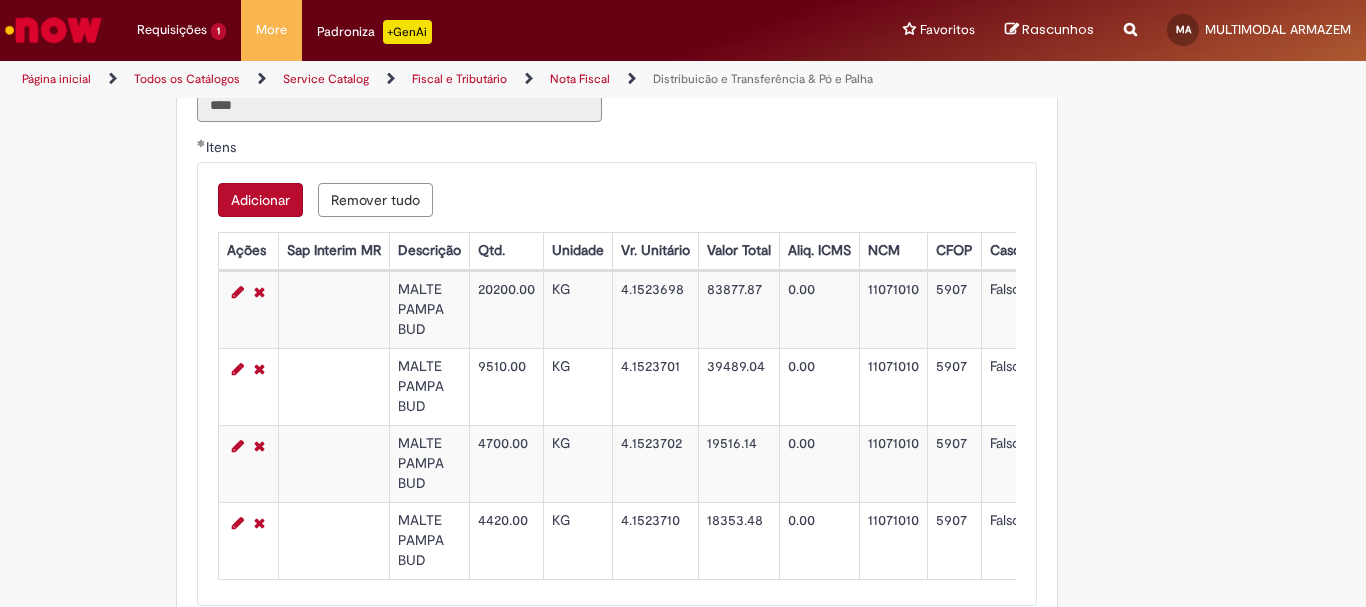 scroll, scrollTop: 2100, scrollLeft: 0, axis: vertical 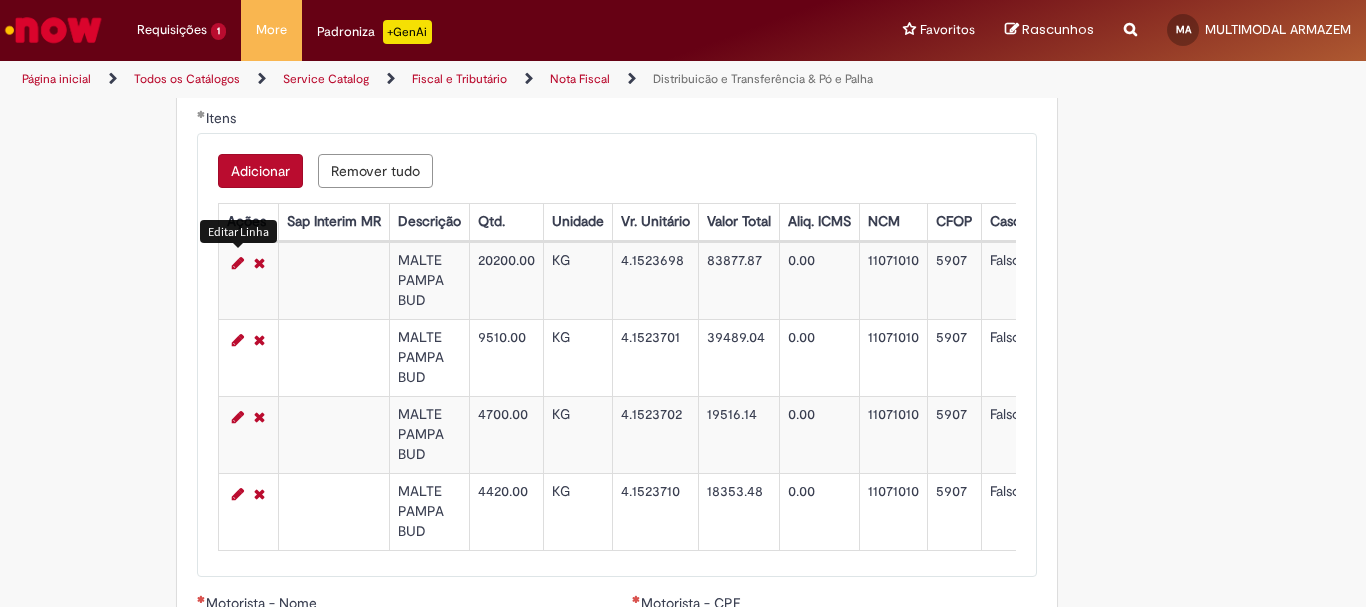 click at bounding box center [238, 263] 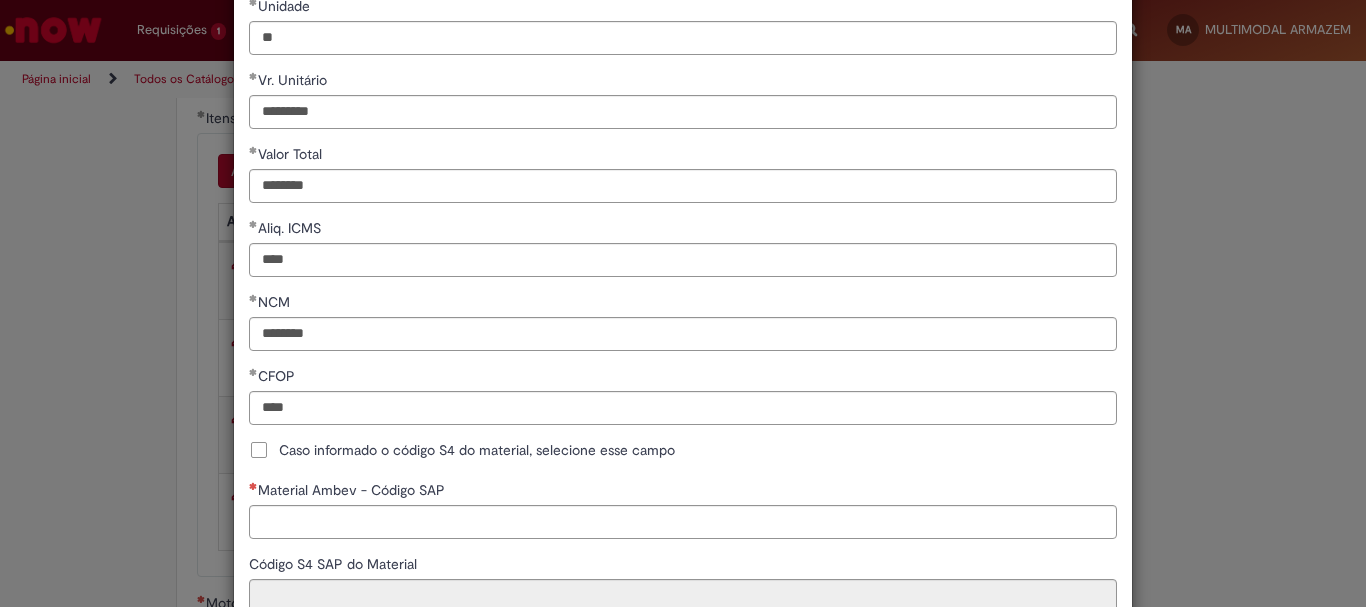 scroll, scrollTop: 400, scrollLeft: 0, axis: vertical 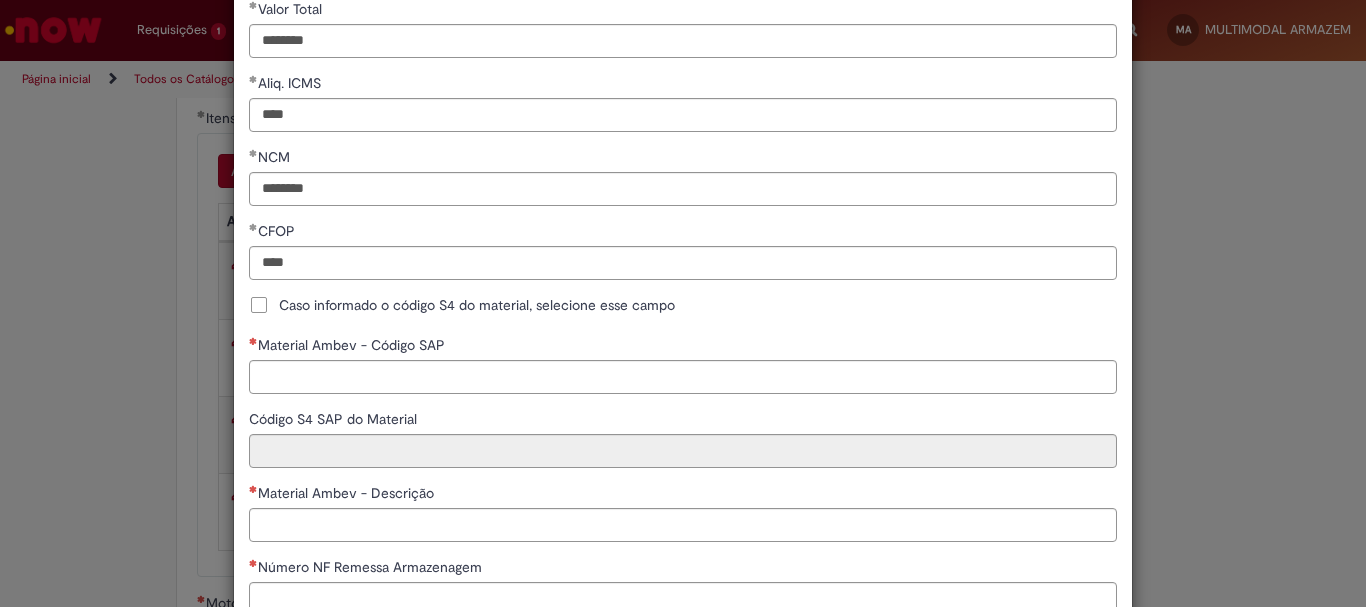 click on "Caso informado o código S4 do material, selecione esse campo" at bounding box center [477, 305] 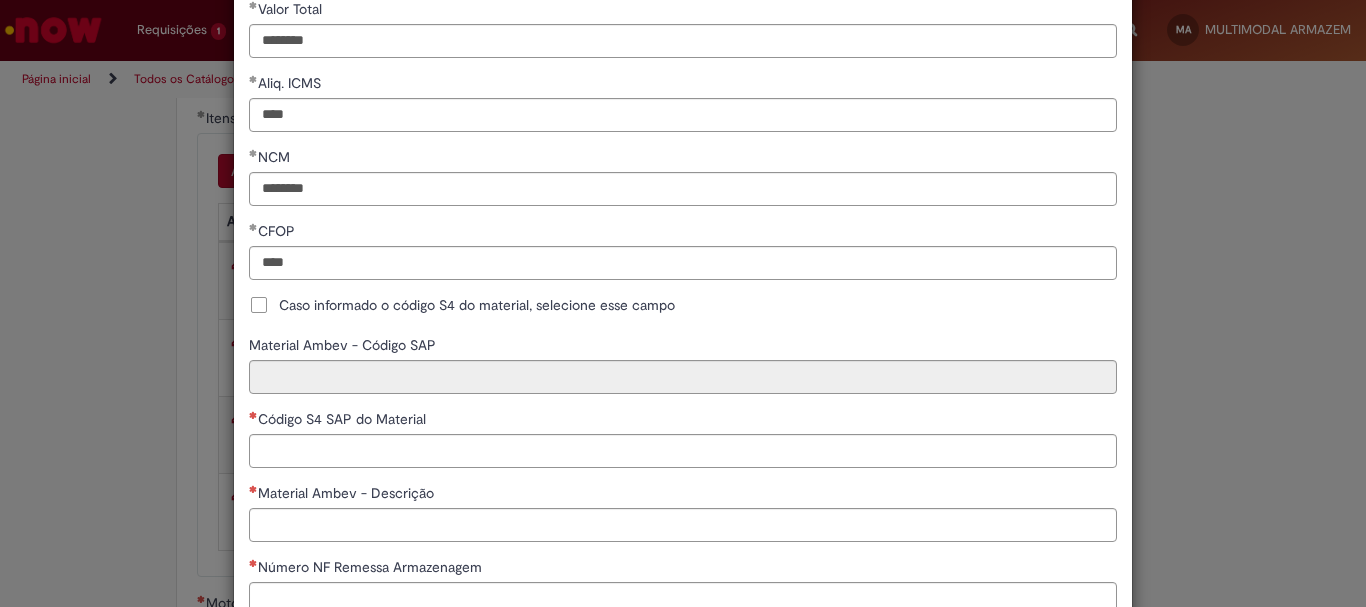 scroll, scrollTop: 399, scrollLeft: 0, axis: vertical 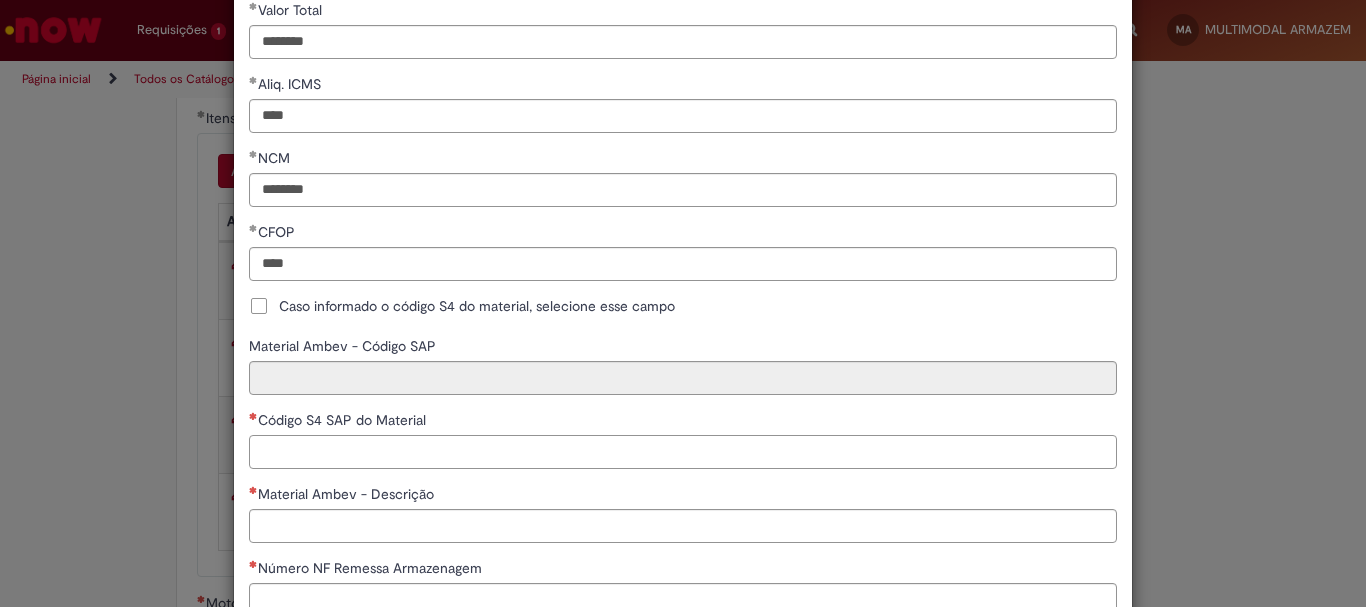 click on "Código S4 SAP do Material" at bounding box center (683, 452) 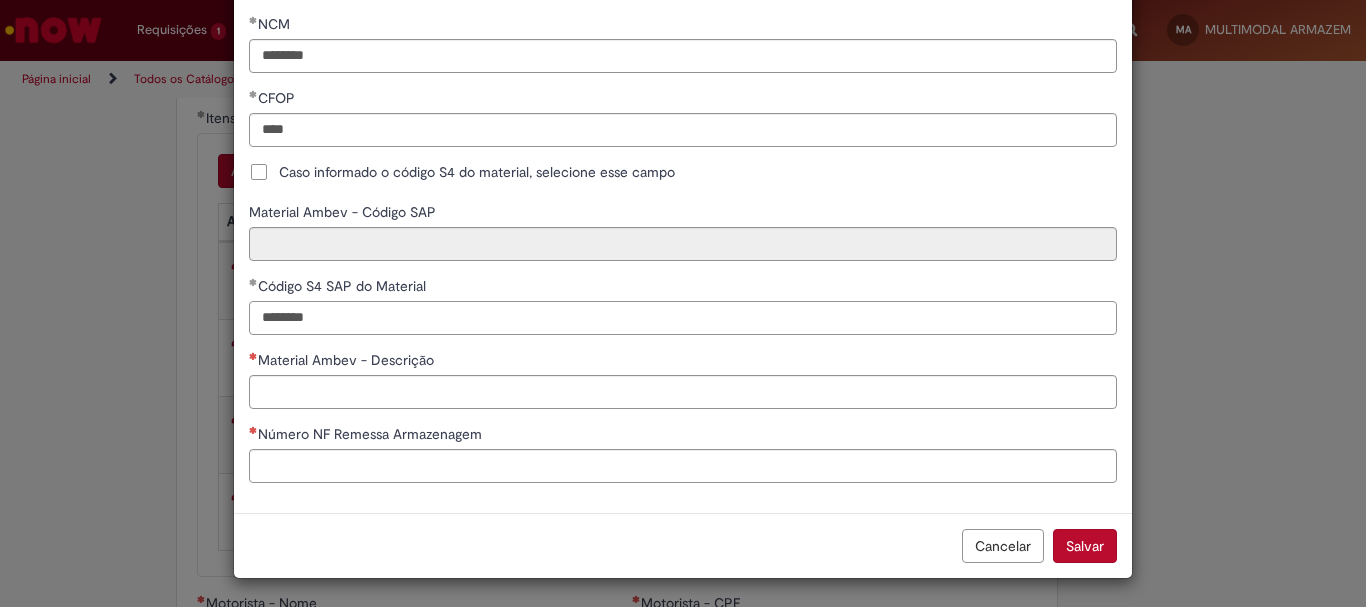 scroll, scrollTop: 535, scrollLeft: 0, axis: vertical 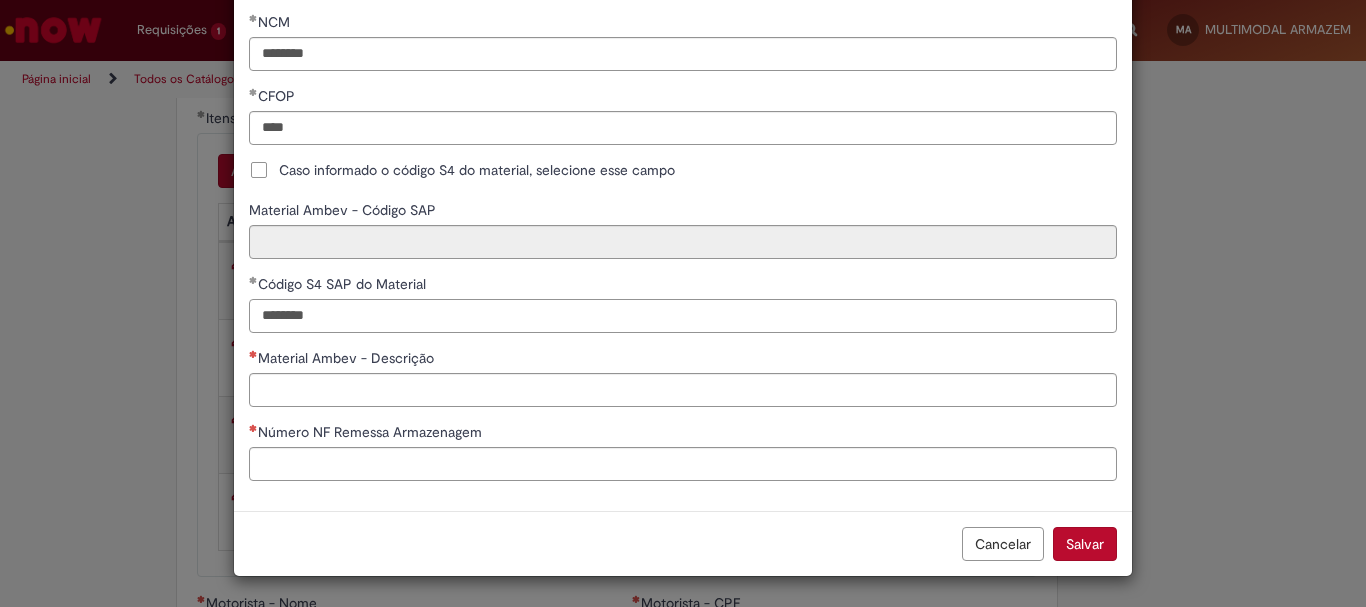 type on "********" 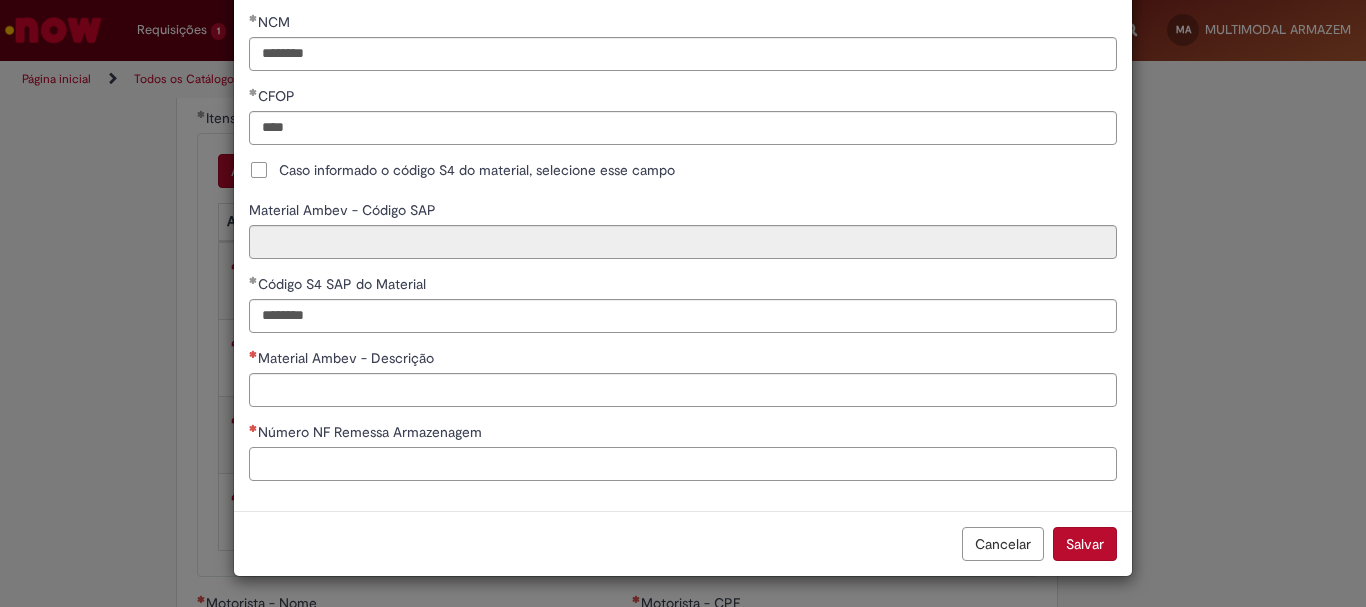 click on "Número NF Remessa Armazenagem" at bounding box center [683, 464] 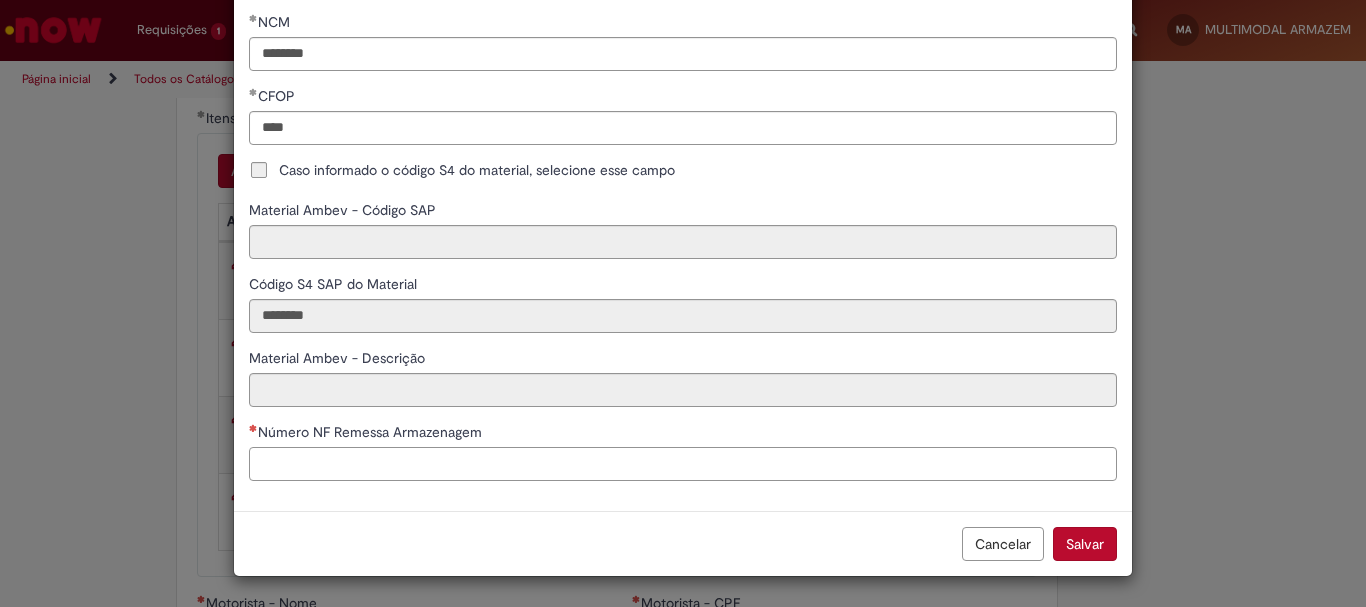 type on "**********" 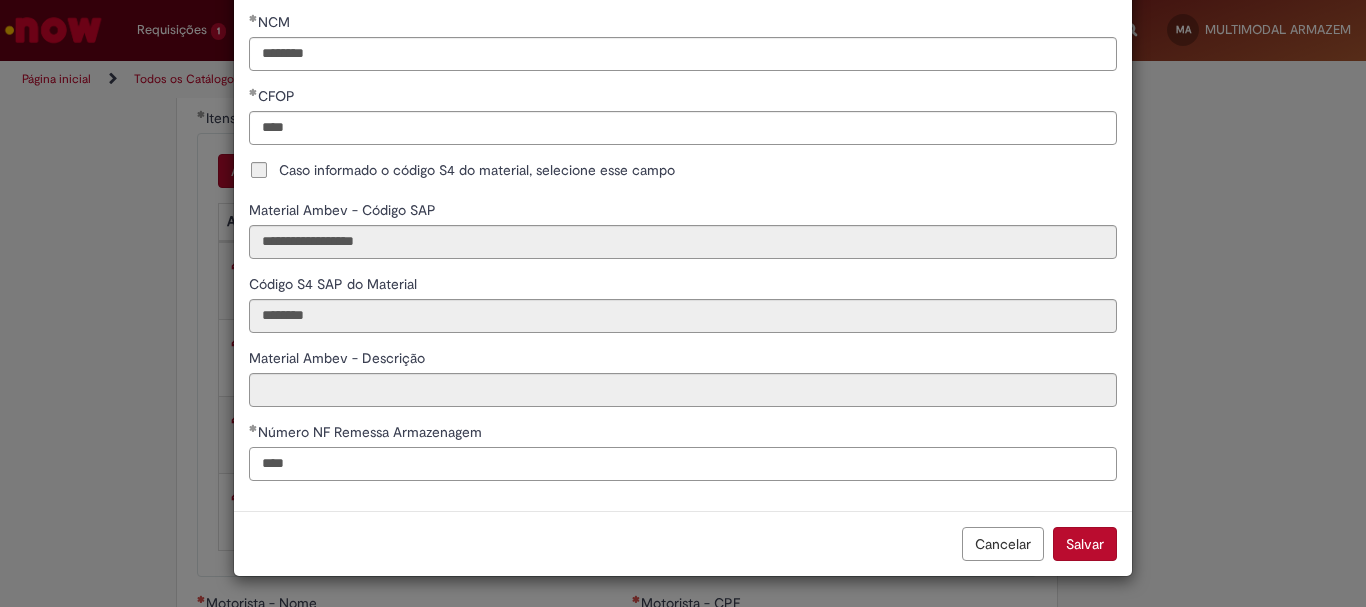 type on "*****" 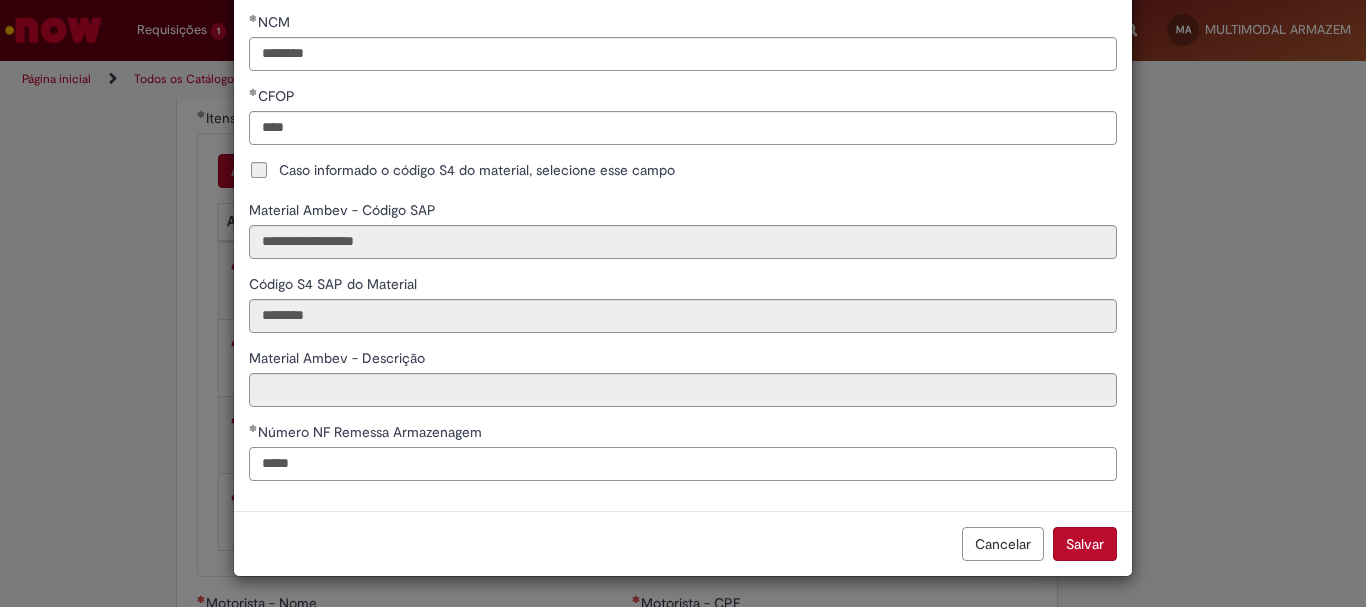type on "**********" 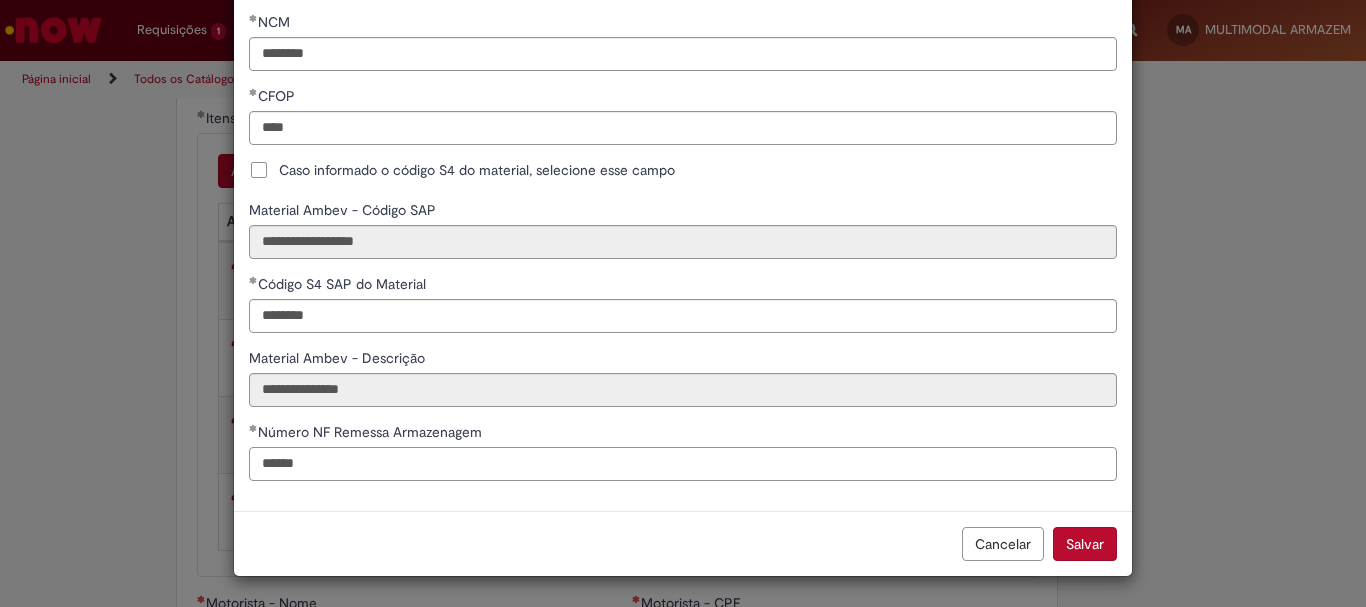 type on "******" 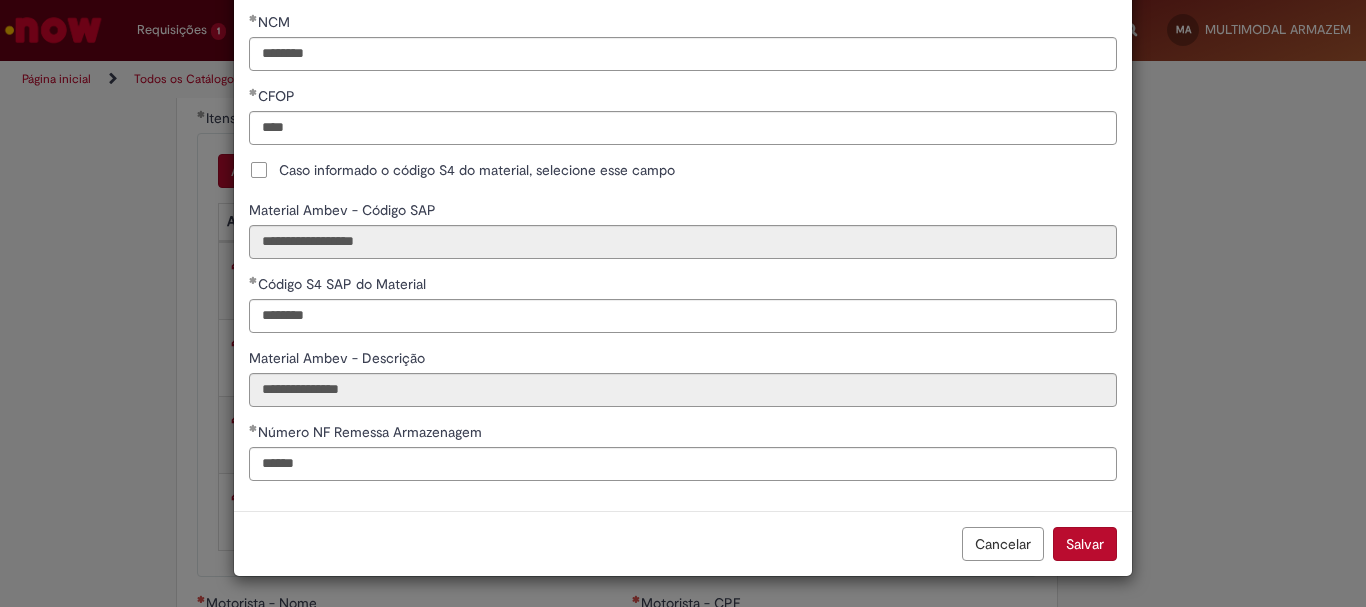 scroll, scrollTop: 536, scrollLeft: 0, axis: vertical 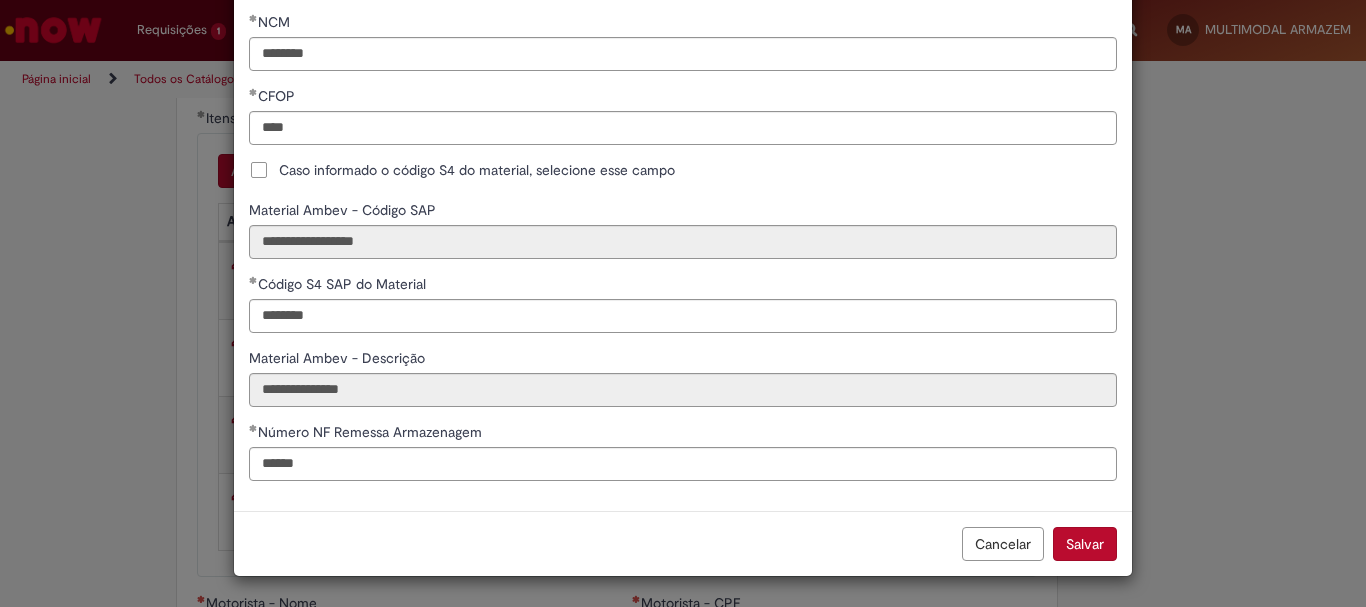 click on "Salvar" at bounding box center (1085, 544) 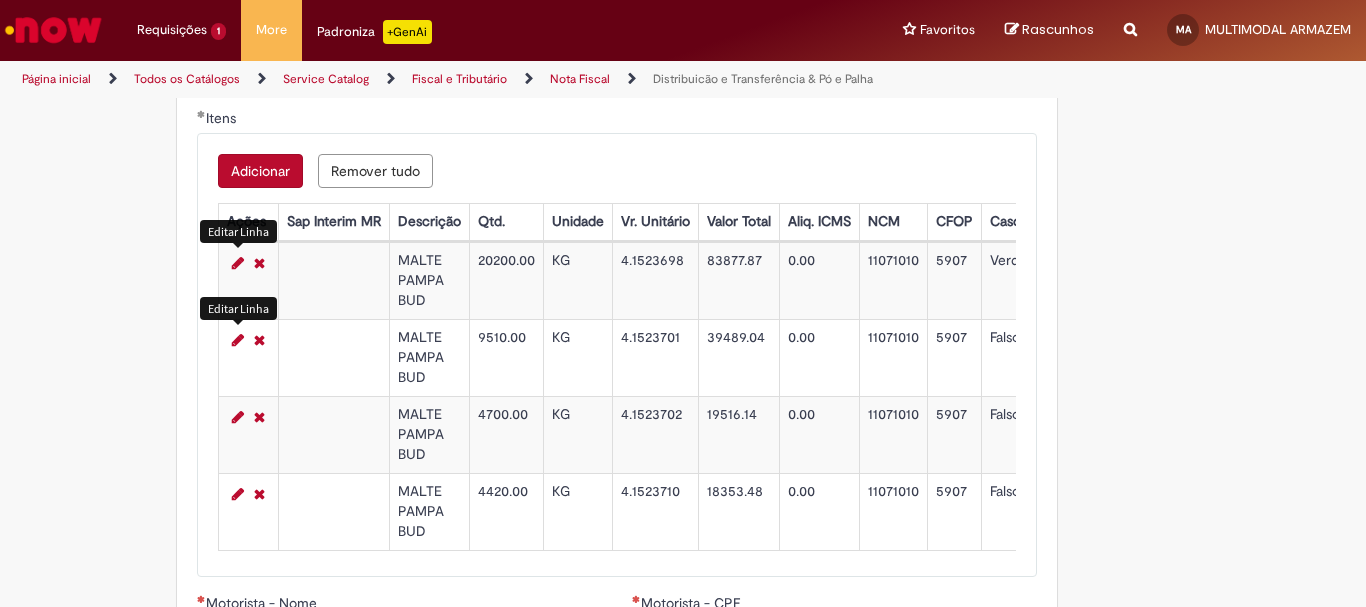 click at bounding box center [238, 340] 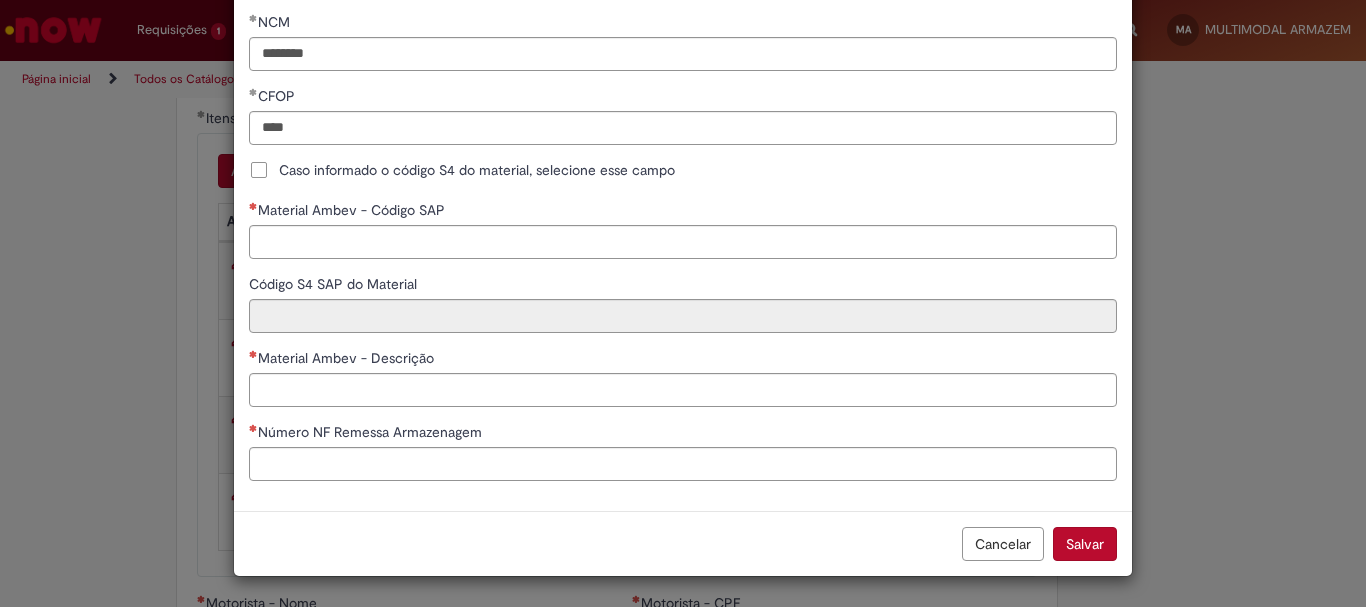 click on "Caso informado o código S4 do material, selecione esse campo" at bounding box center [477, 170] 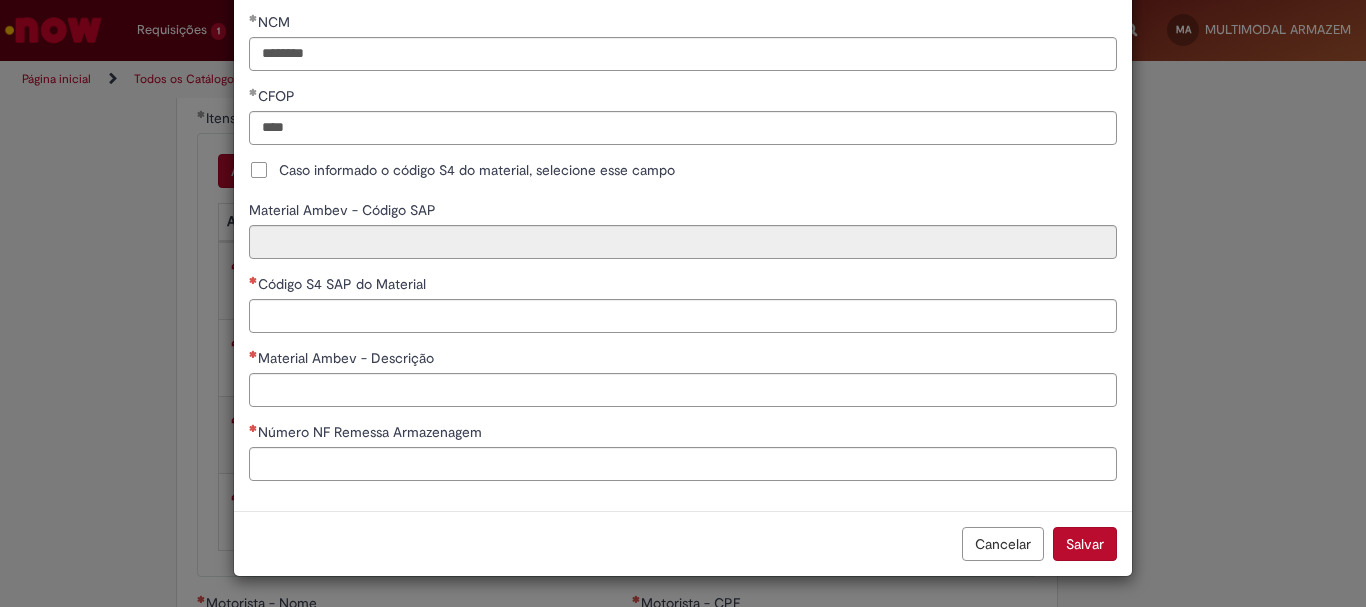 scroll, scrollTop: 534, scrollLeft: 0, axis: vertical 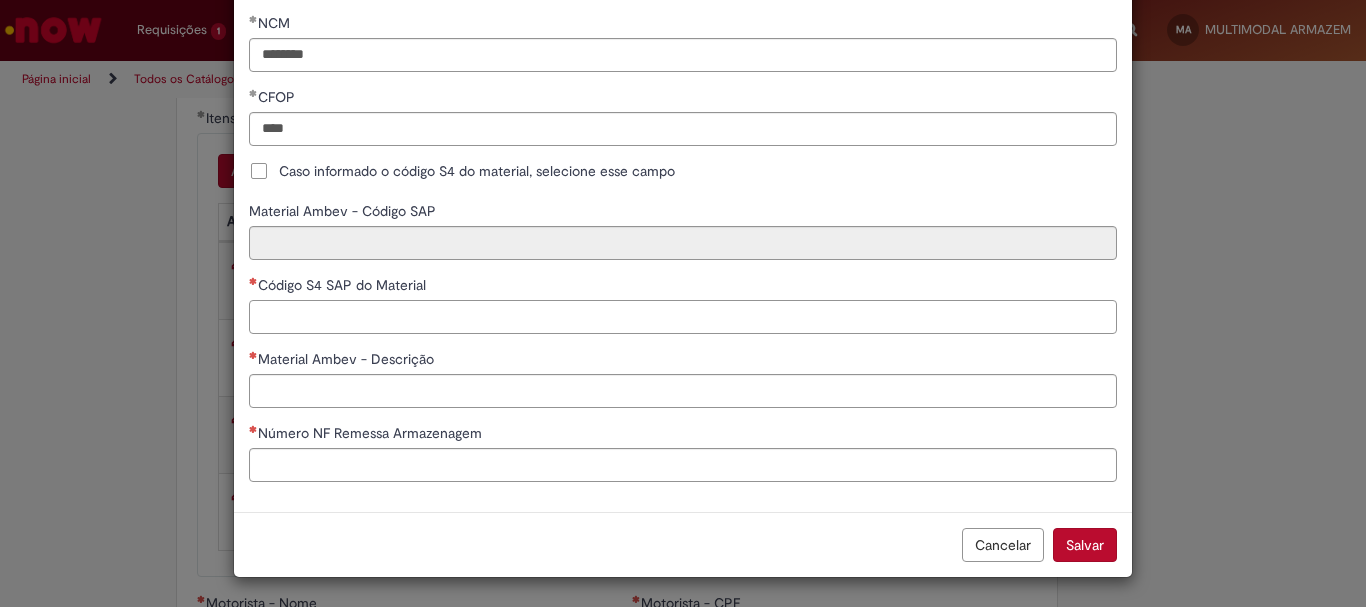 click on "Código S4 SAP do Material" at bounding box center [683, 317] 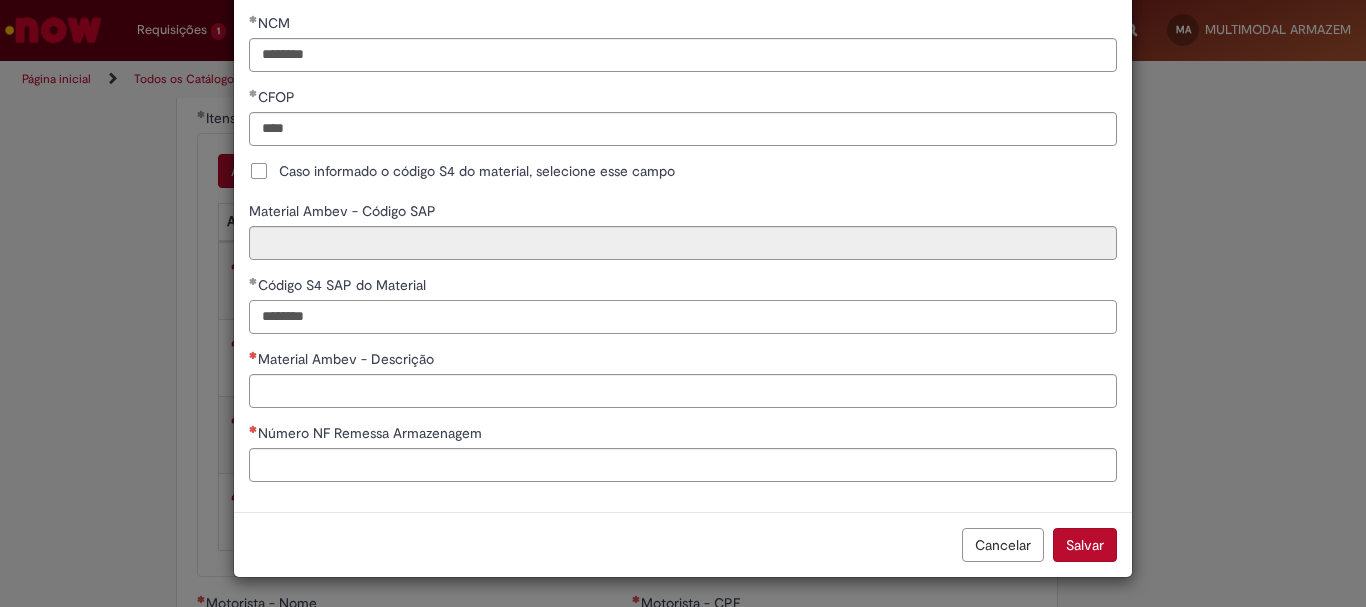type on "********" 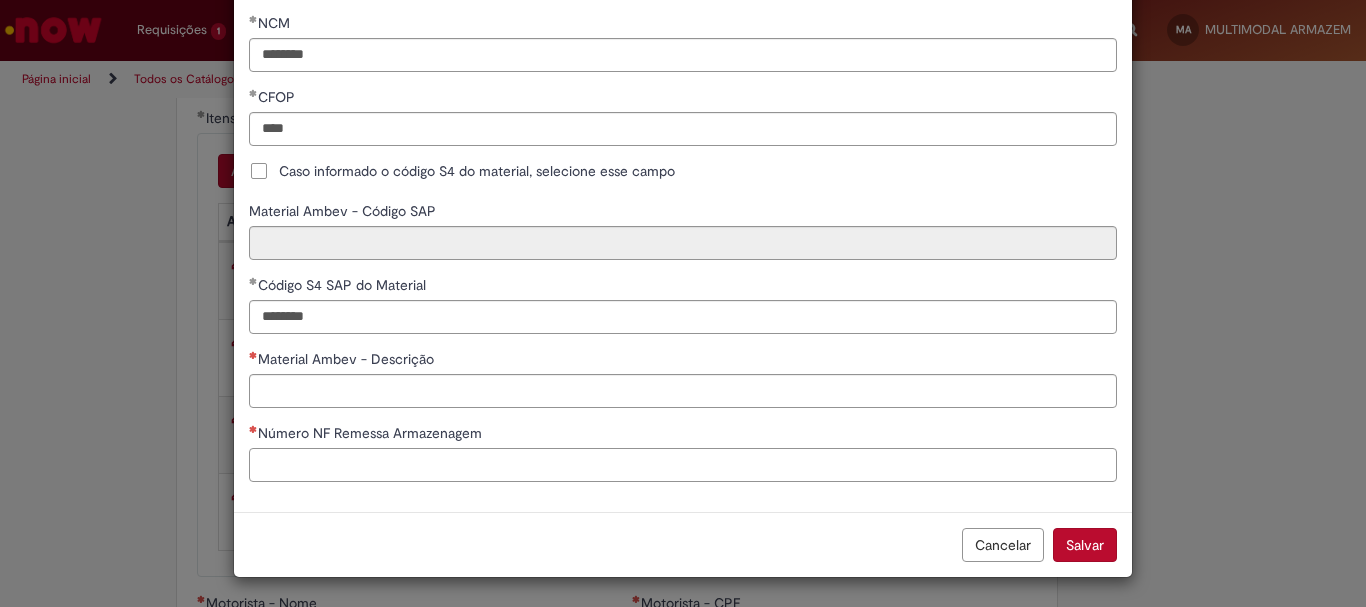 click on "Número NF Remessa Armazenagem" at bounding box center [683, 465] 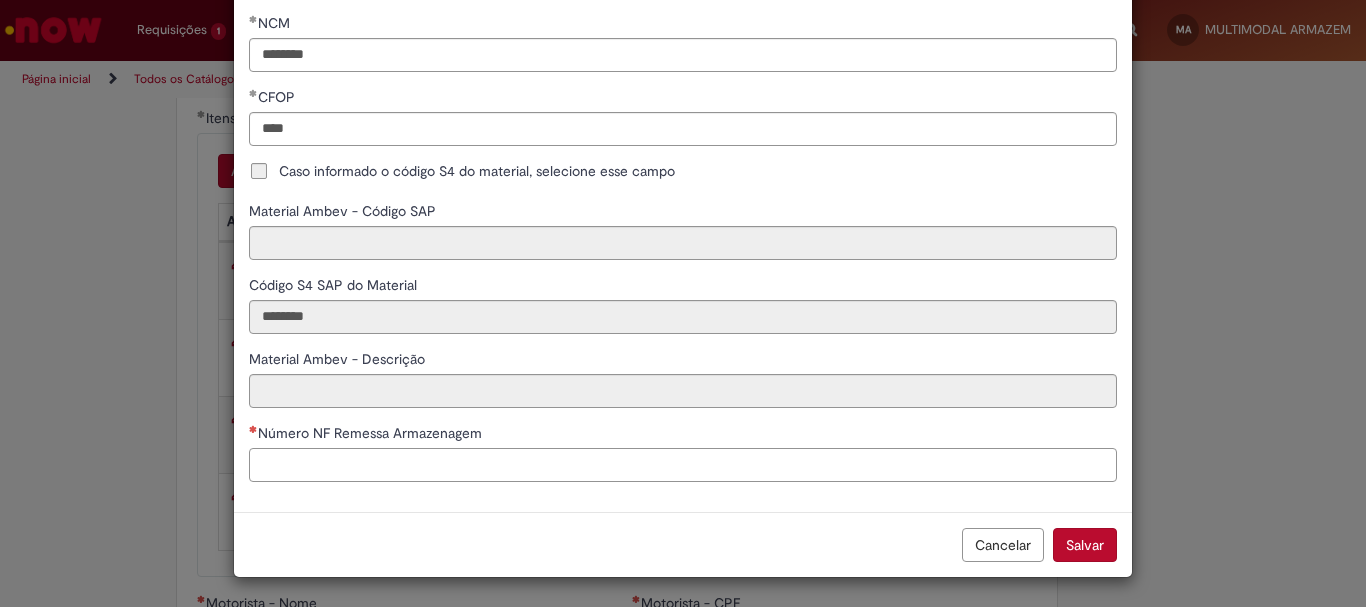 type on "**********" 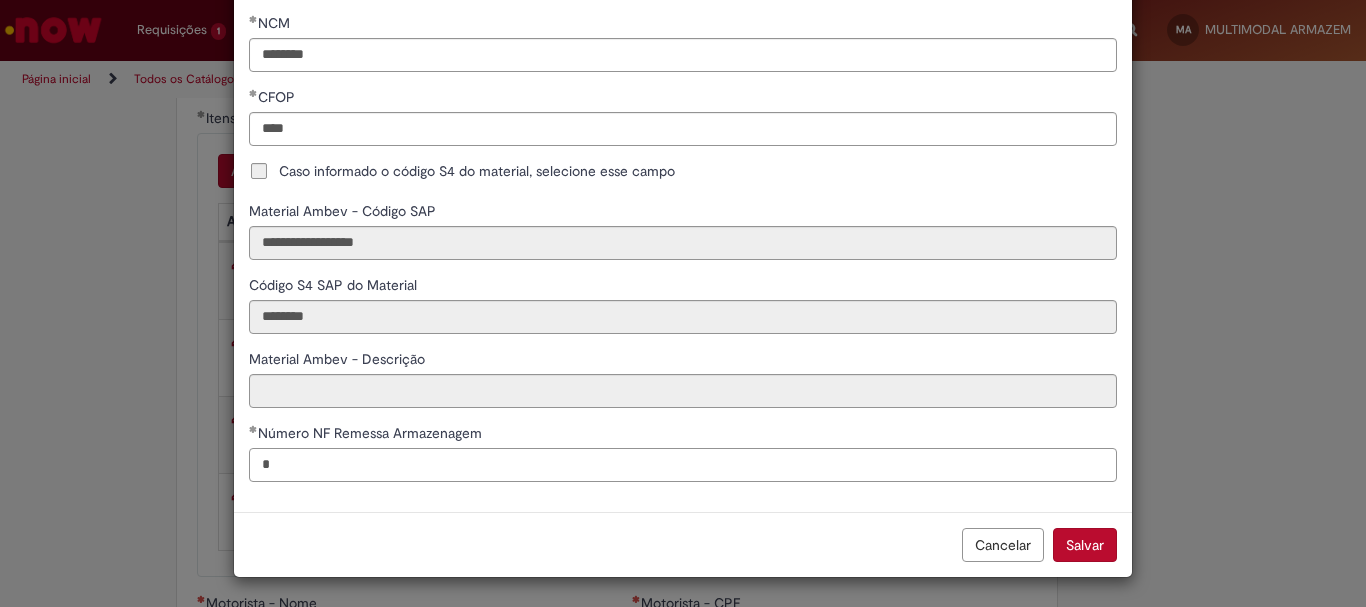 type on "**" 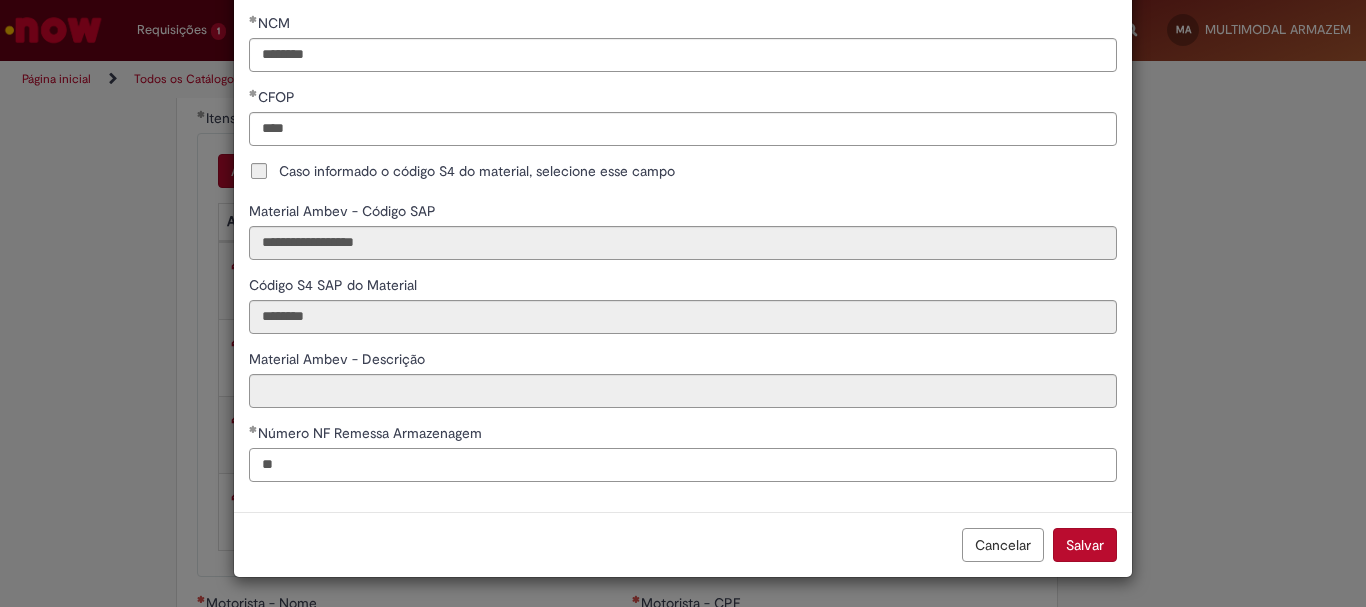 type on "**********" 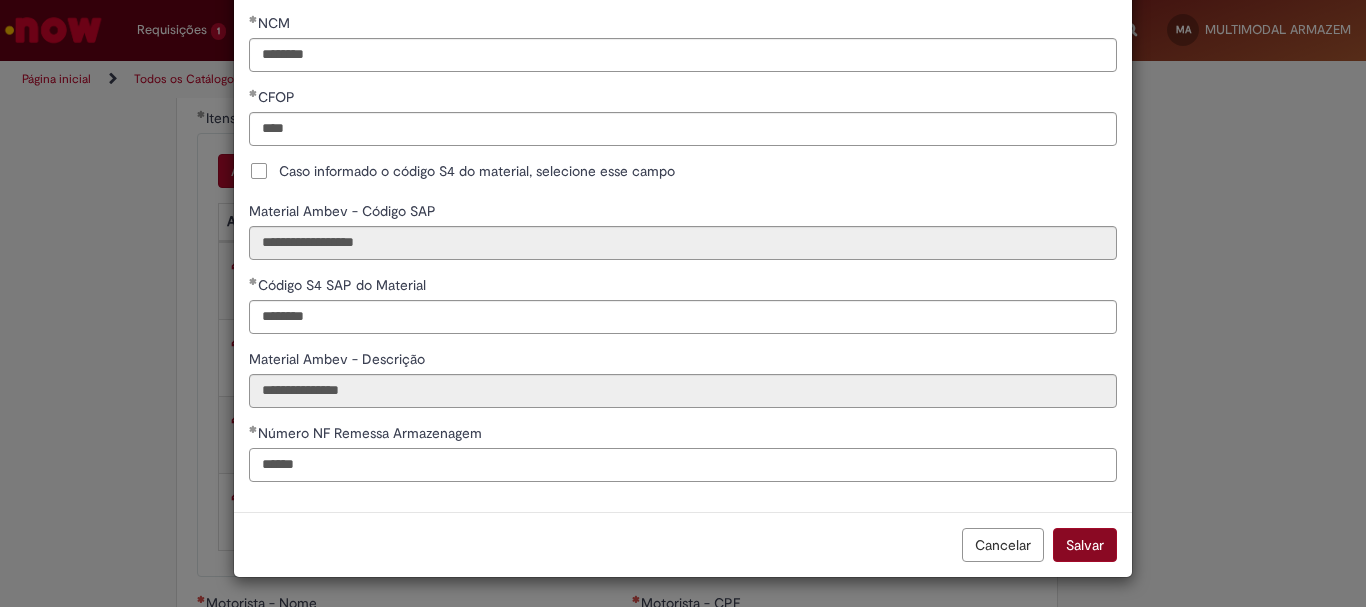 type on "******" 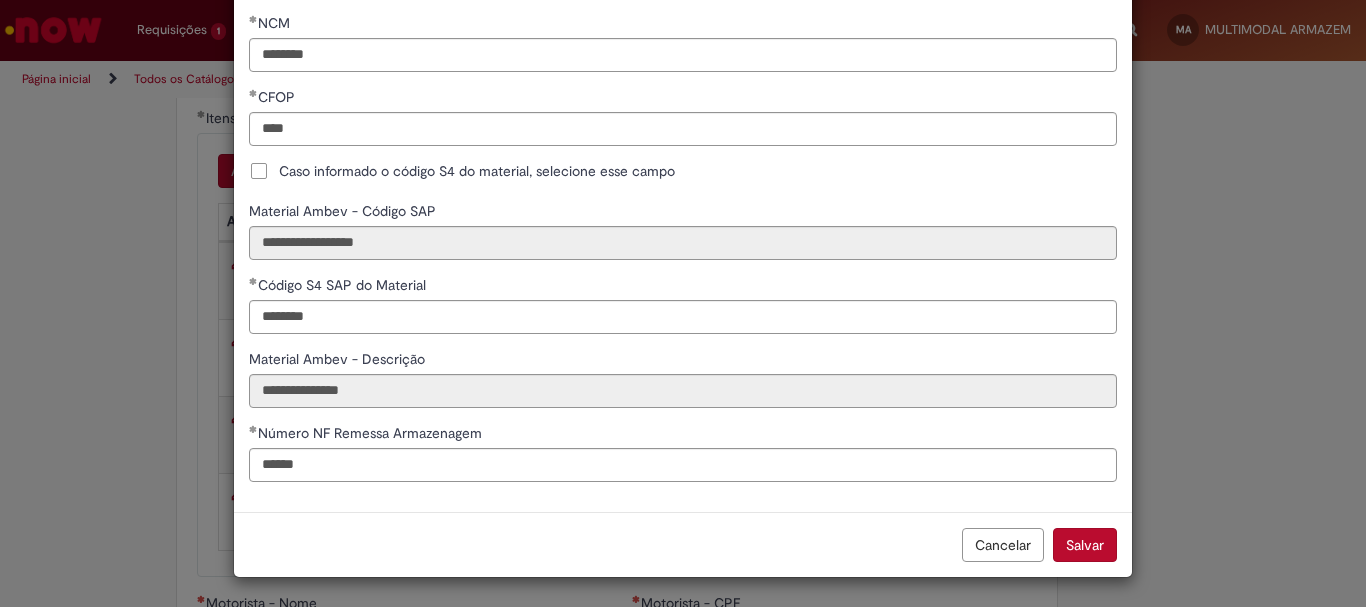 click on "Salvar" at bounding box center [1085, 545] 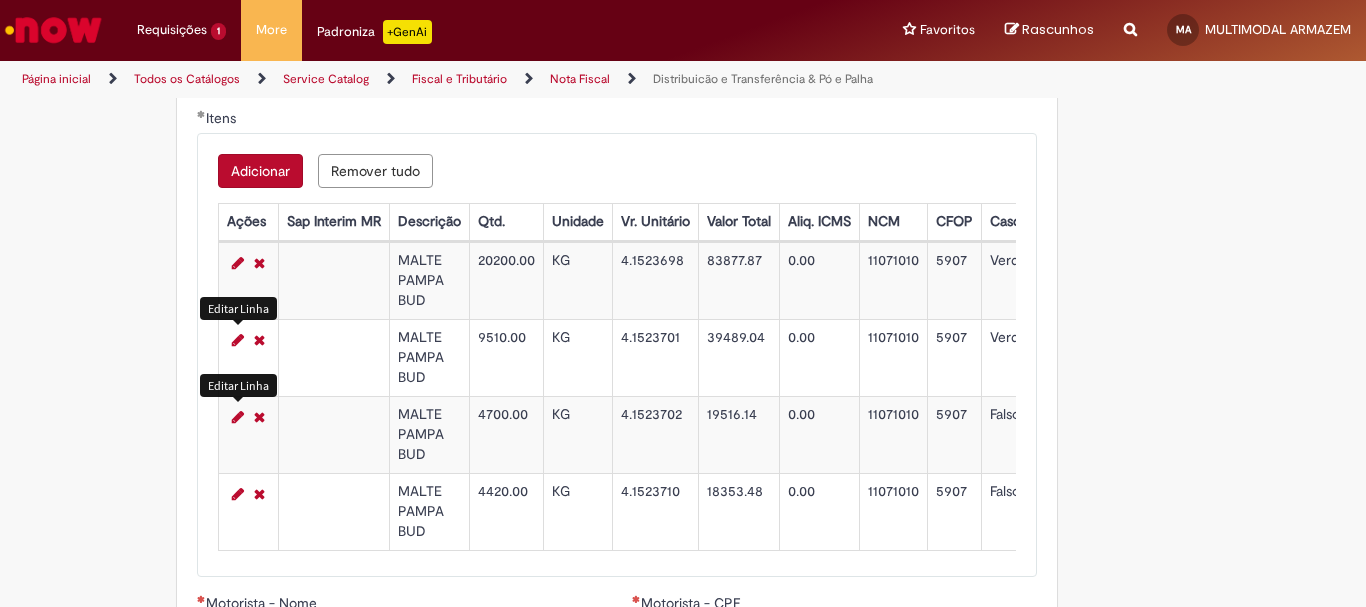 click at bounding box center (238, 417) 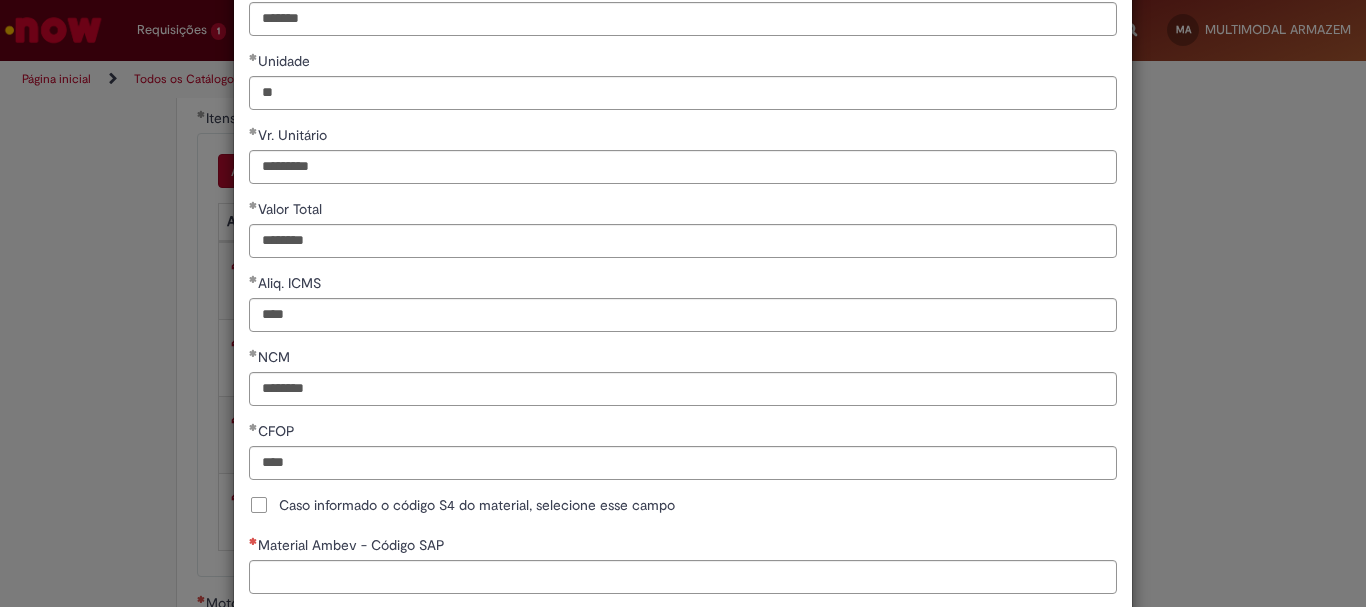 scroll, scrollTop: 300, scrollLeft: 0, axis: vertical 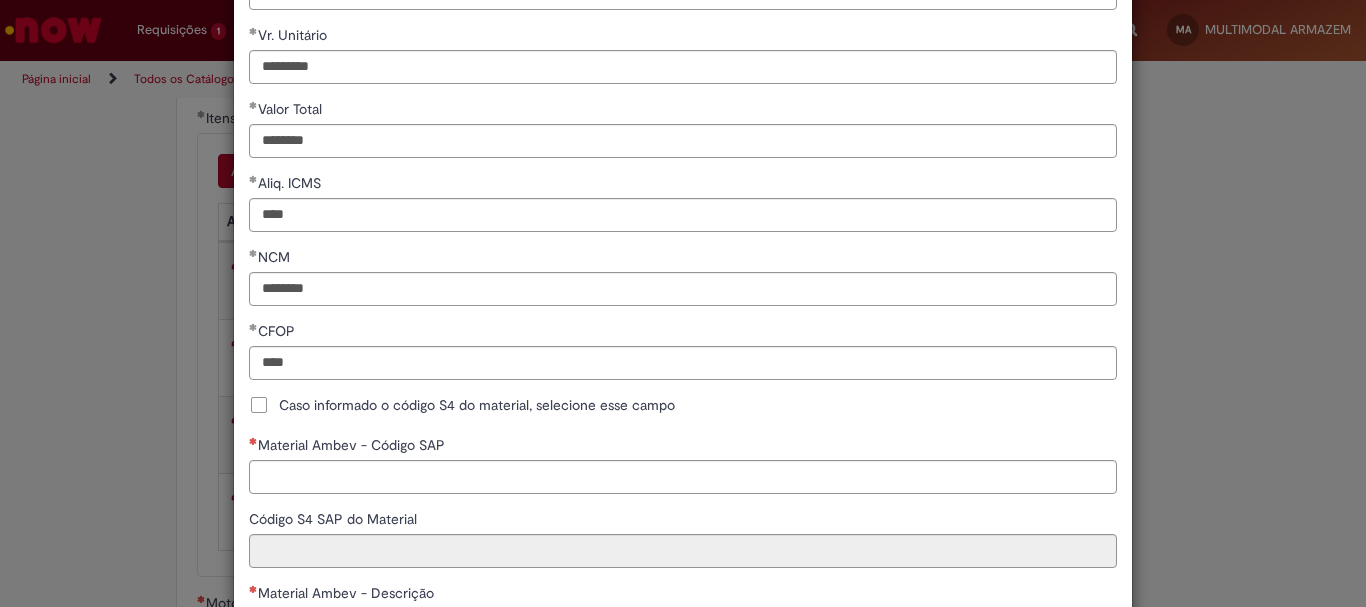 click on "Caso informado o código S4 do material, selecione esse campo" at bounding box center [477, 405] 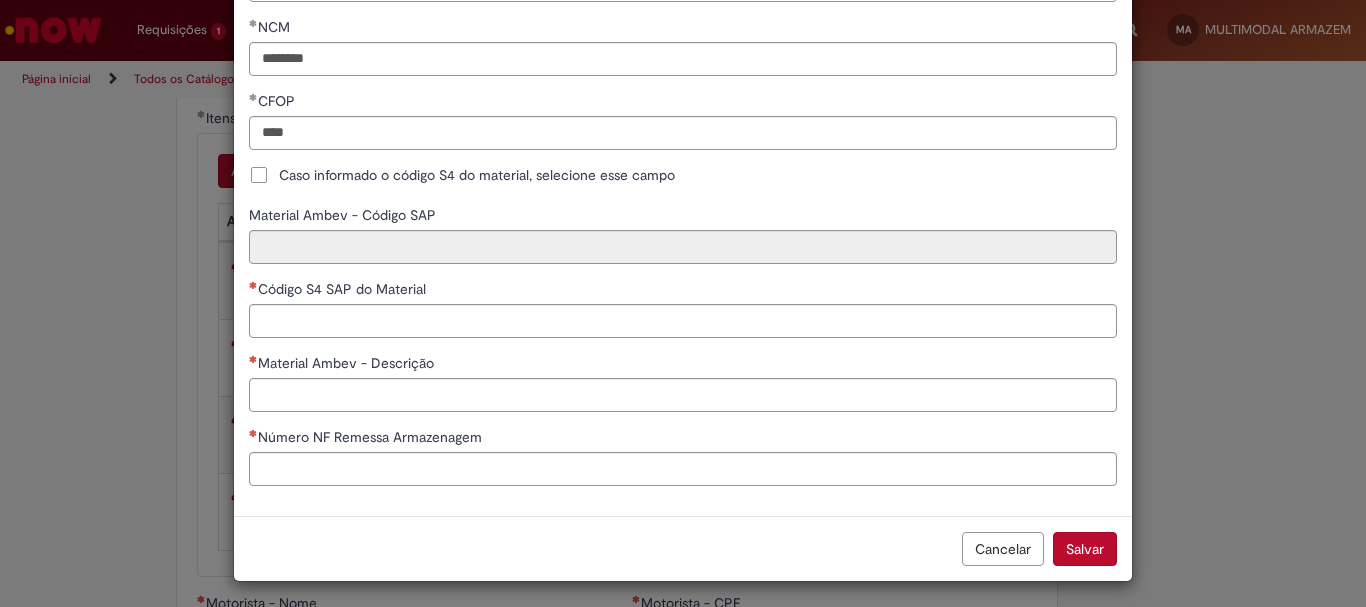scroll, scrollTop: 535, scrollLeft: 0, axis: vertical 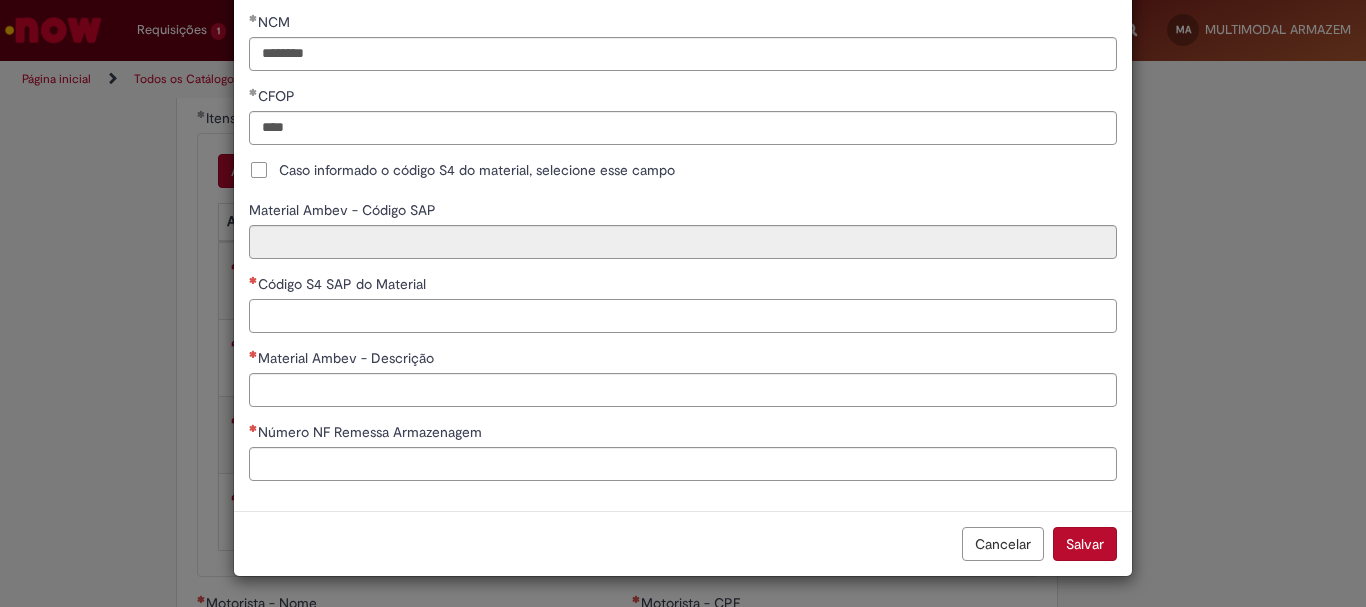 click on "Código S4 SAP do Material" at bounding box center (683, 316) 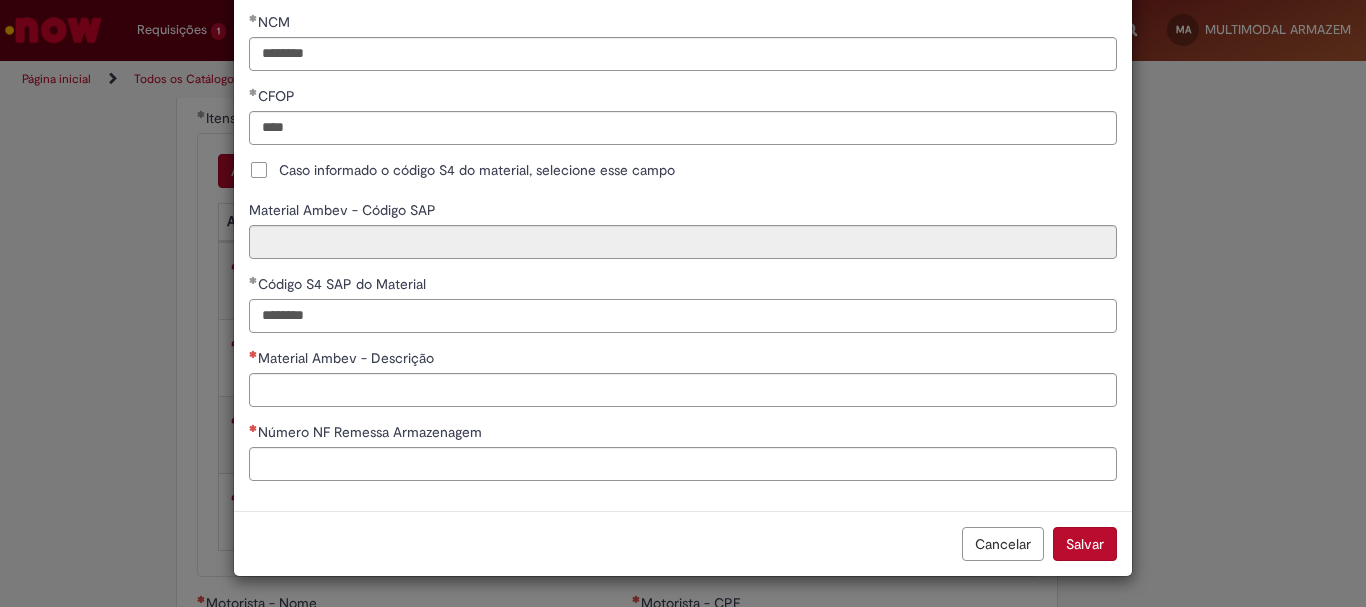 type on "********" 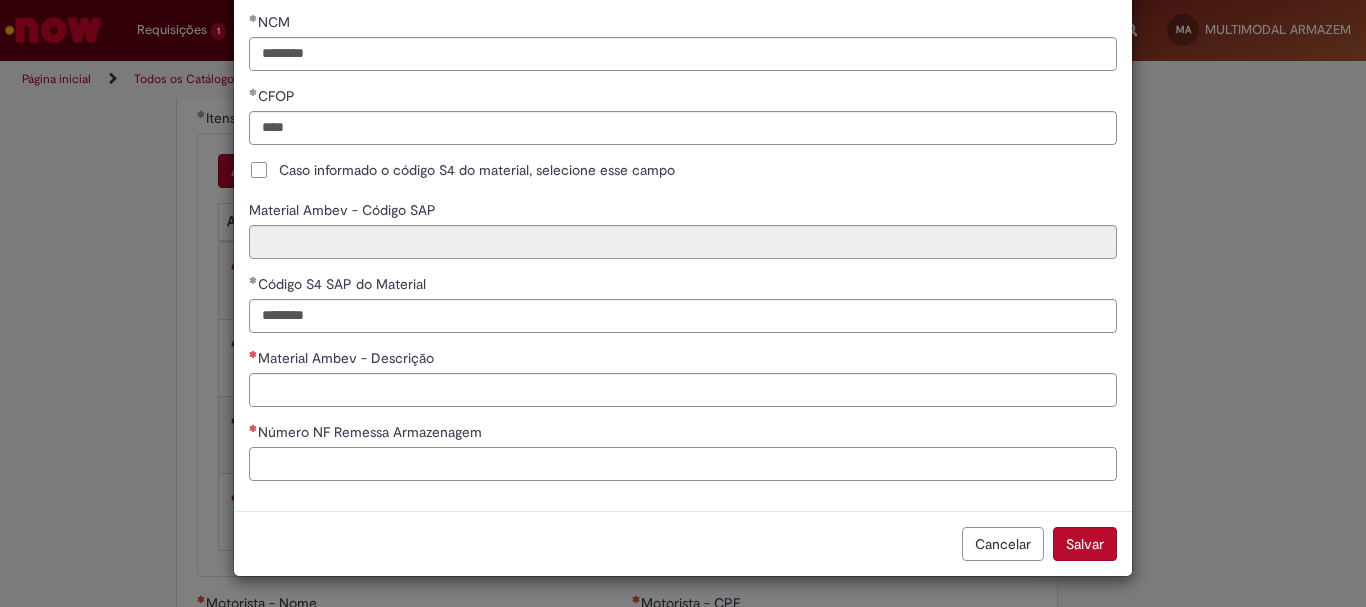 click on "Número NF Remessa Armazenagem" at bounding box center [683, 464] 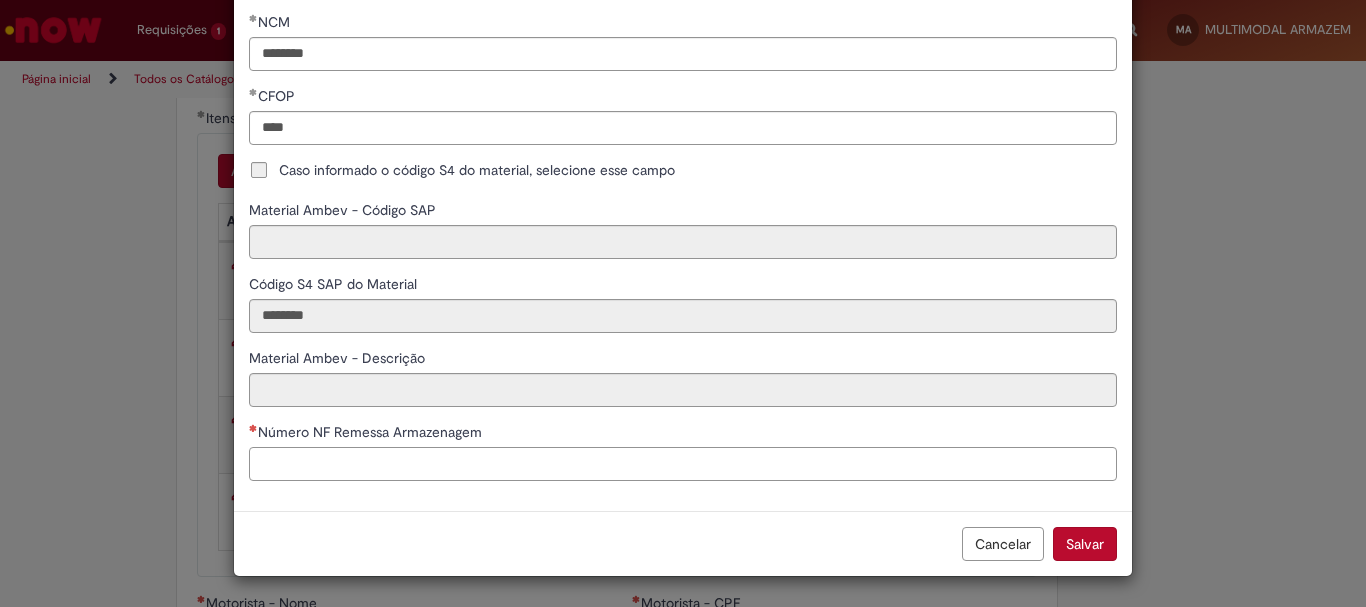type on "**********" 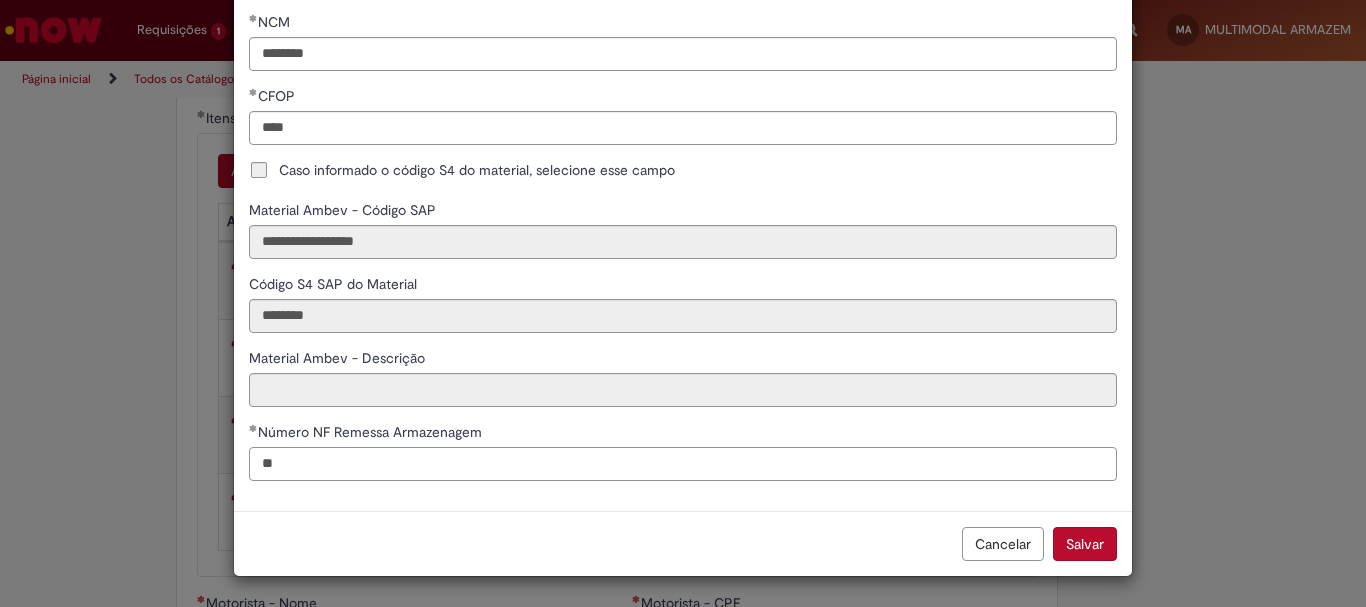 type on "***" 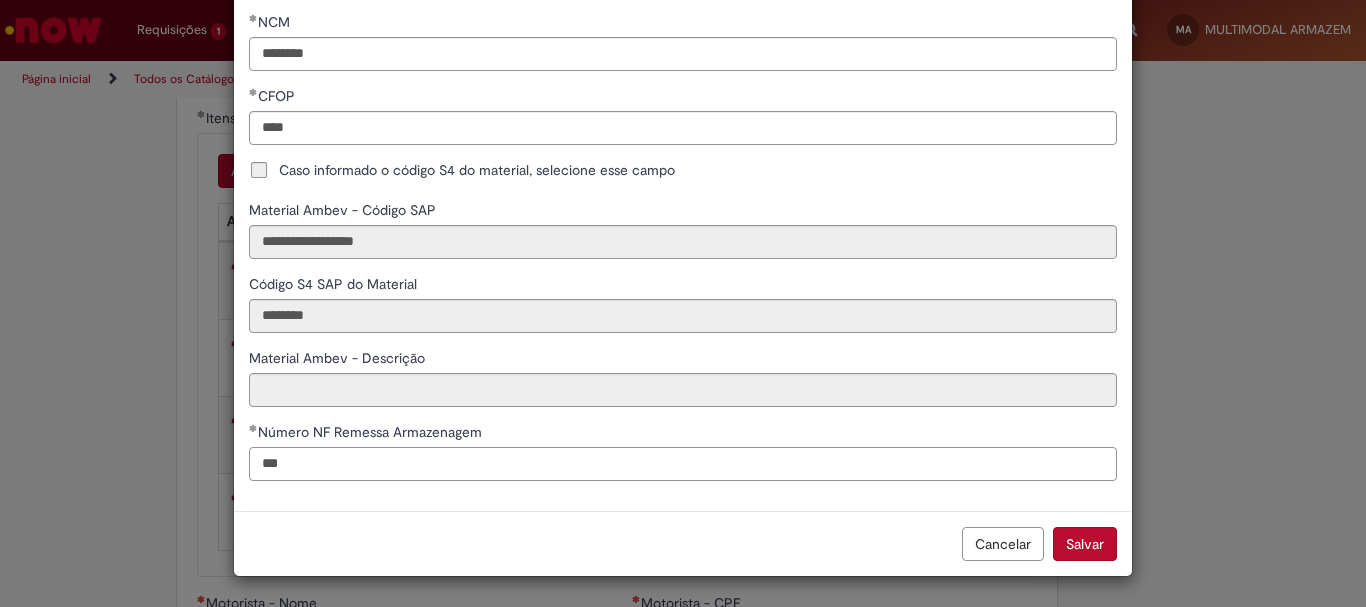 type on "**********" 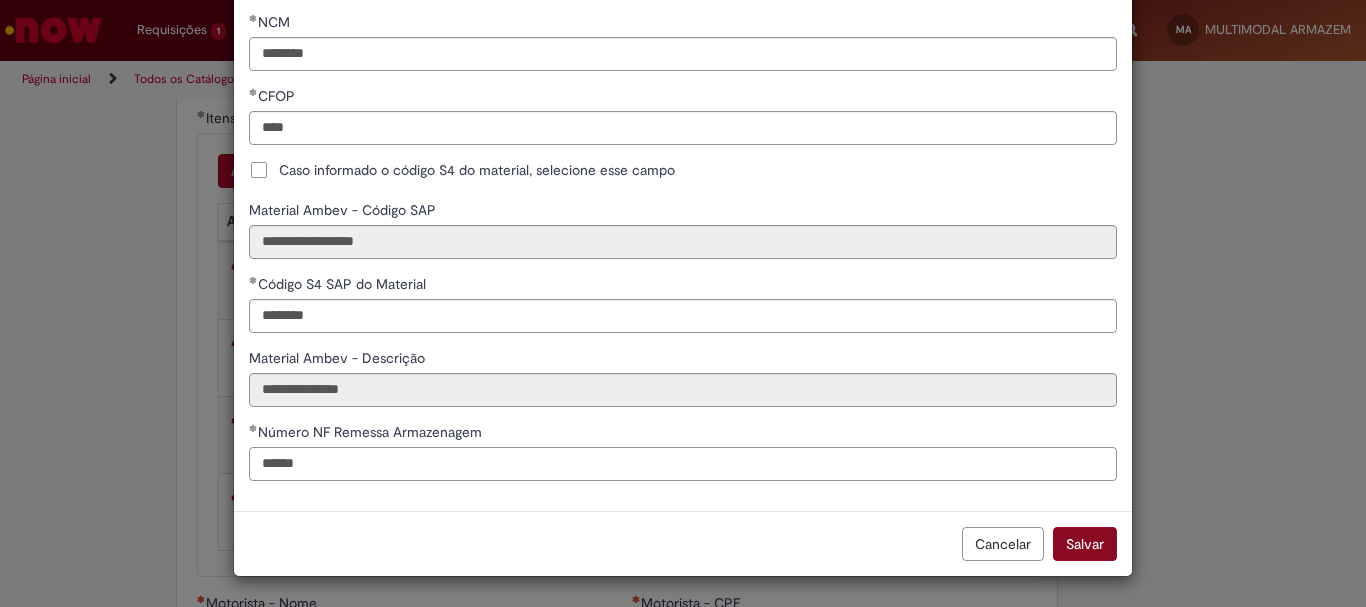 type on "******" 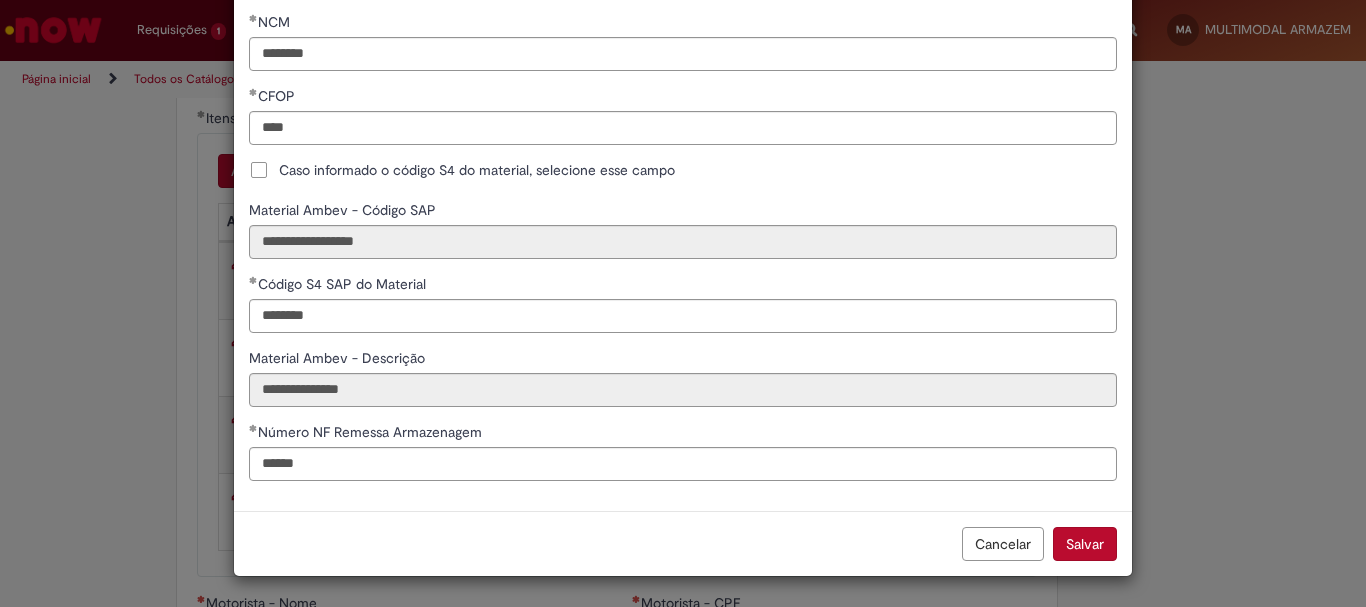 click on "Salvar" at bounding box center (1085, 544) 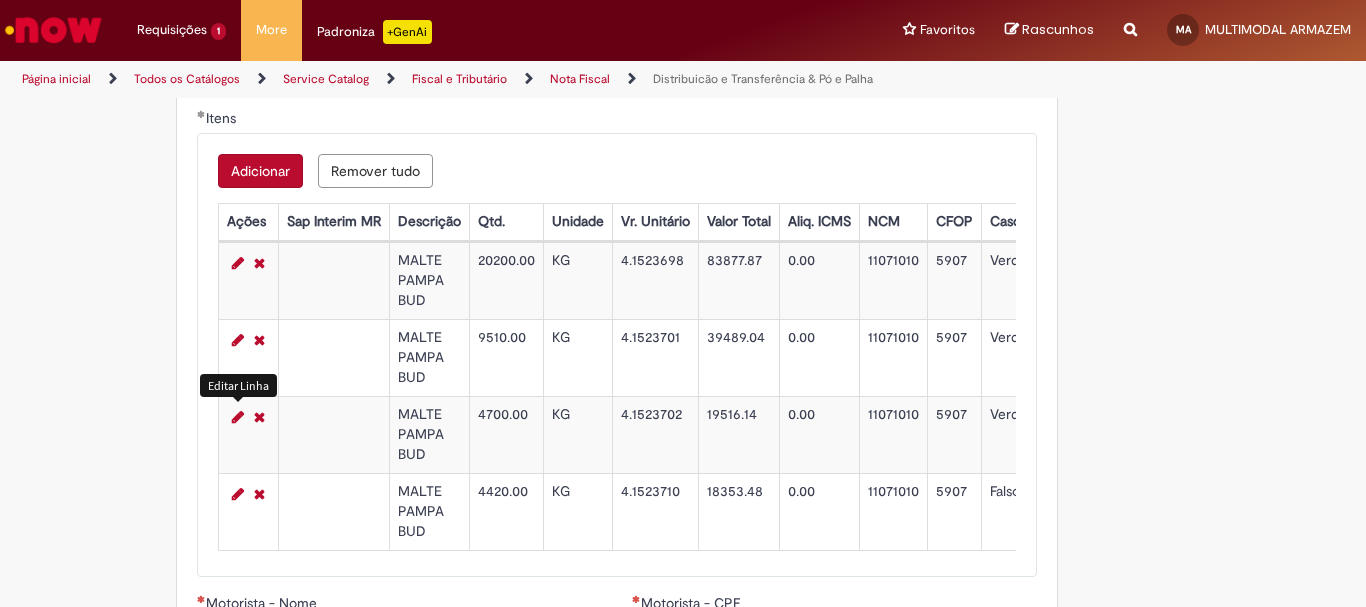 click at bounding box center [238, 494] 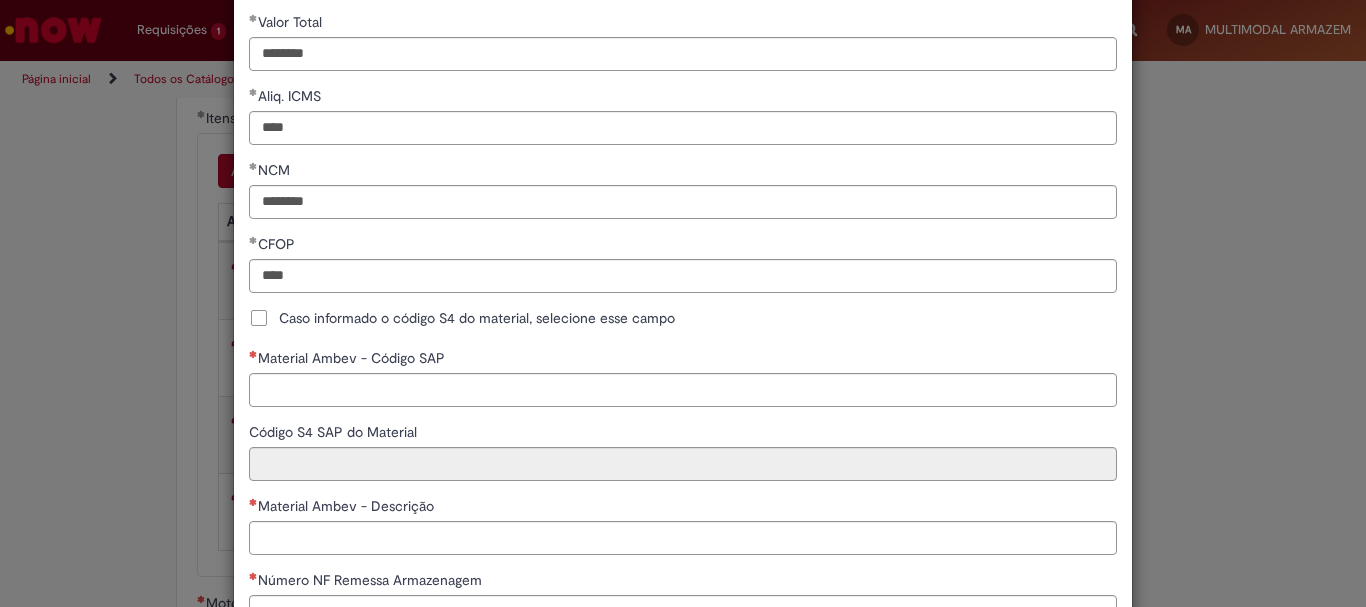scroll, scrollTop: 400, scrollLeft: 0, axis: vertical 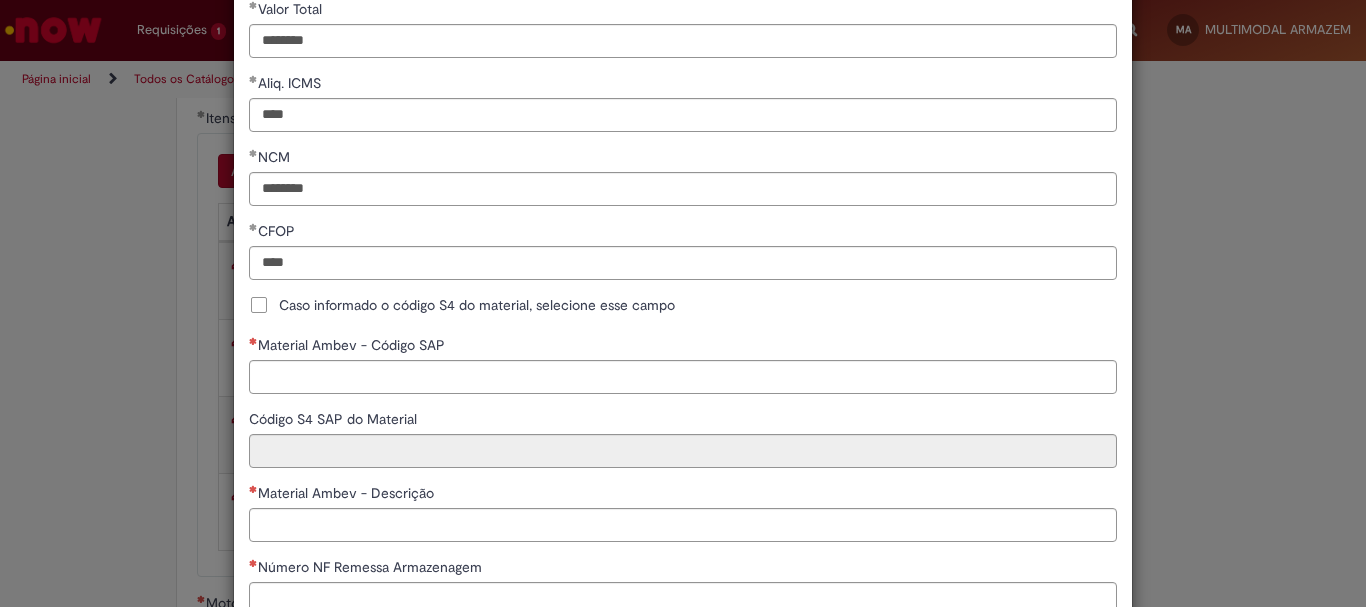 drag, startPoint x: 458, startPoint y: 310, endPoint x: 463, endPoint y: 327, distance: 17.720045 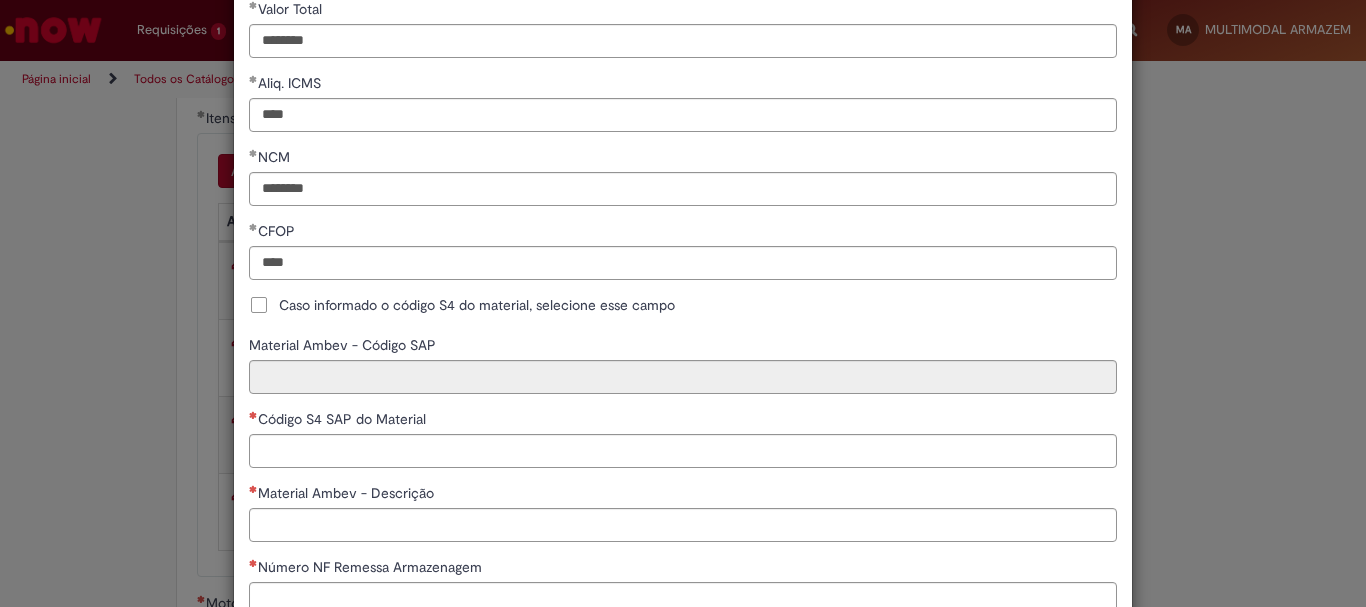 scroll, scrollTop: 399, scrollLeft: 0, axis: vertical 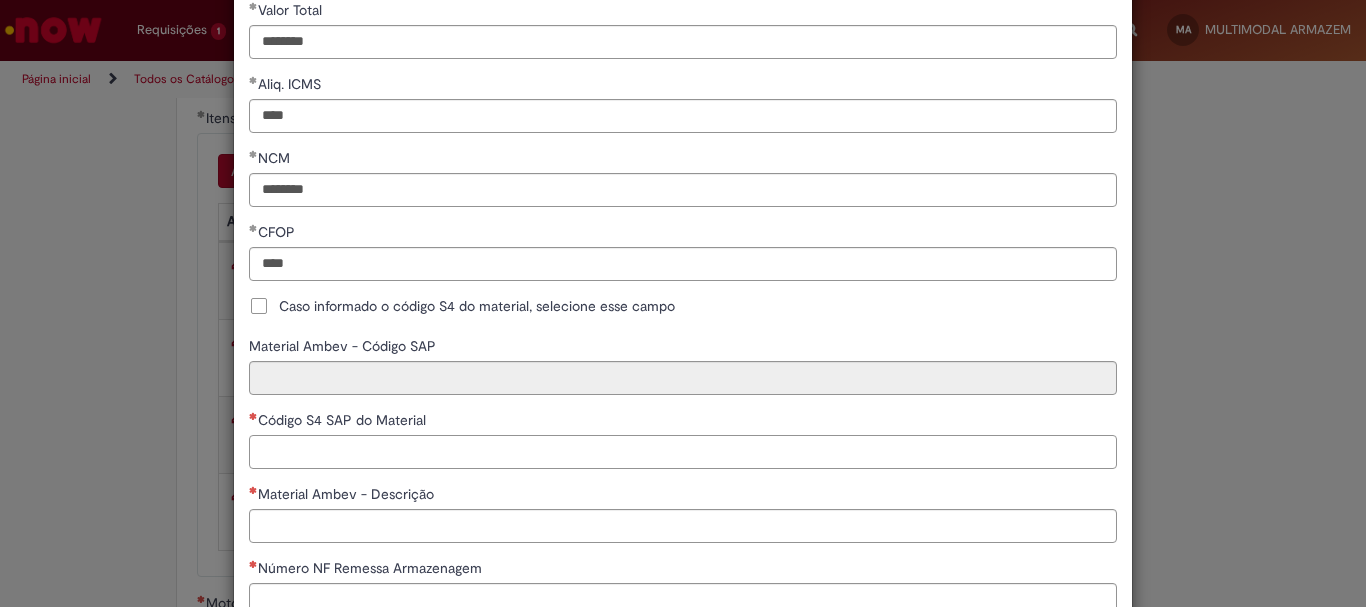 click on "Código S4 SAP do Material" at bounding box center (683, 452) 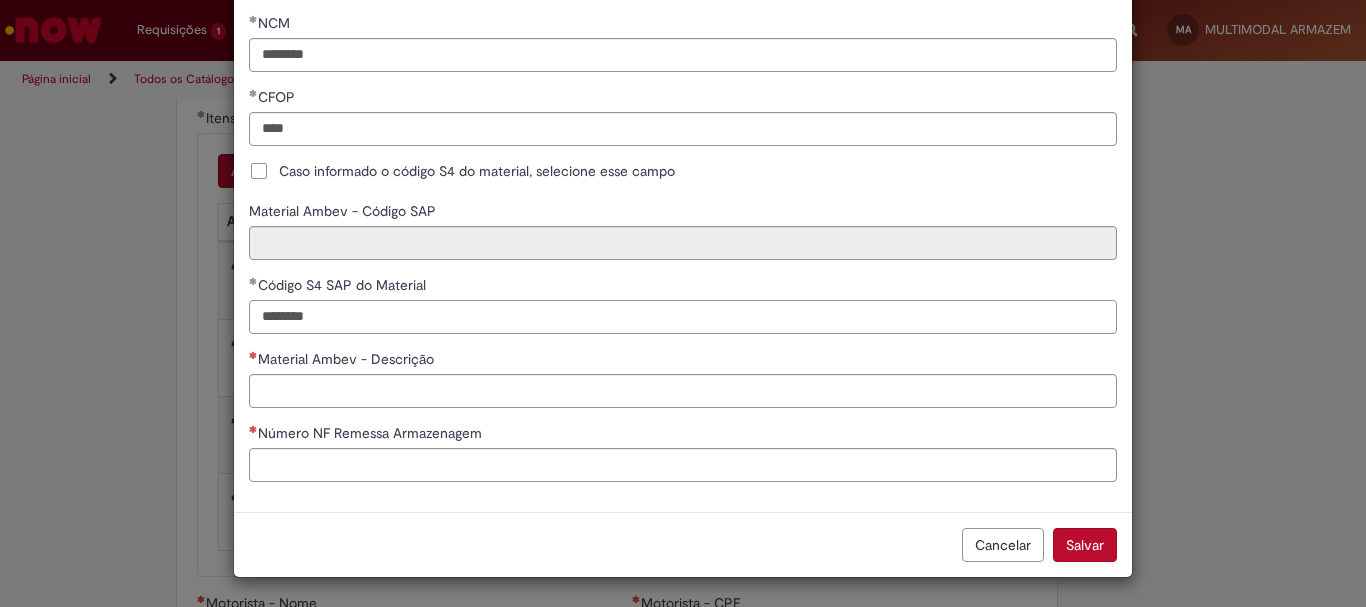 scroll, scrollTop: 535, scrollLeft: 0, axis: vertical 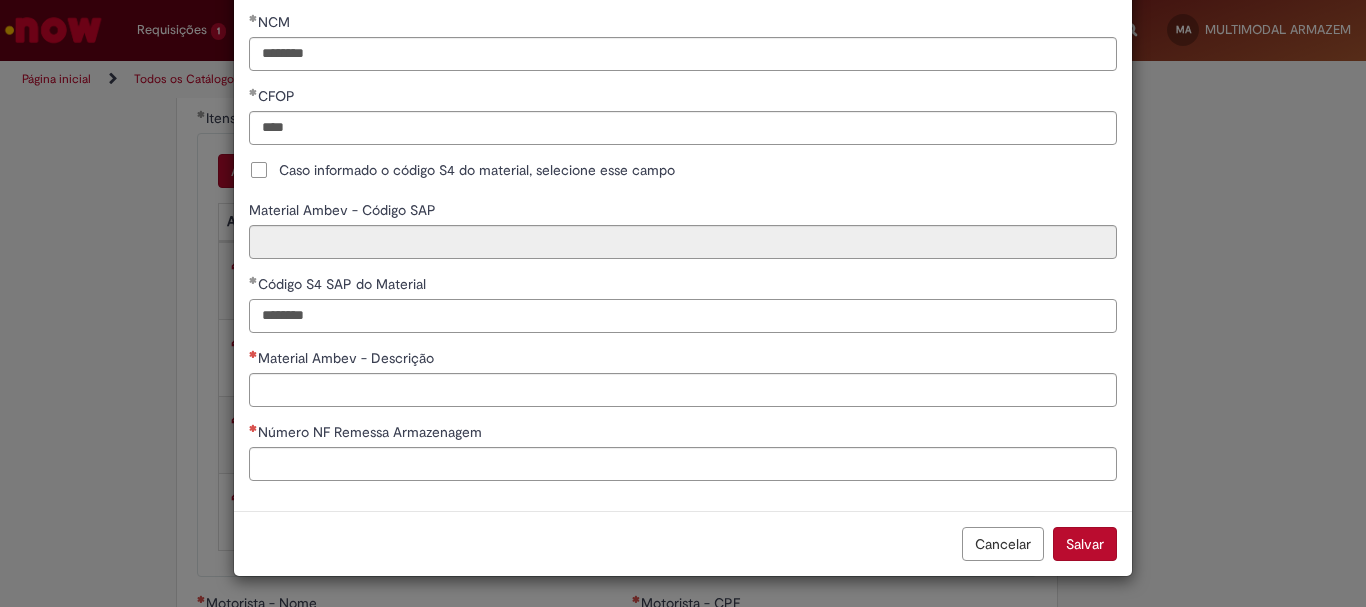 type on "********" 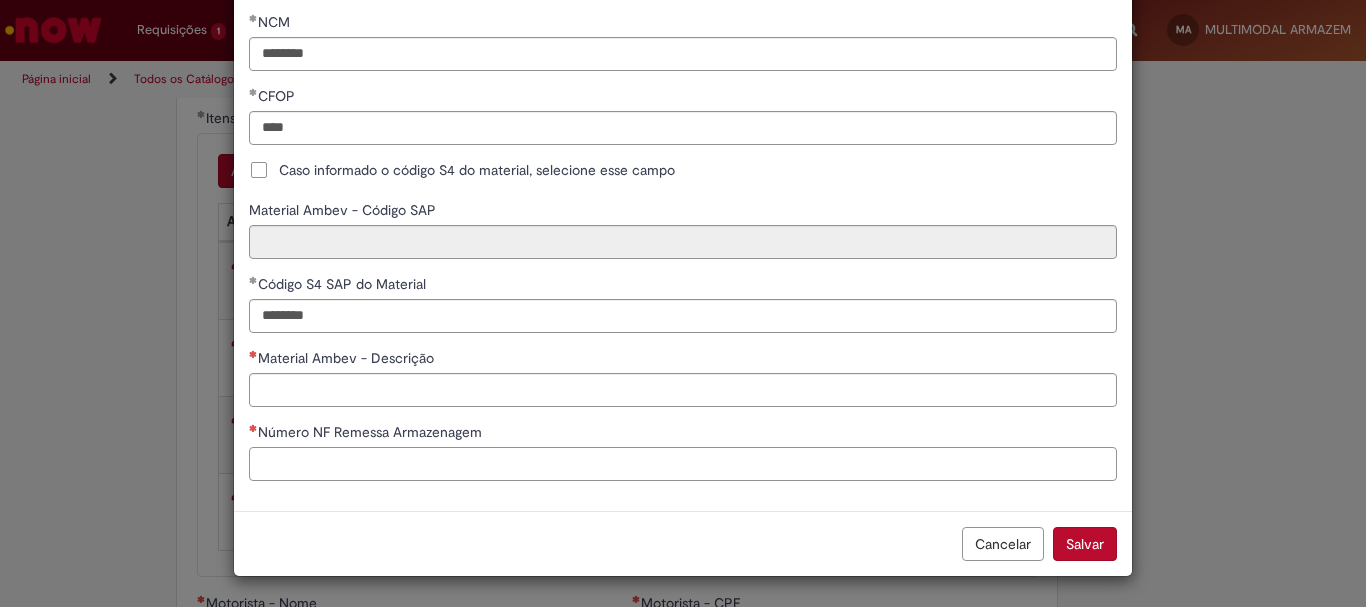 click on "Número NF Remessa Armazenagem" at bounding box center (683, 464) 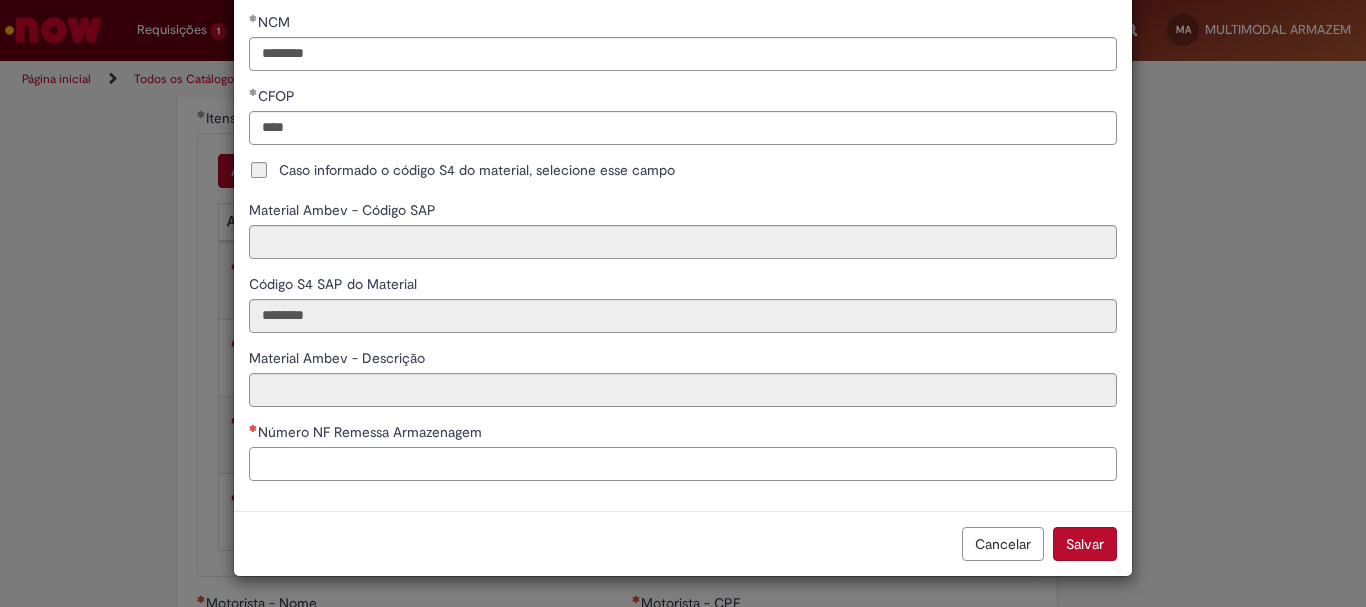 type on "**********" 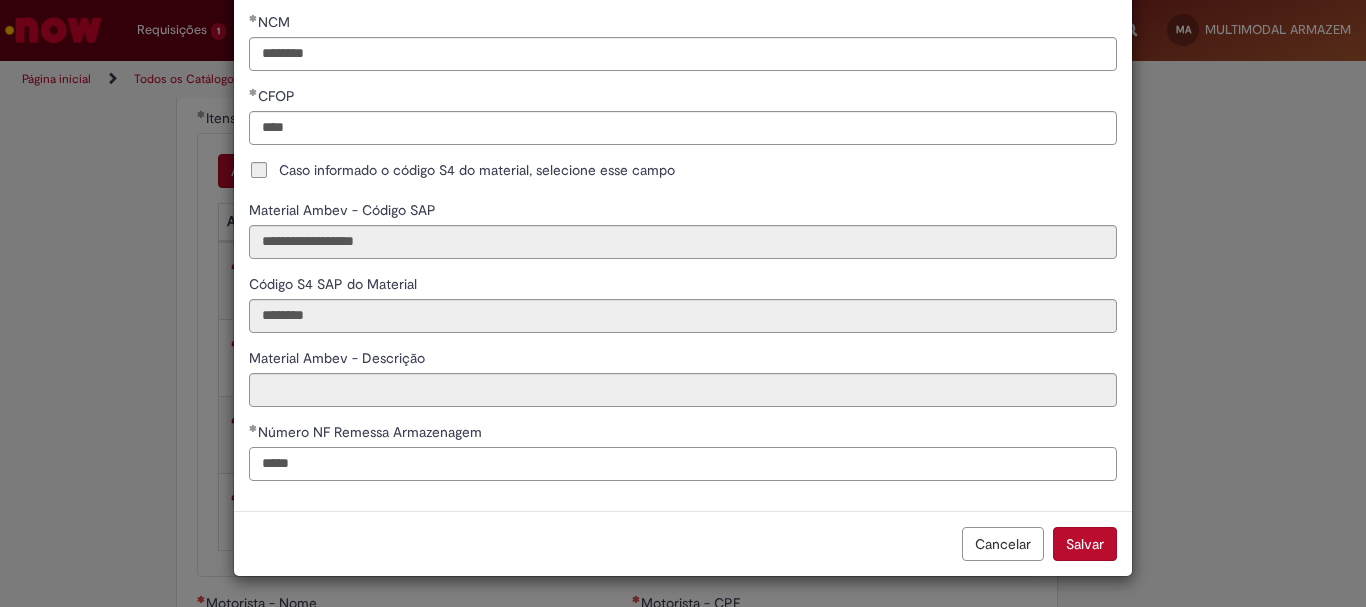 type on "******" 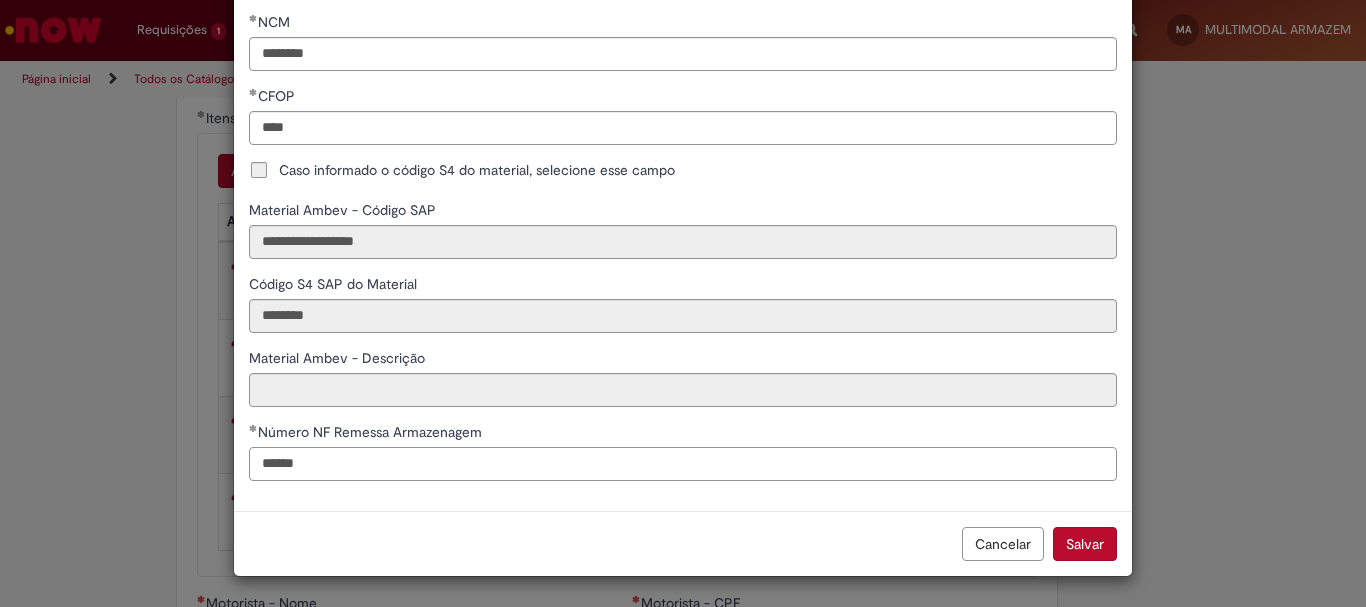 type on "**********" 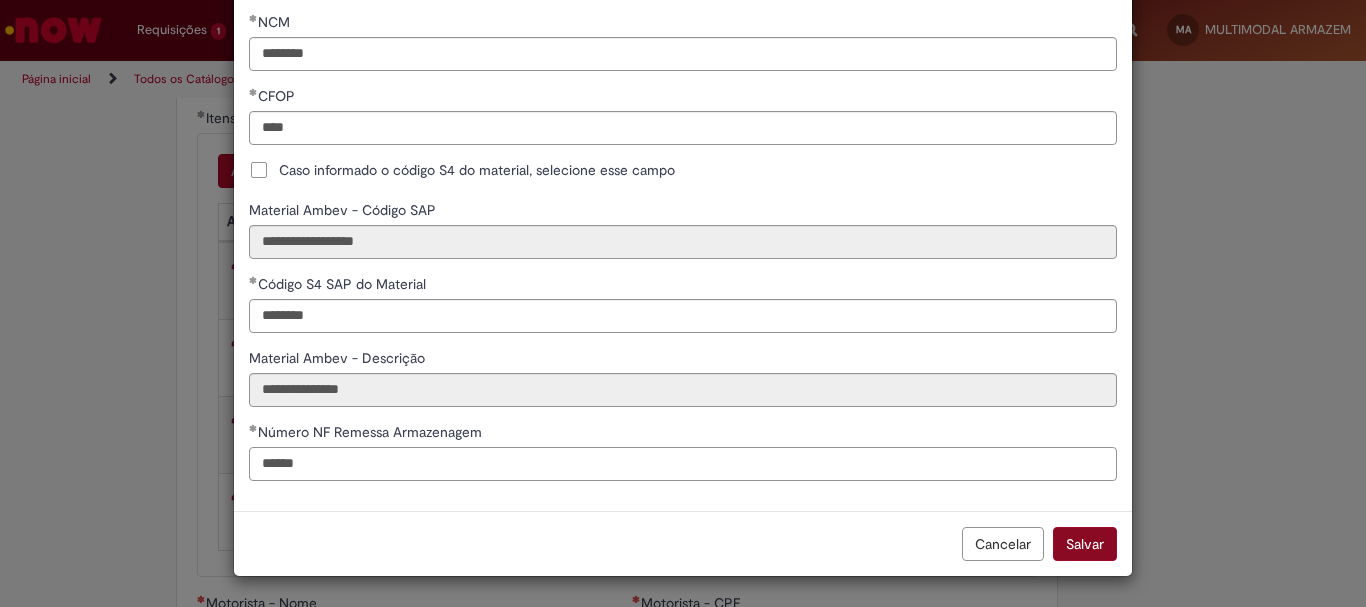 type on "******" 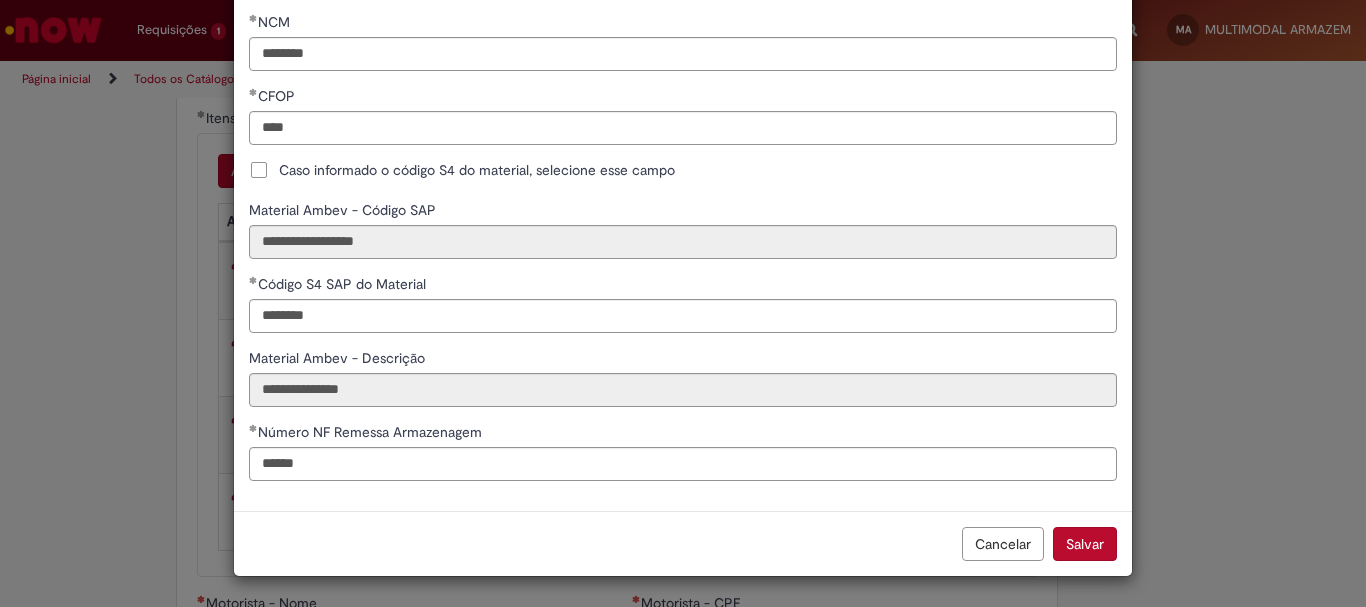 click on "Salvar" at bounding box center [1085, 544] 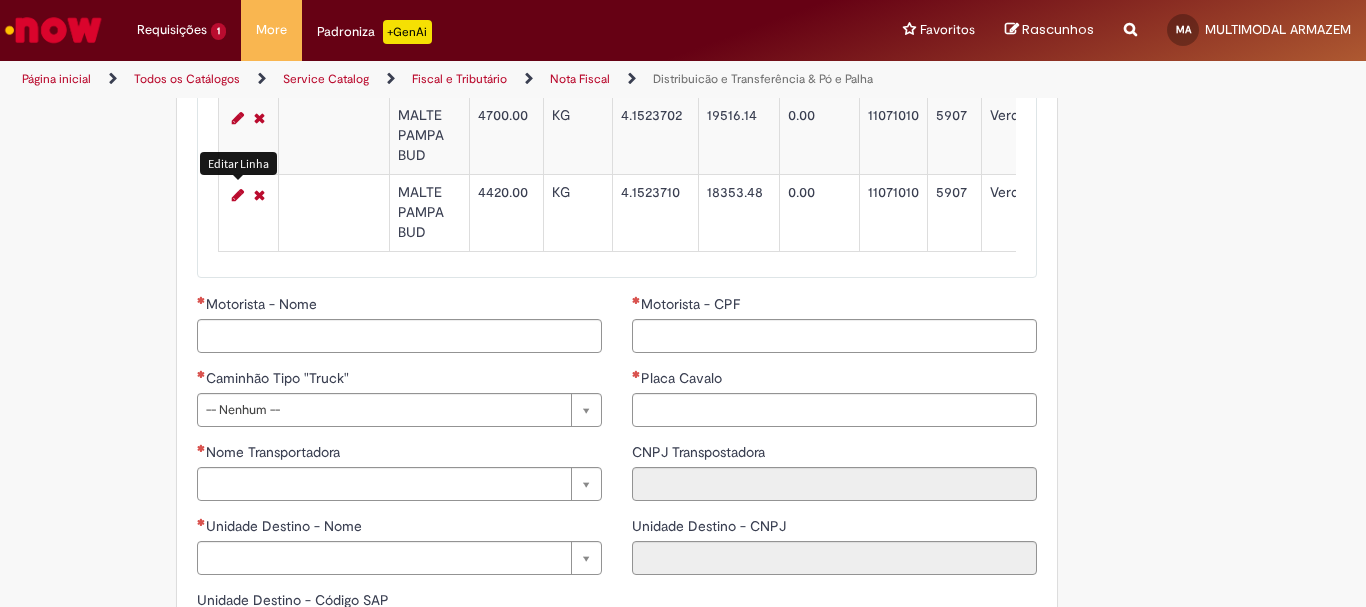 scroll, scrollTop: 2400, scrollLeft: 0, axis: vertical 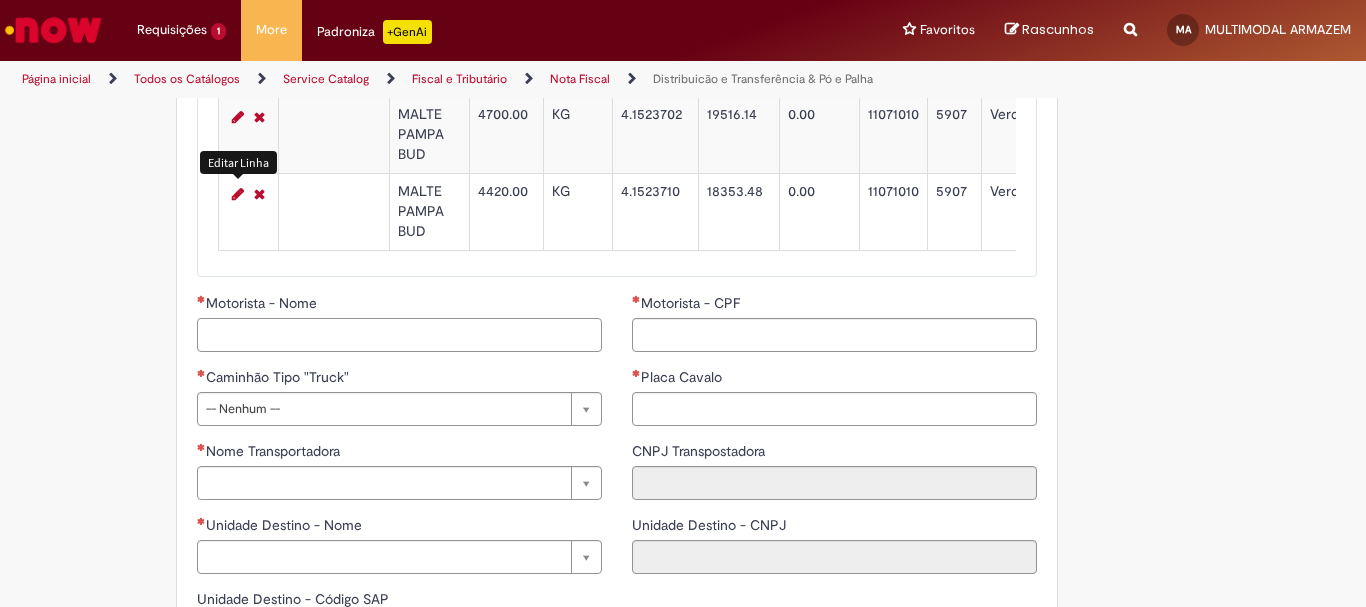 click on "Motorista - Nome" at bounding box center [399, 335] 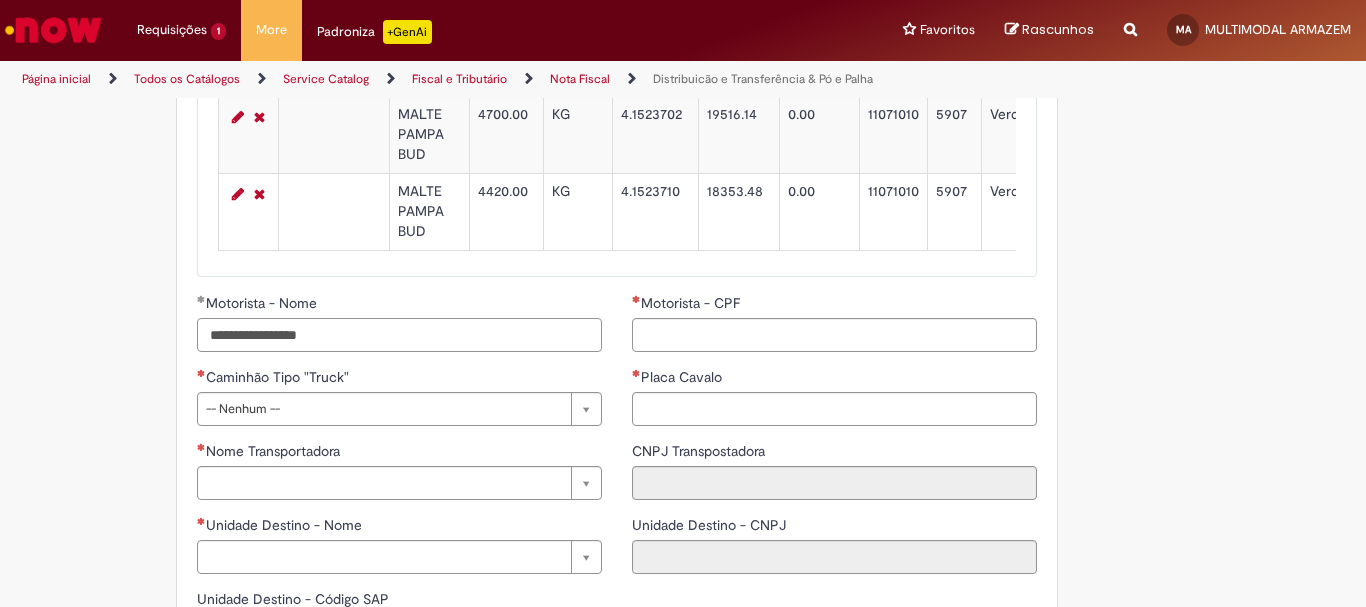 type on "**********" 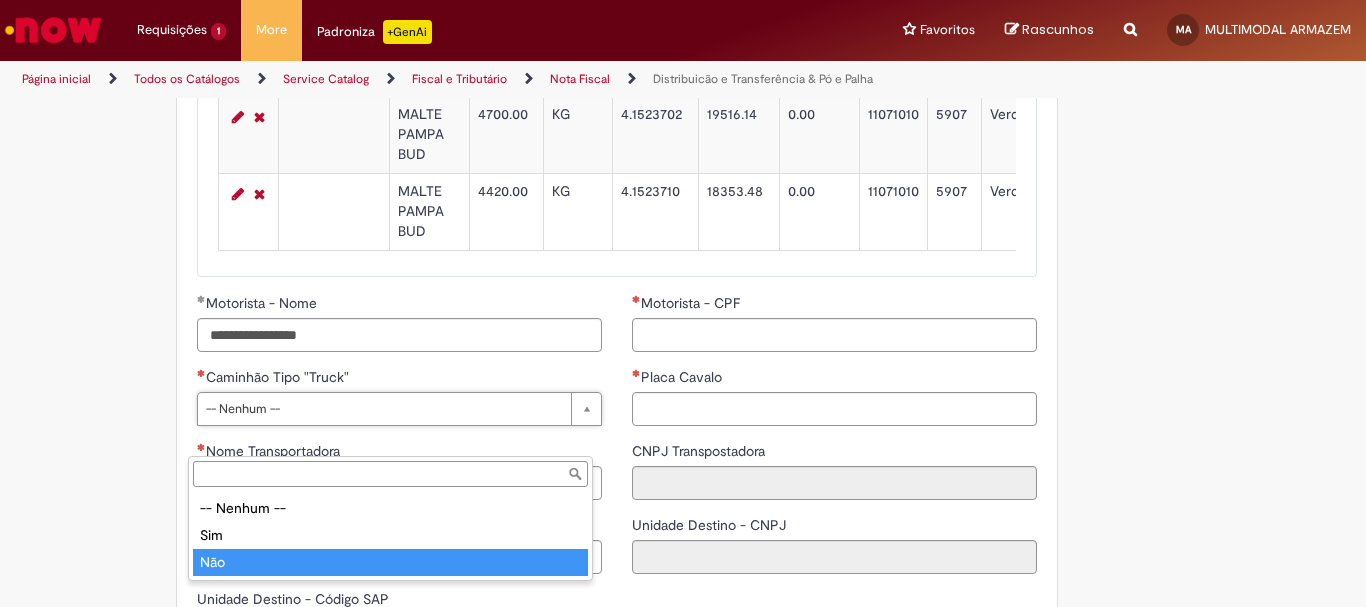 type on "***" 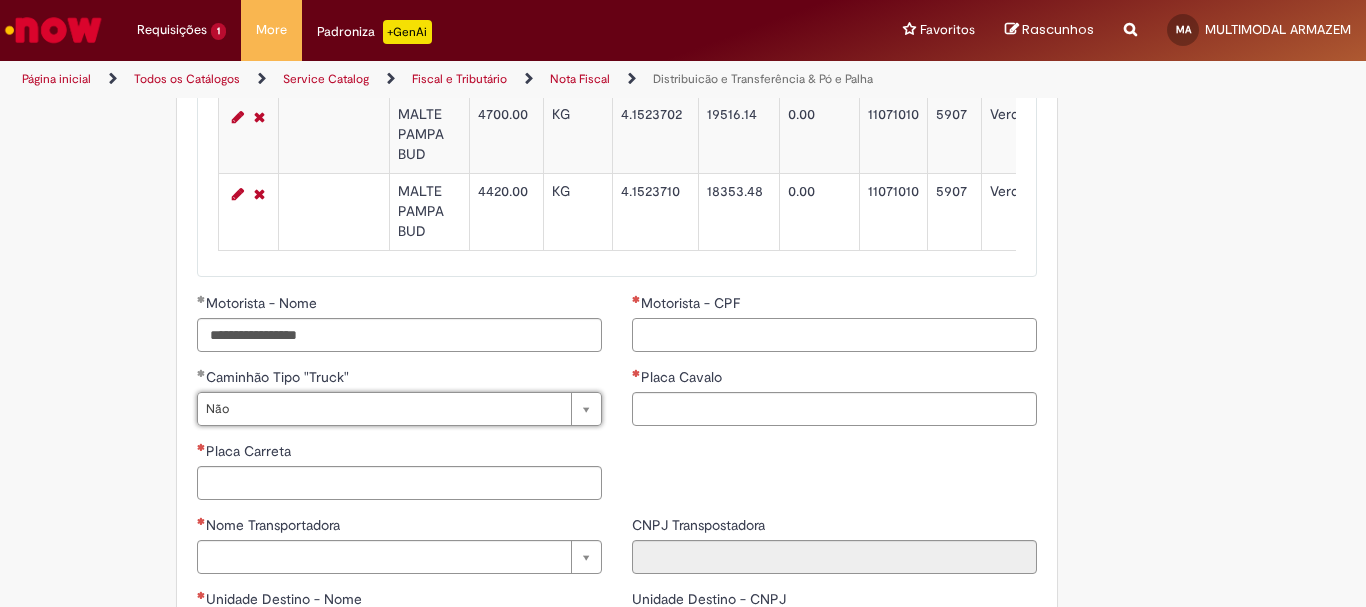 click on "Motorista - CPF" at bounding box center (834, 335) 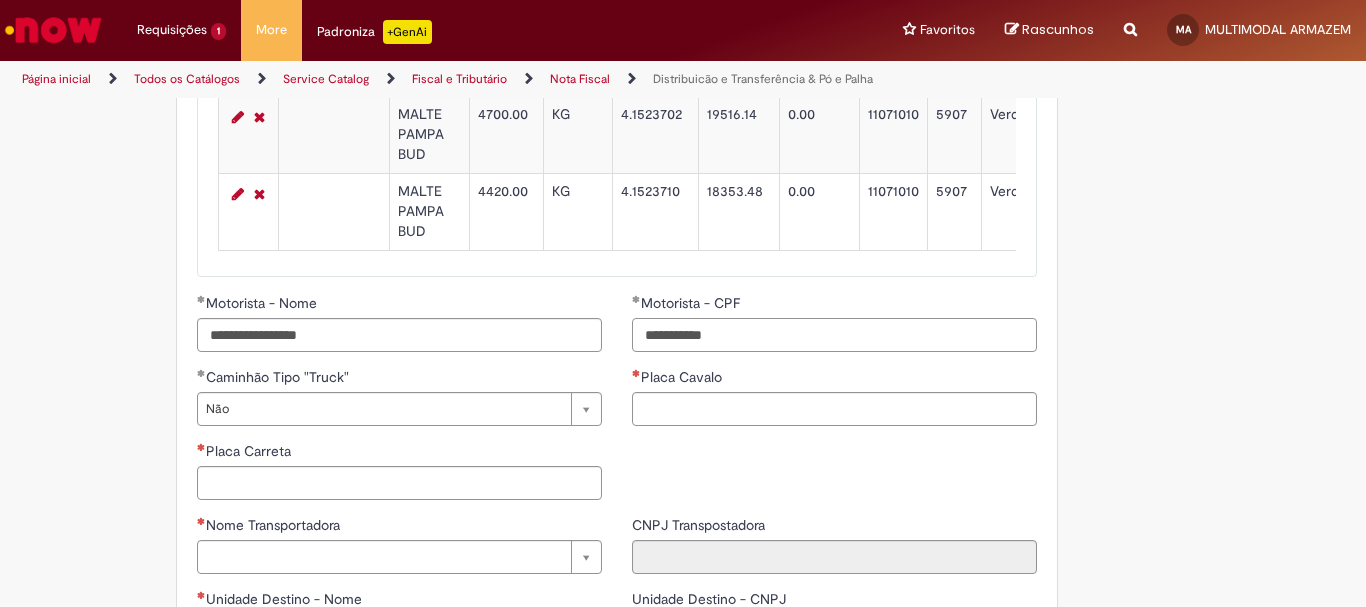 type on "**********" 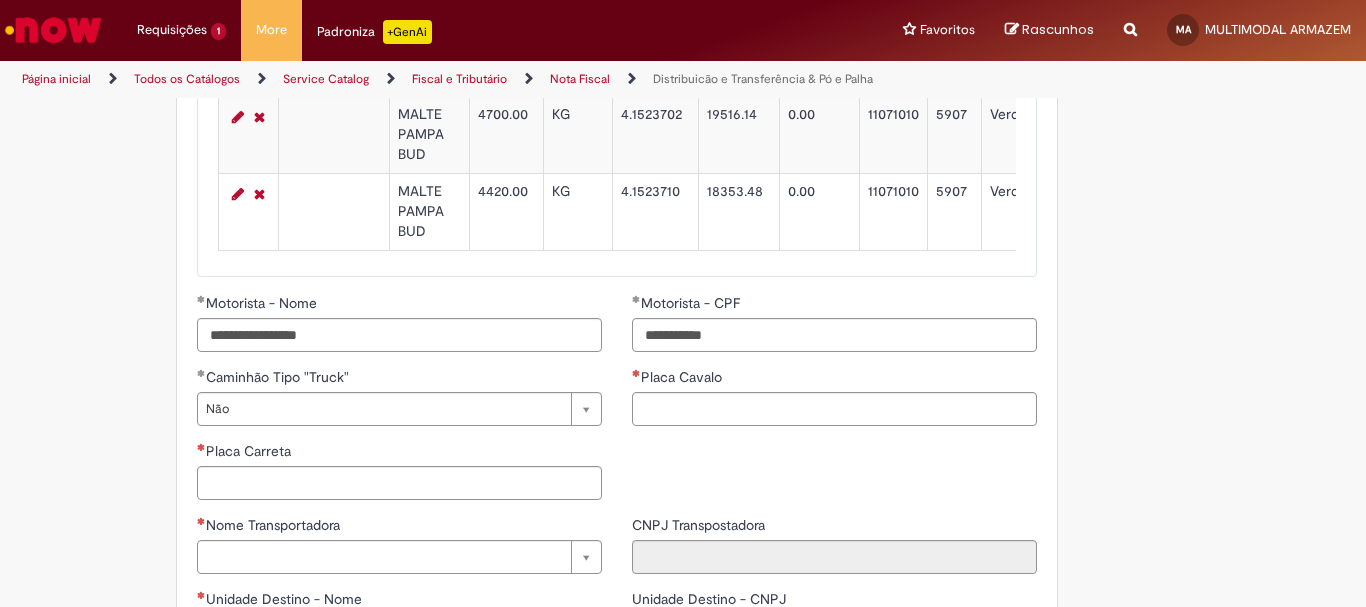 drag, startPoint x: 820, startPoint y: 421, endPoint x: 820, endPoint y: 448, distance: 27 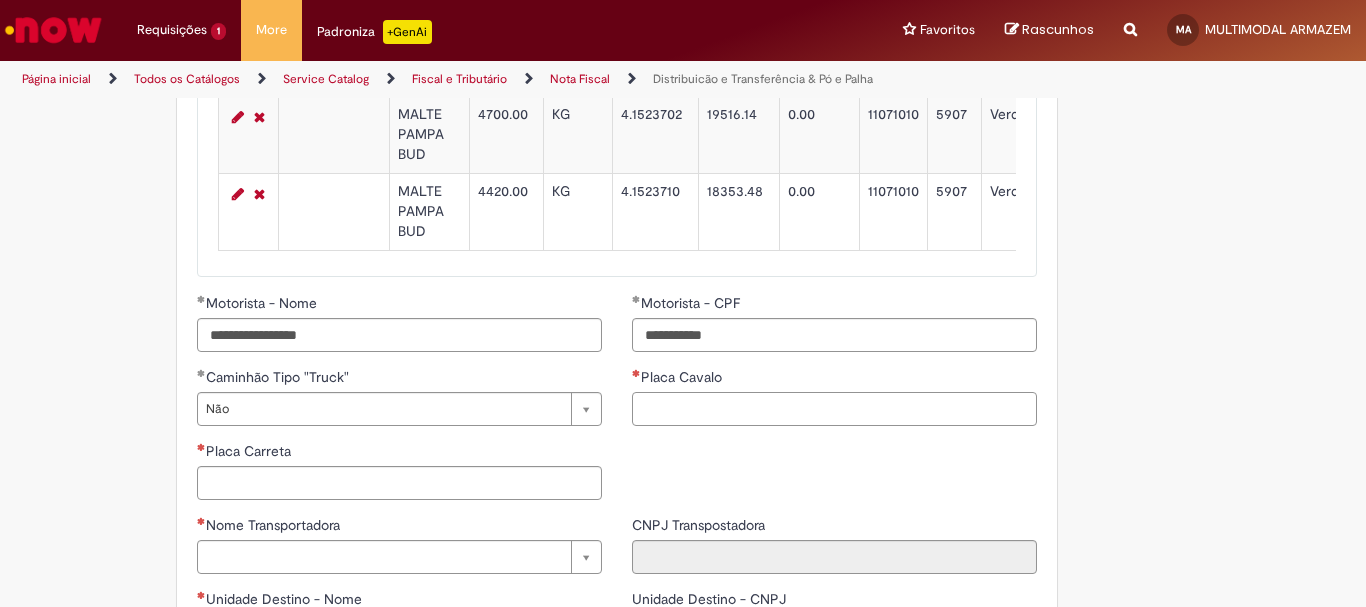 click on "Placa Cavalo" at bounding box center [834, 409] 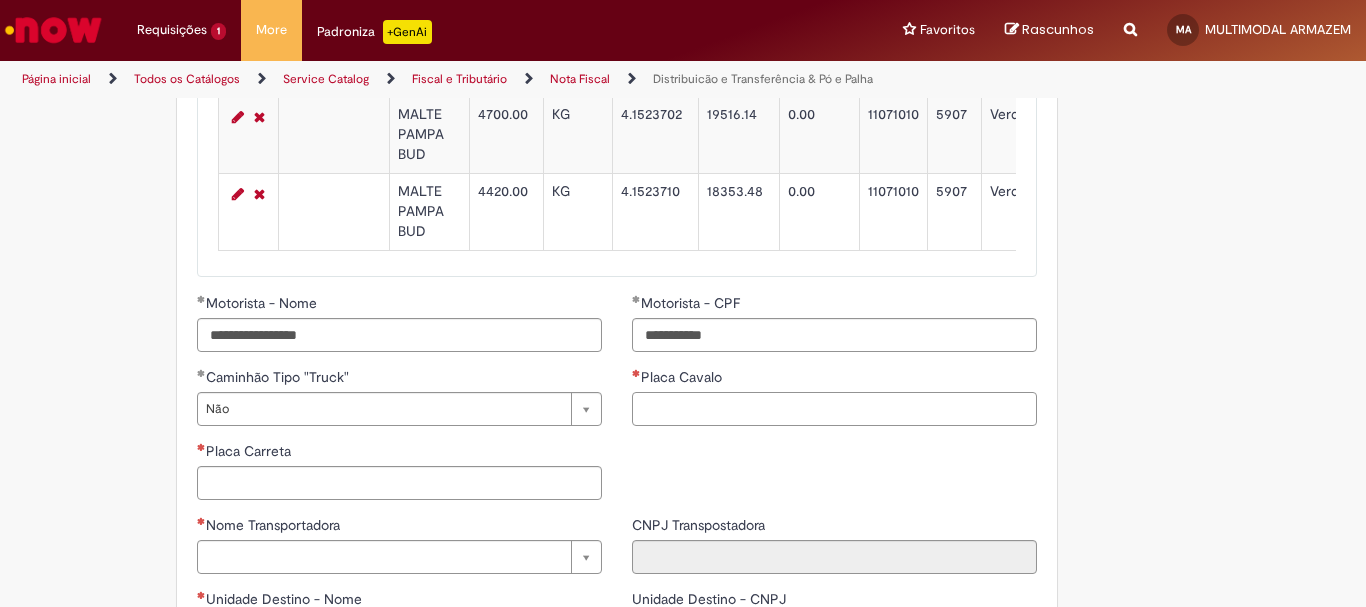 type on "*" 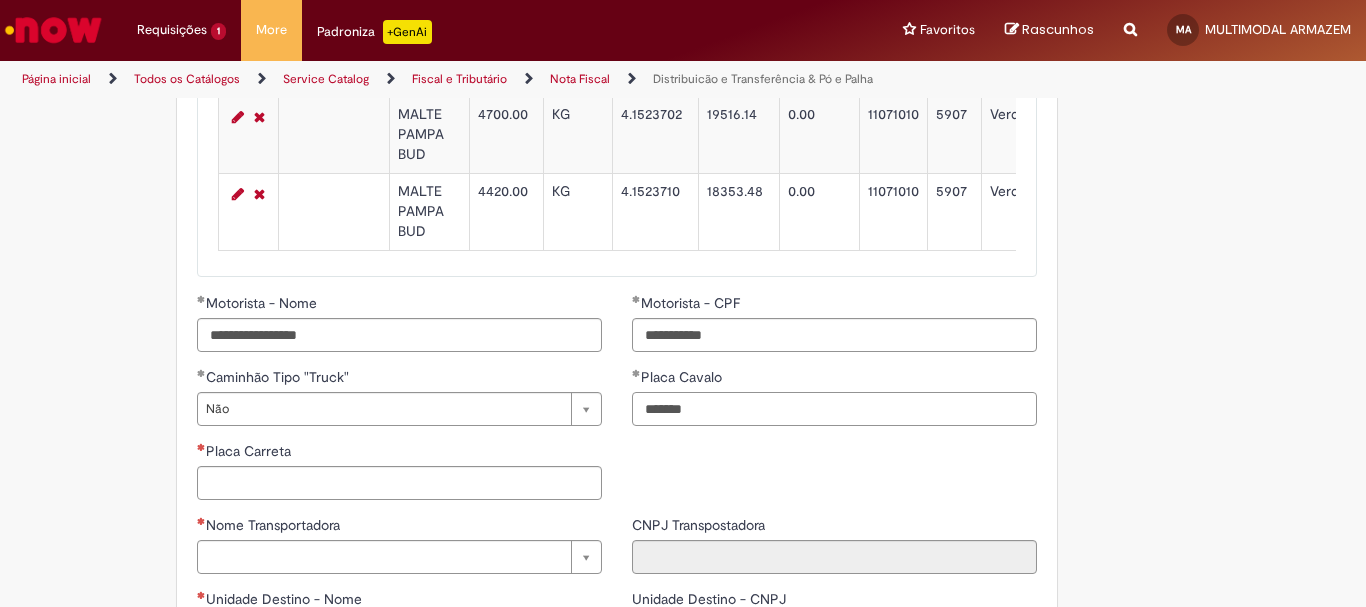 type on "*******" 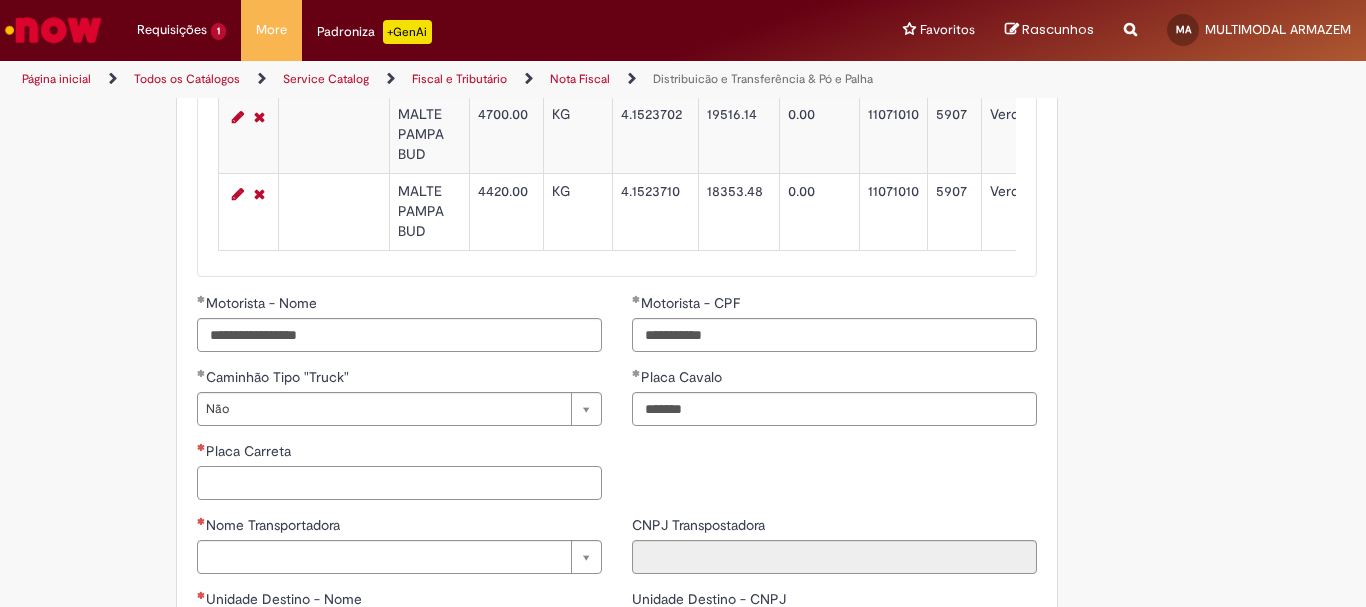 click on "Placa Carreta" at bounding box center [399, 483] 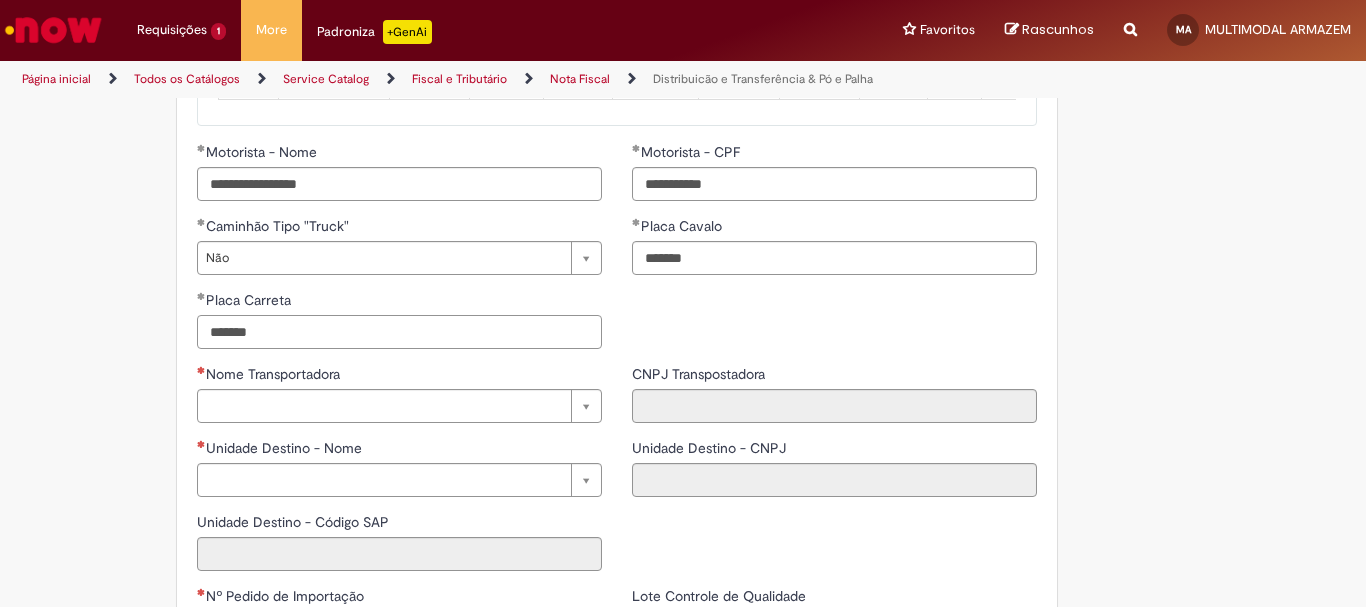 scroll, scrollTop: 2800, scrollLeft: 0, axis: vertical 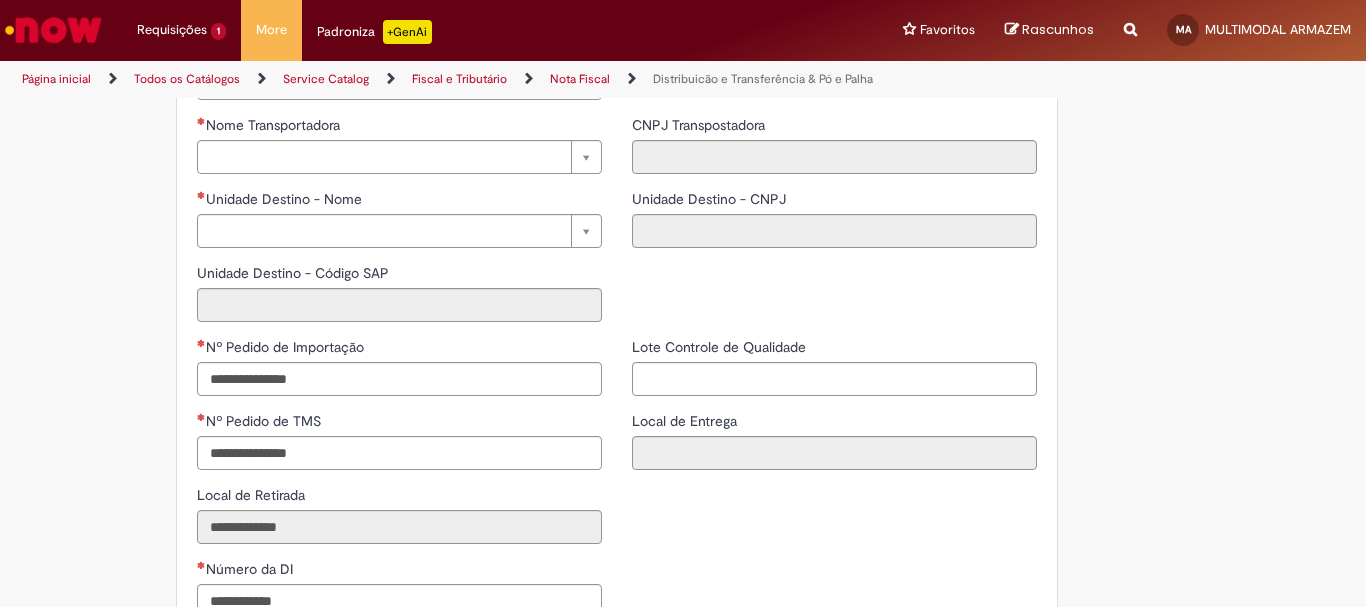 type on "*******" 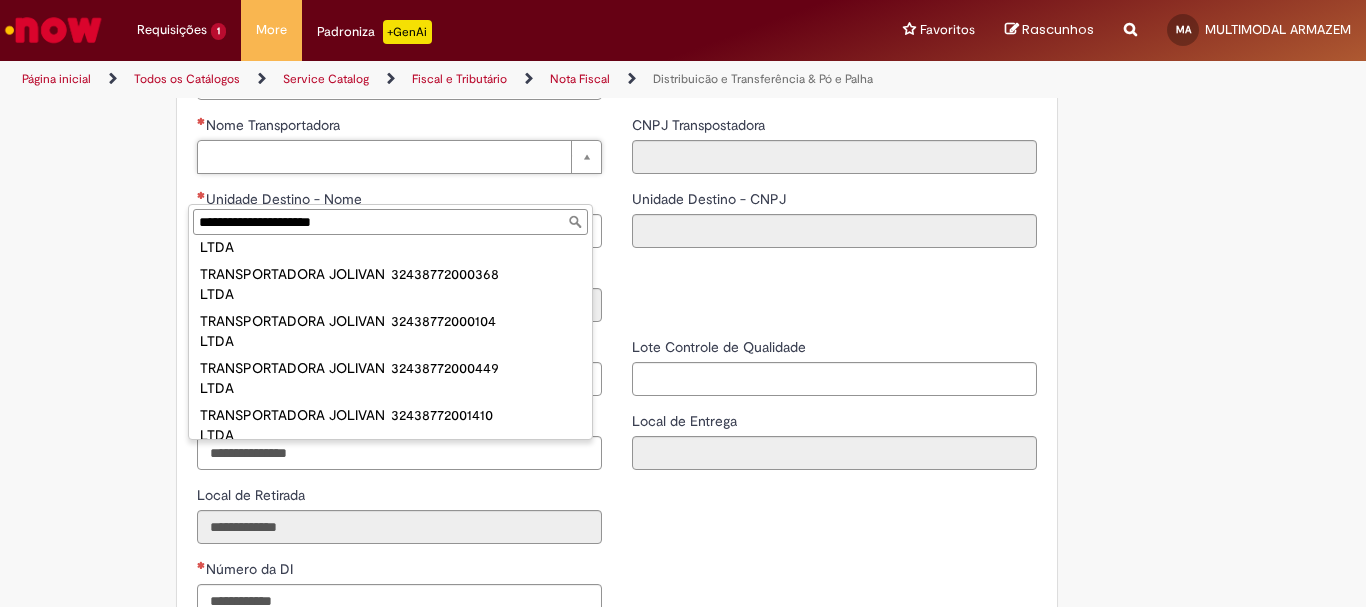scroll, scrollTop: 500, scrollLeft: 0, axis: vertical 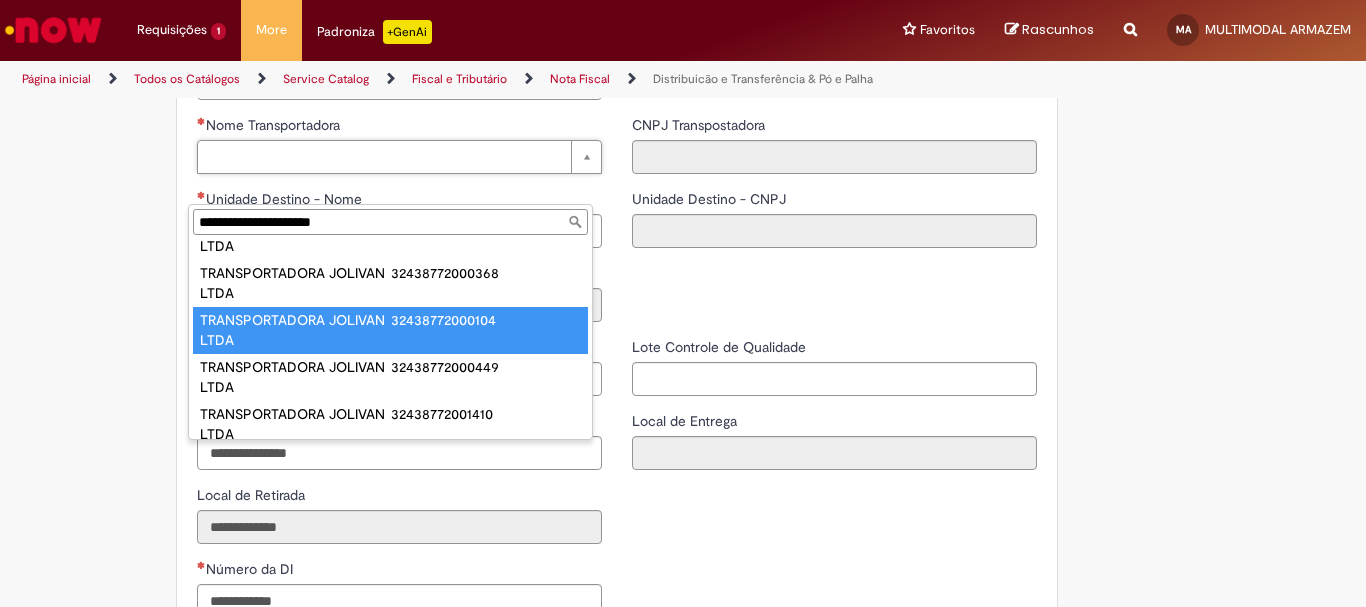 type on "**********" 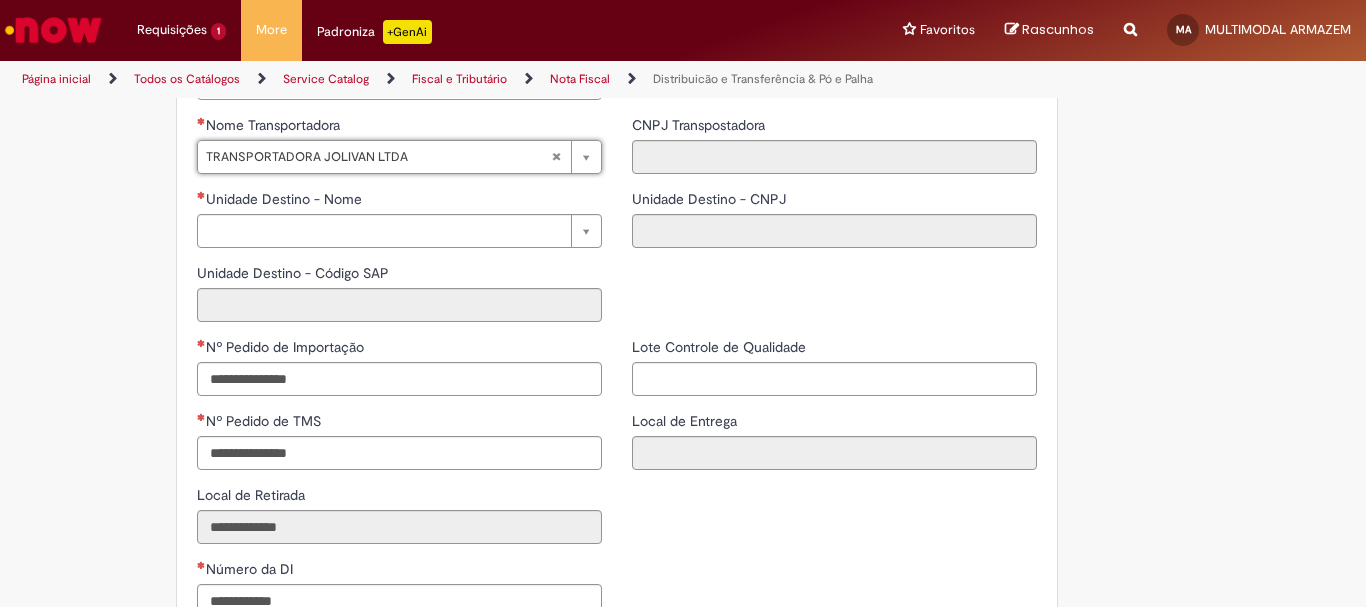type on "**********" 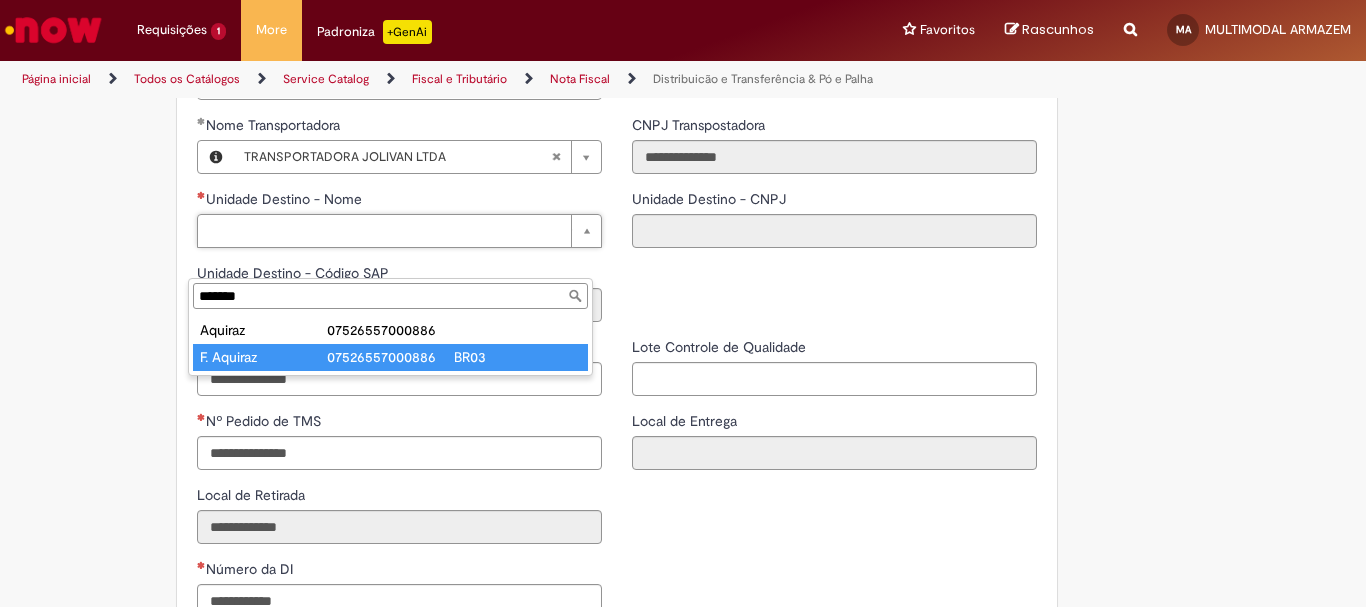 type on "*******" 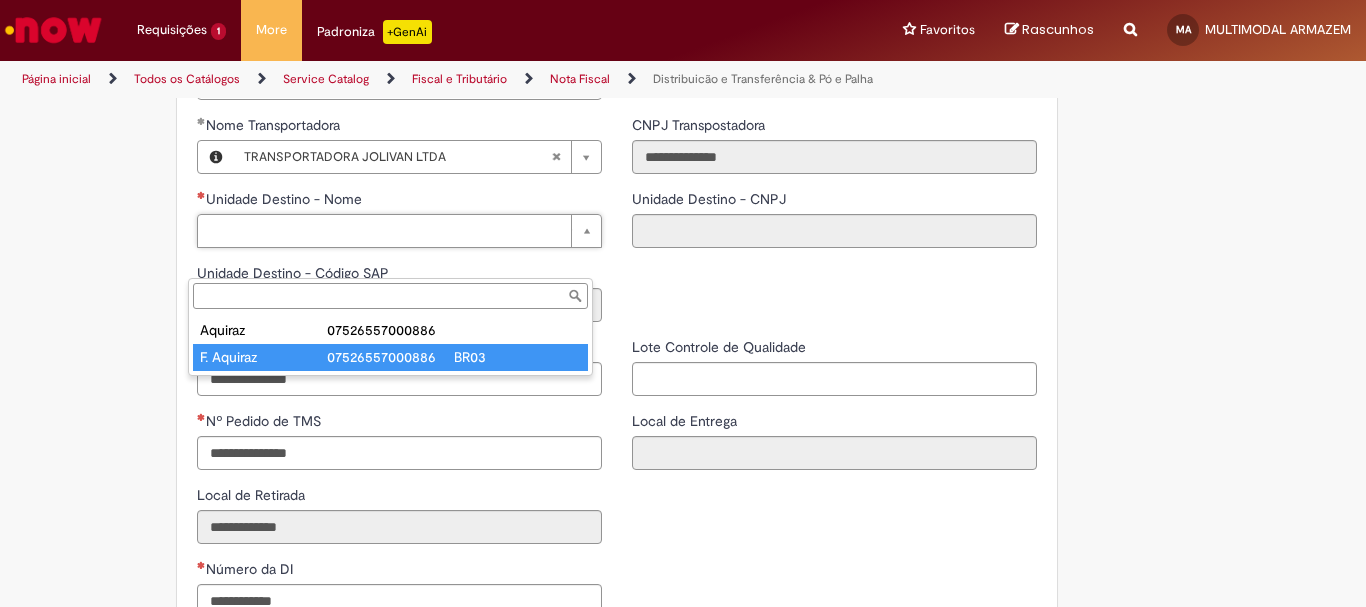 type on "**********" 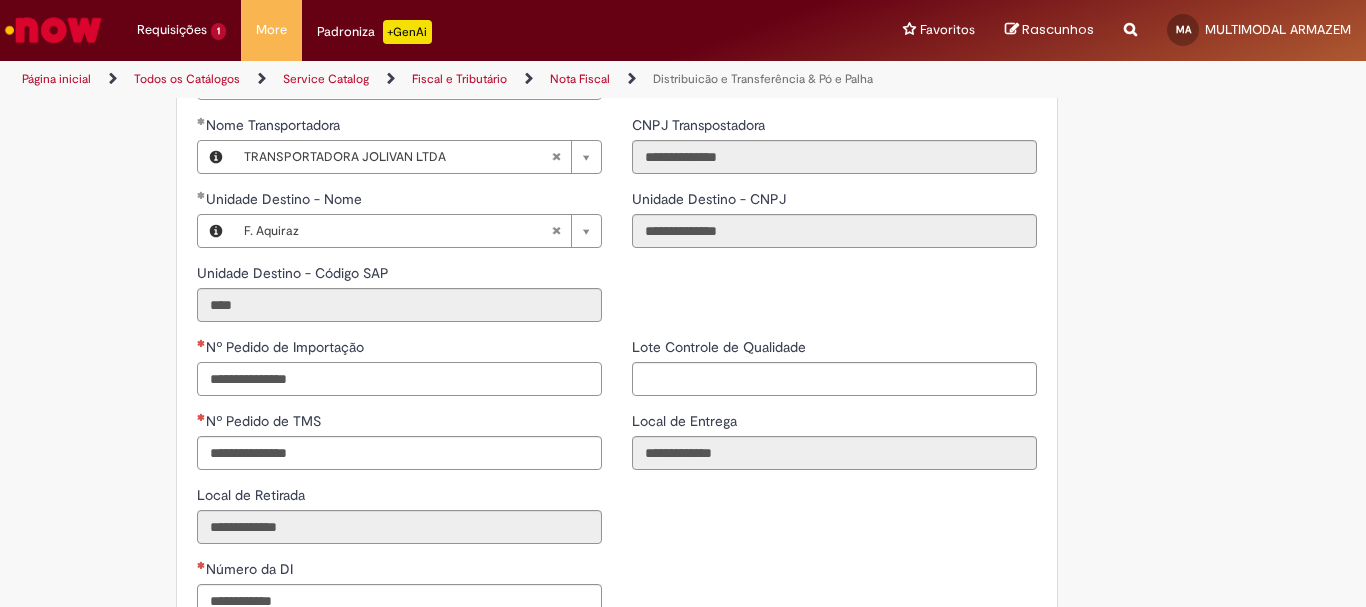 click on "Nº Pedido de Importação" at bounding box center (399, 379) 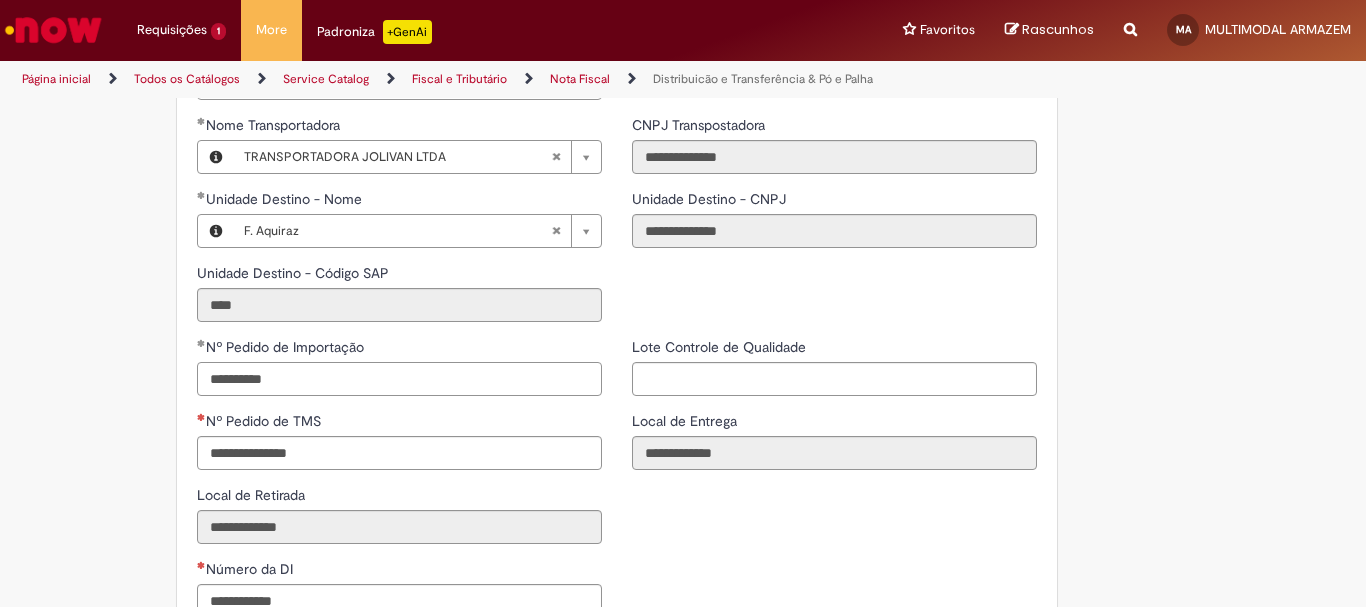 type on "**********" 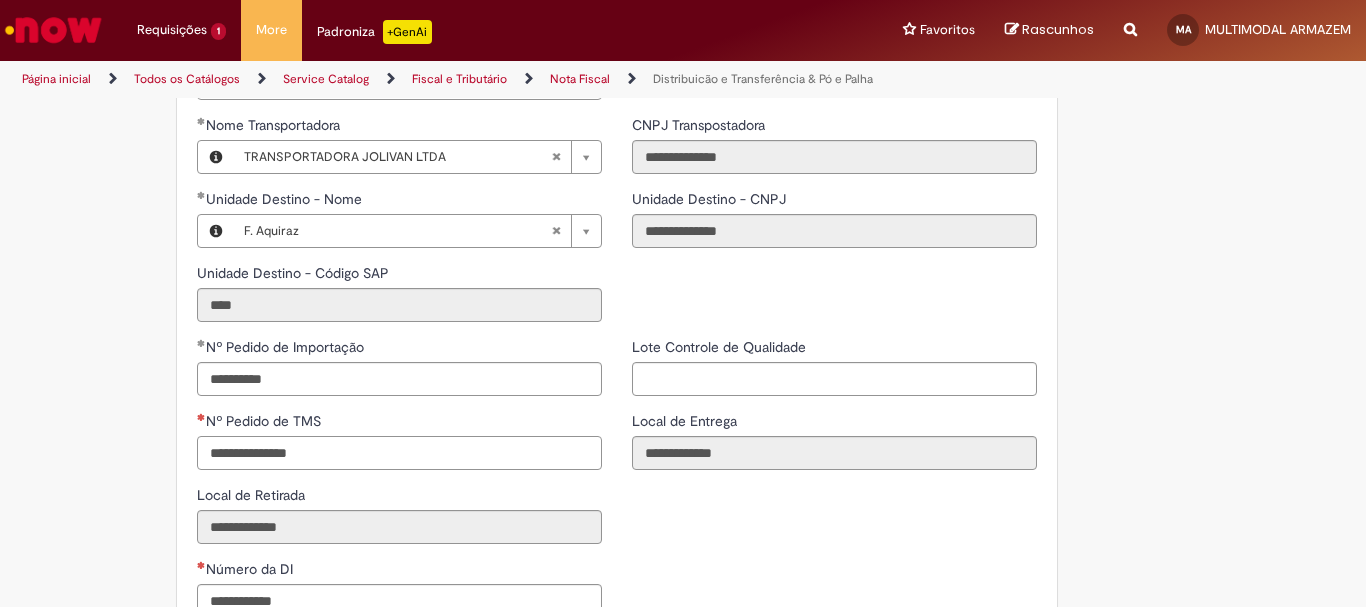 click on "Nº Pedido de TMS" at bounding box center [399, 453] 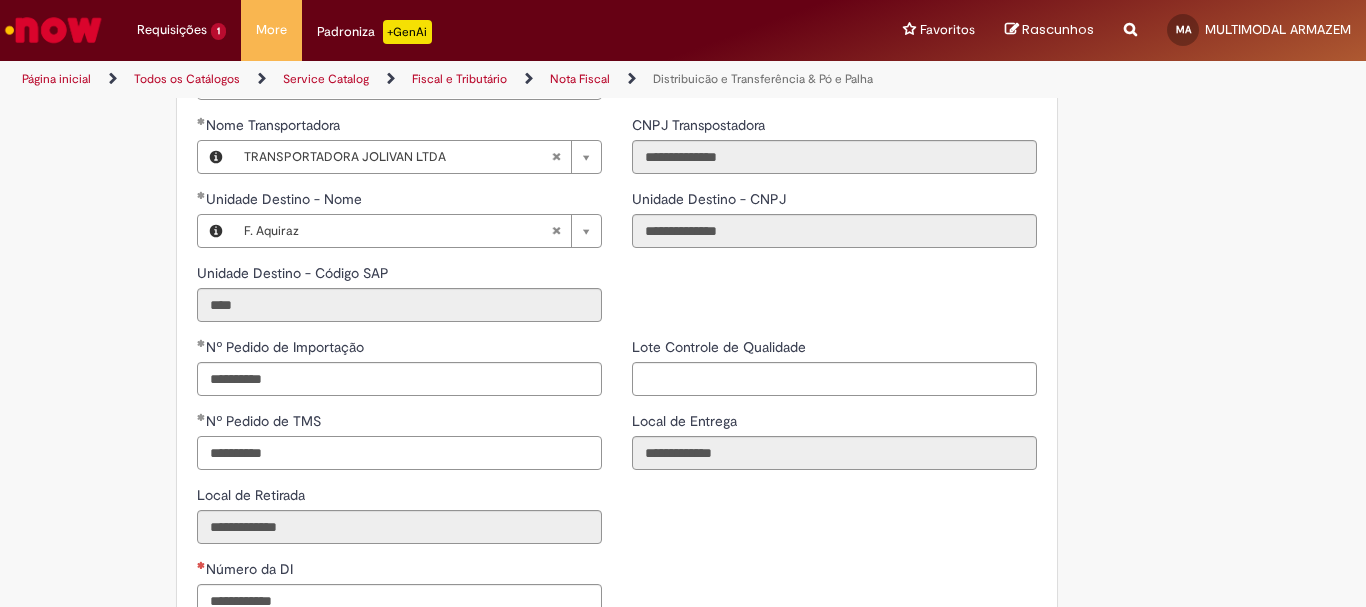 type on "**********" 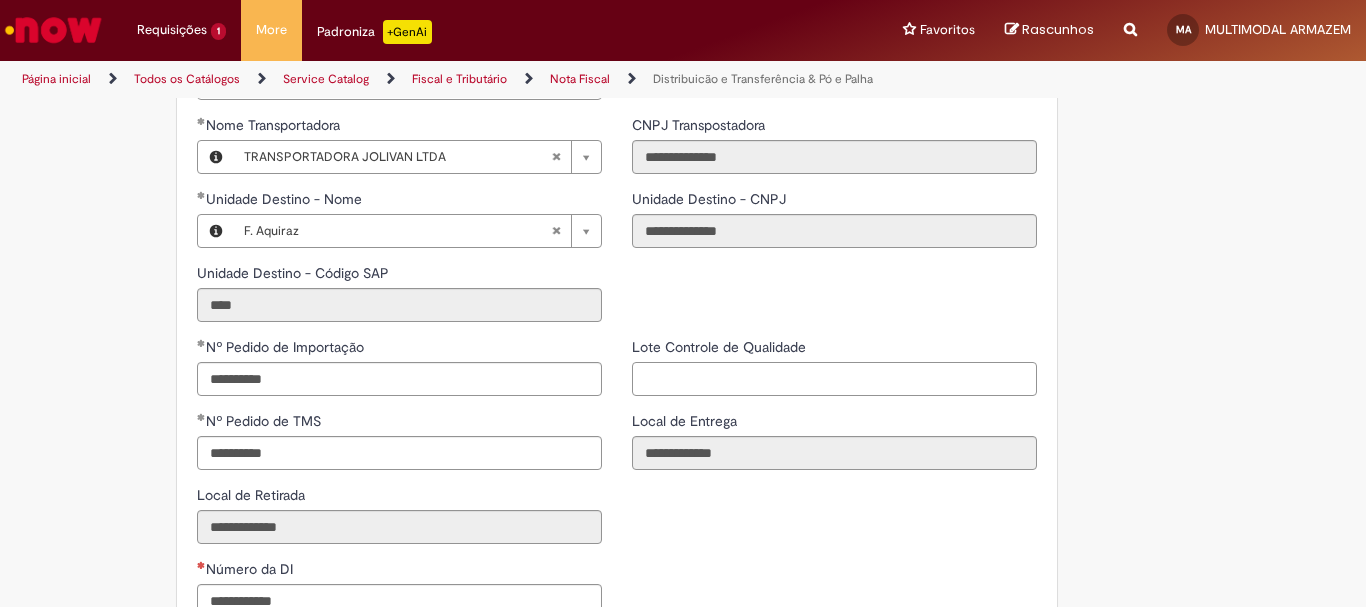 click on "Lote Controle de Qualidade" at bounding box center (834, 379) 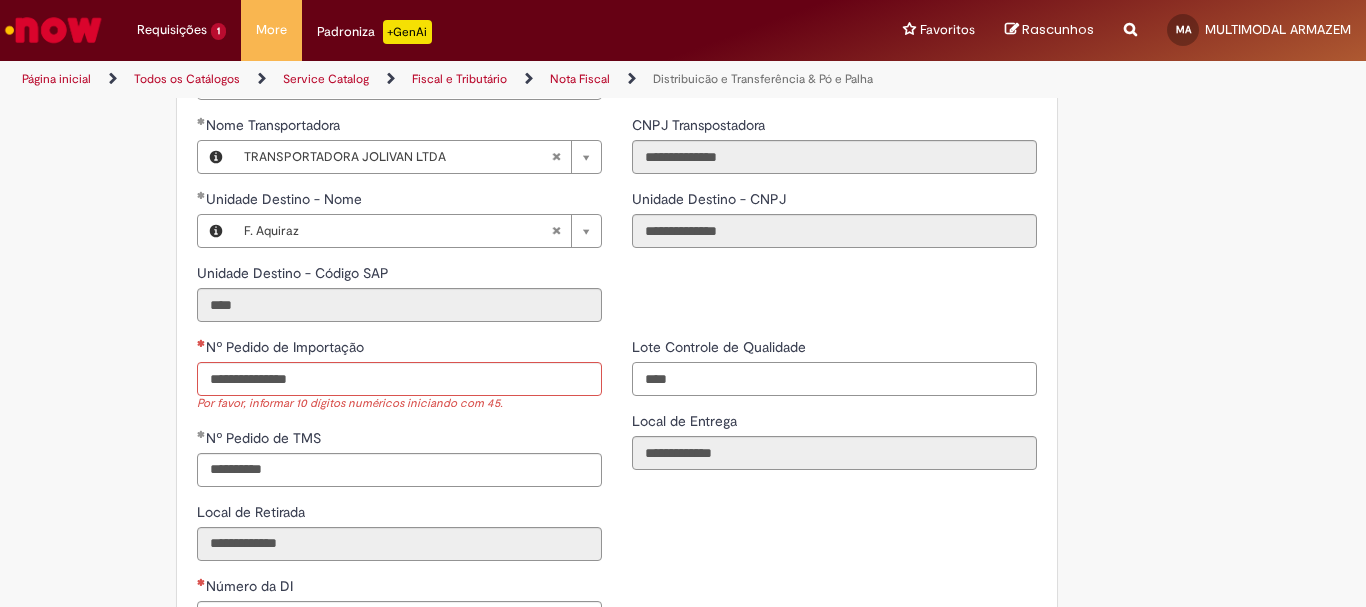 type on "****" 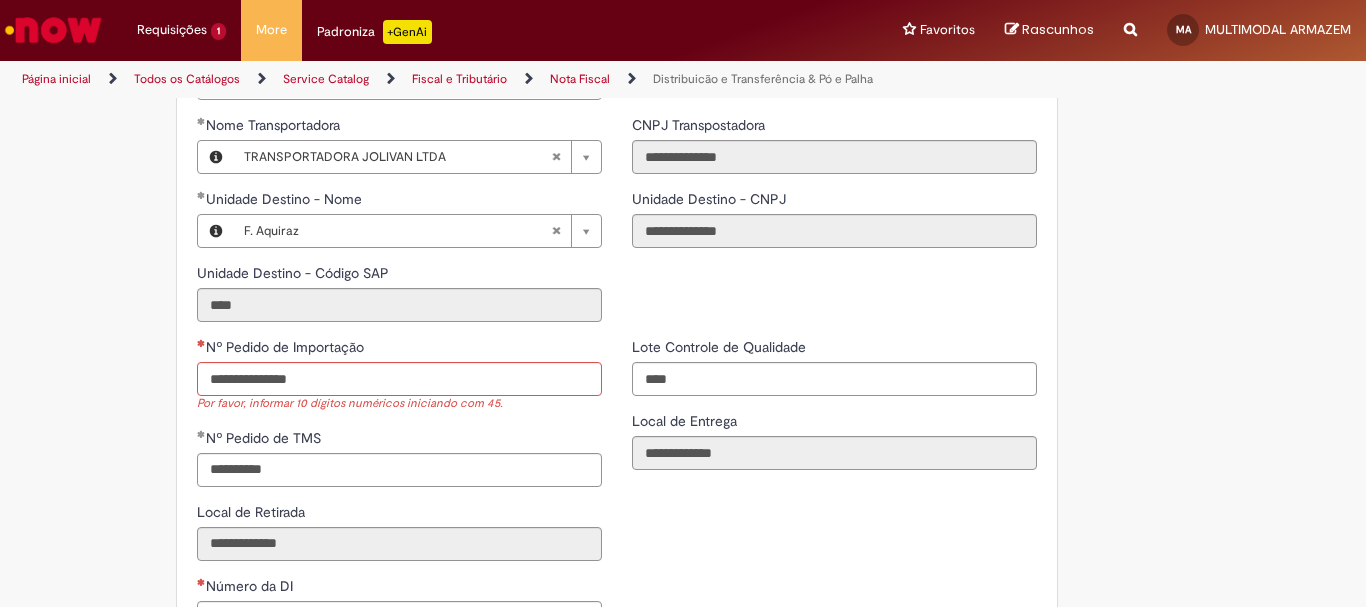 click on "Nº Pedido de Importação" at bounding box center (282, 347) 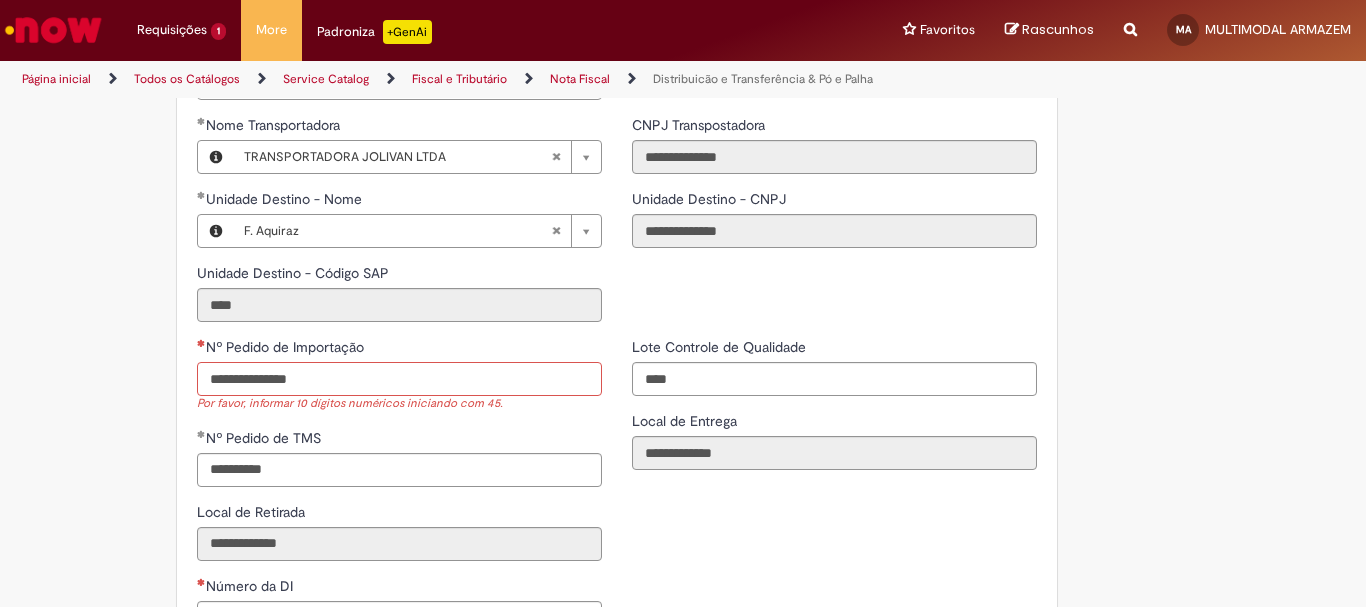 click on "Nº Pedido de Importação" at bounding box center [399, 379] 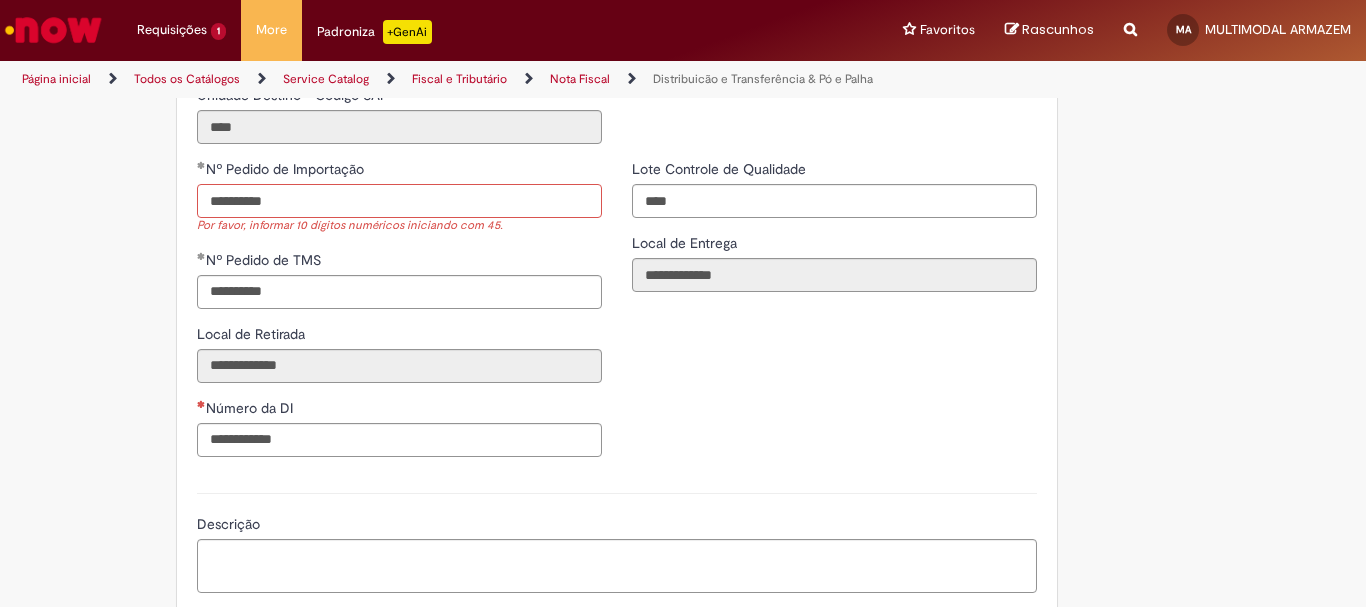 scroll, scrollTop: 3000, scrollLeft: 0, axis: vertical 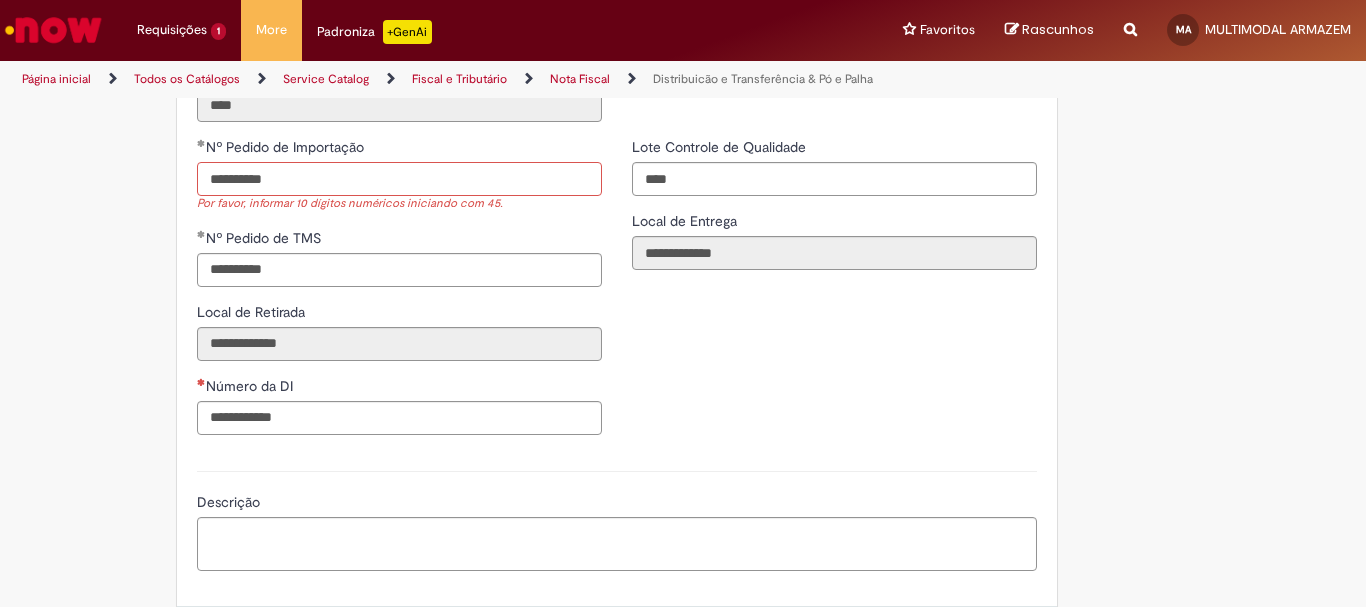 type on "**********" 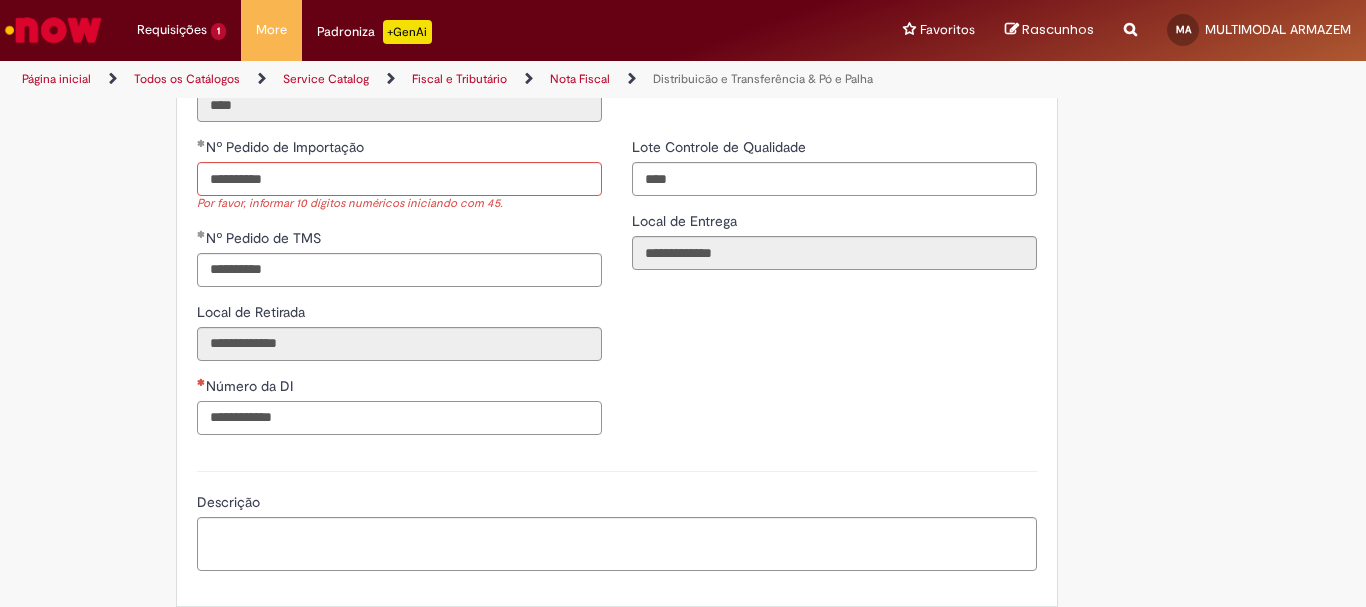 click on "**********" at bounding box center [617, -712] 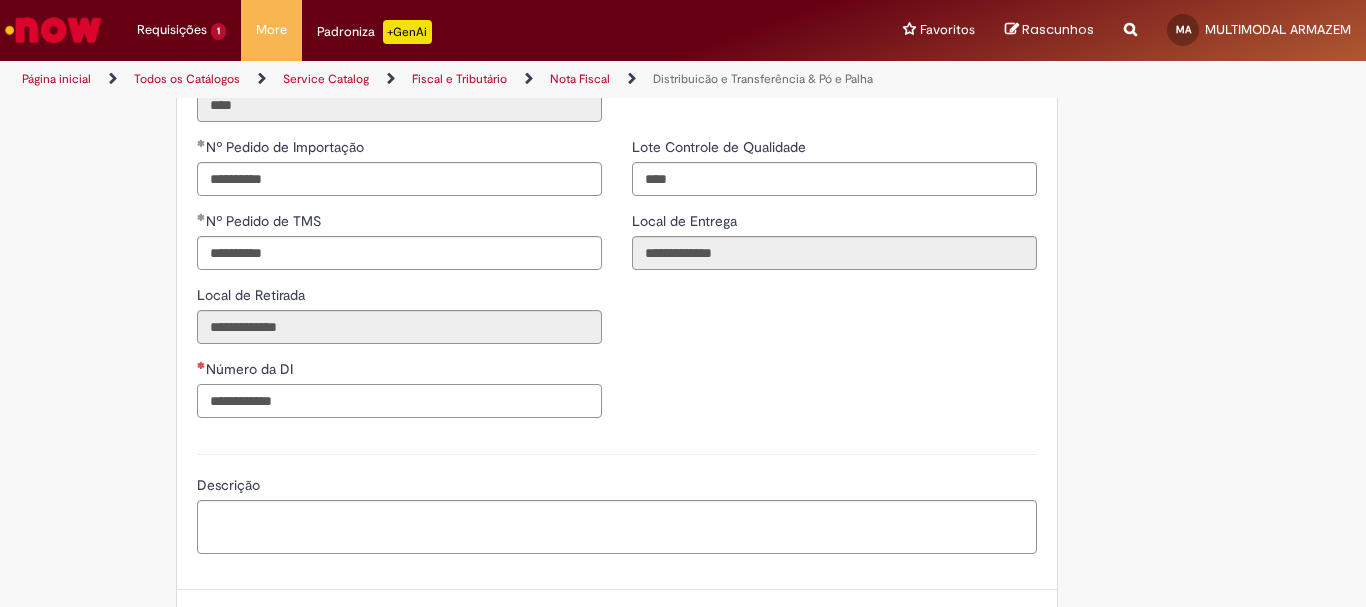 click on "Número da DI" at bounding box center [399, 401] 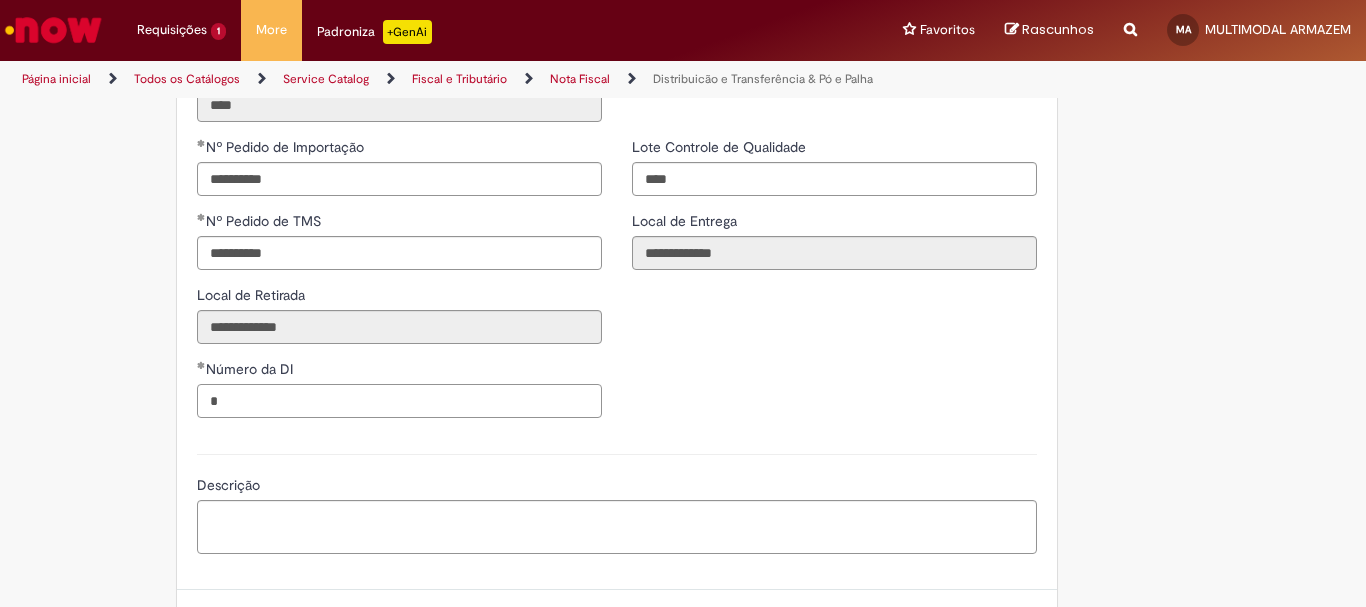 type on "*" 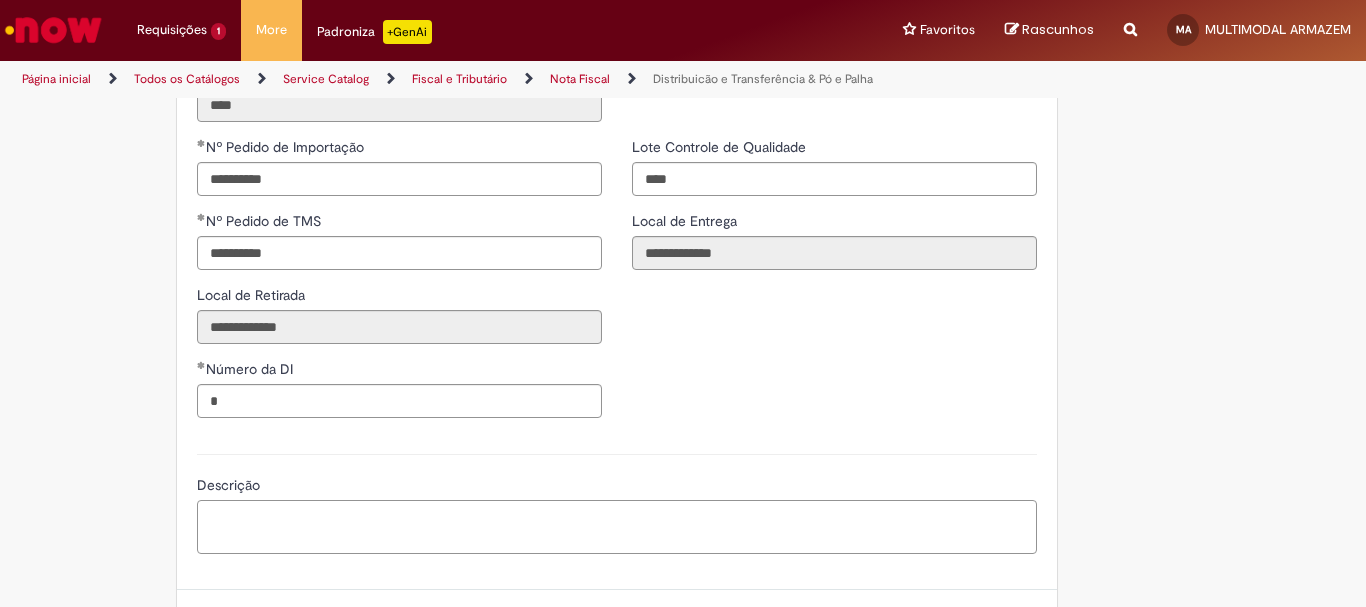 click on "Descrição" at bounding box center [617, 527] 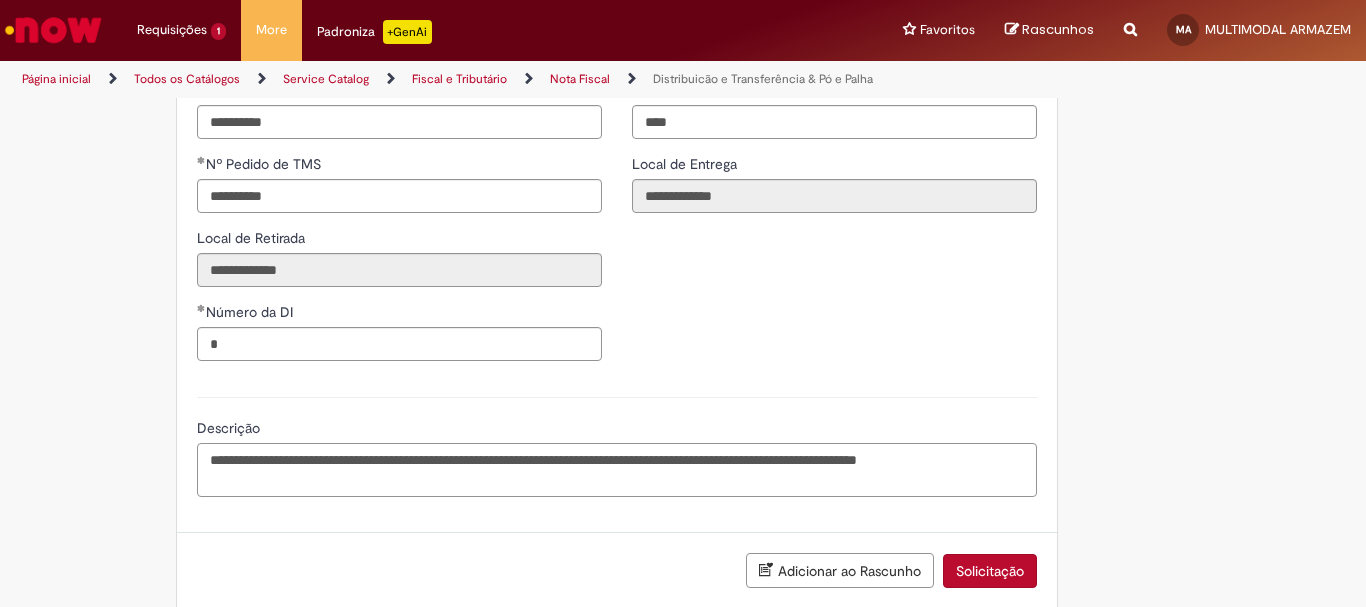 scroll, scrollTop: 3116, scrollLeft: 0, axis: vertical 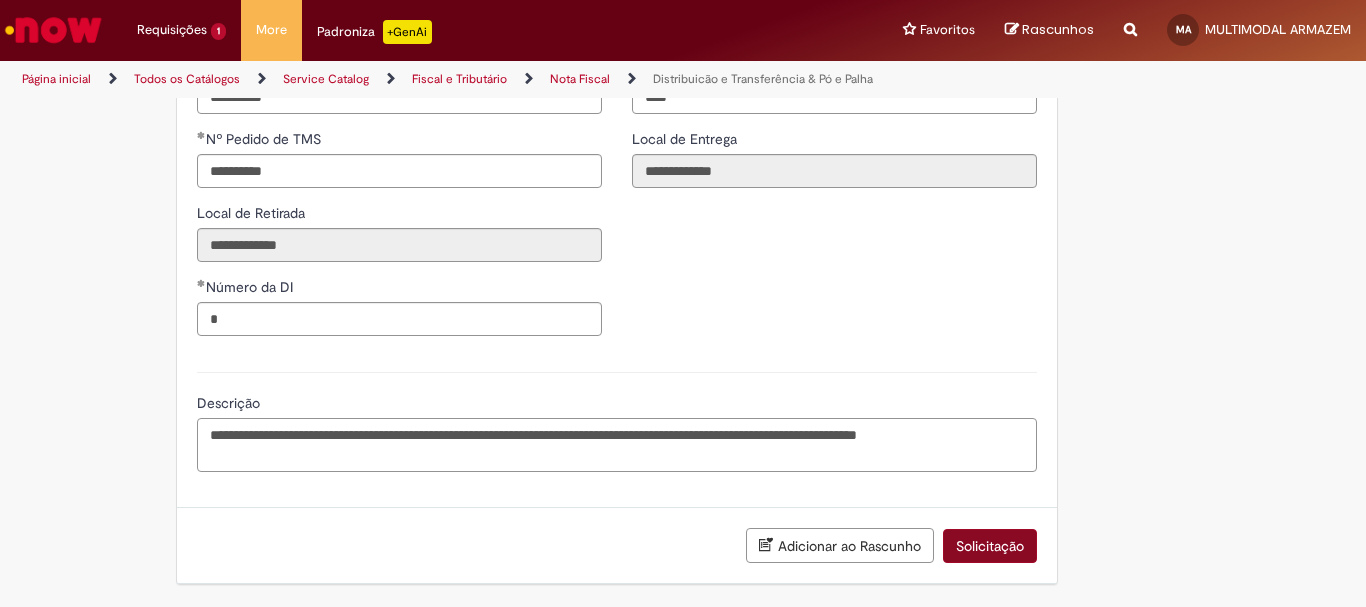 type on "**********" 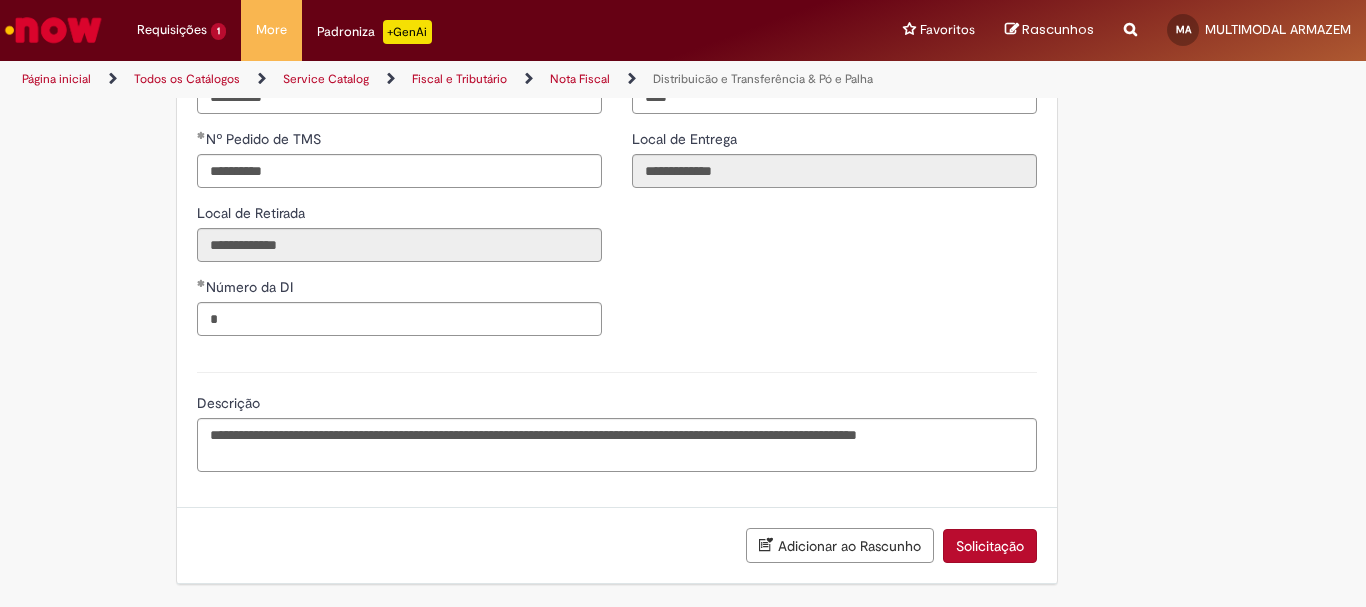 click on "Solicitação" at bounding box center [990, 546] 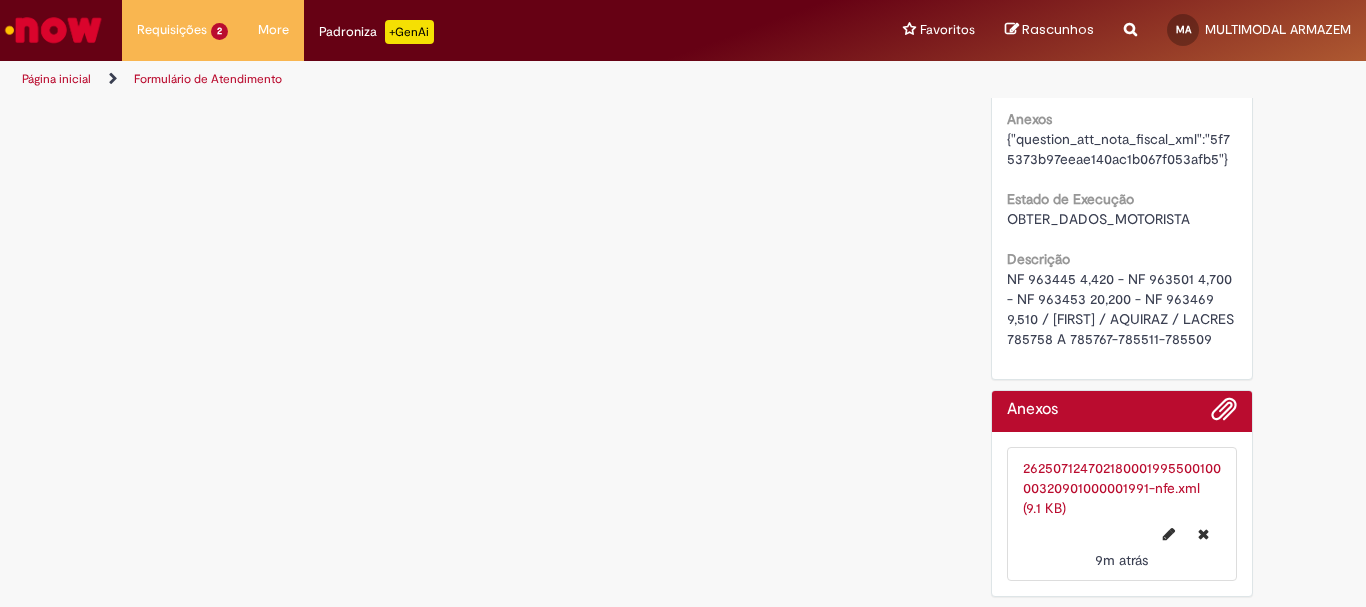 scroll, scrollTop: 0, scrollLeft: 0, axis: both 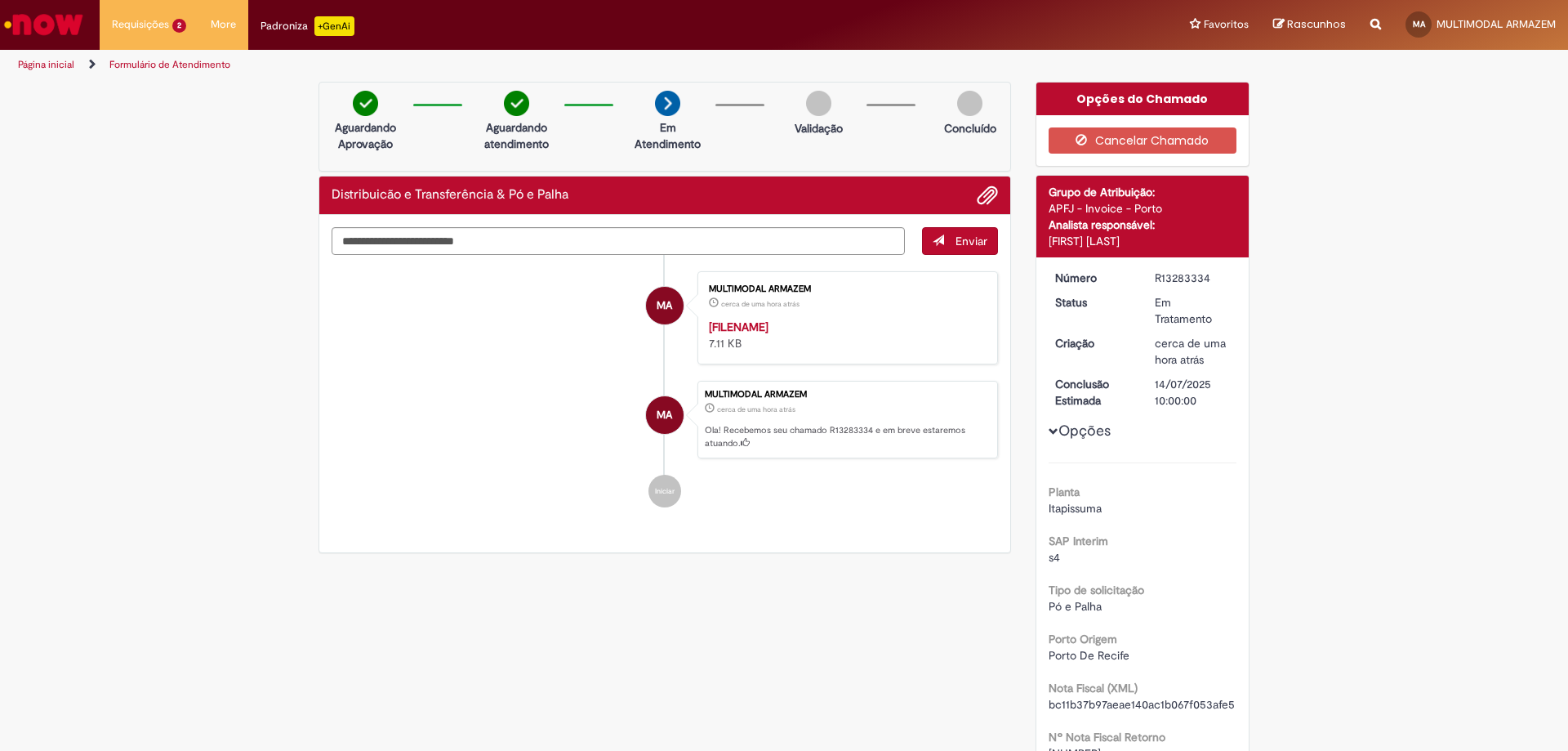 click on "MA
MULTIMODAL ARMAZEM
cerca de uma hora atrás cerca de uma hora atrás
Ola! Recebemos seu chamado R[TICKET_ID] e em breve estaremos atuando." at bounding box center (665, 420) 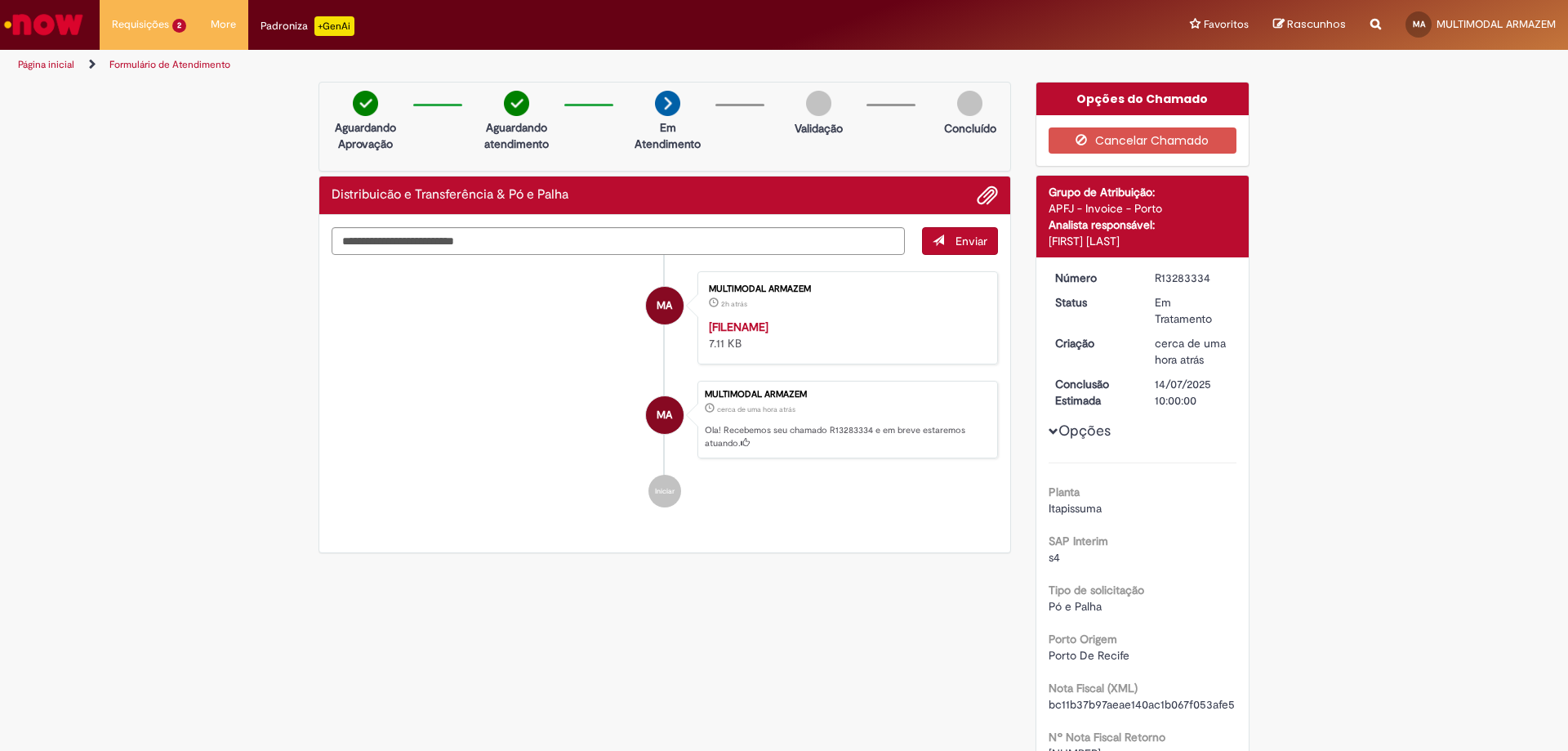 drag, startPoint x: 1366, startPoint y: 177, endPoint x: 1123, endPoint y: 171, distance: 243.07406 